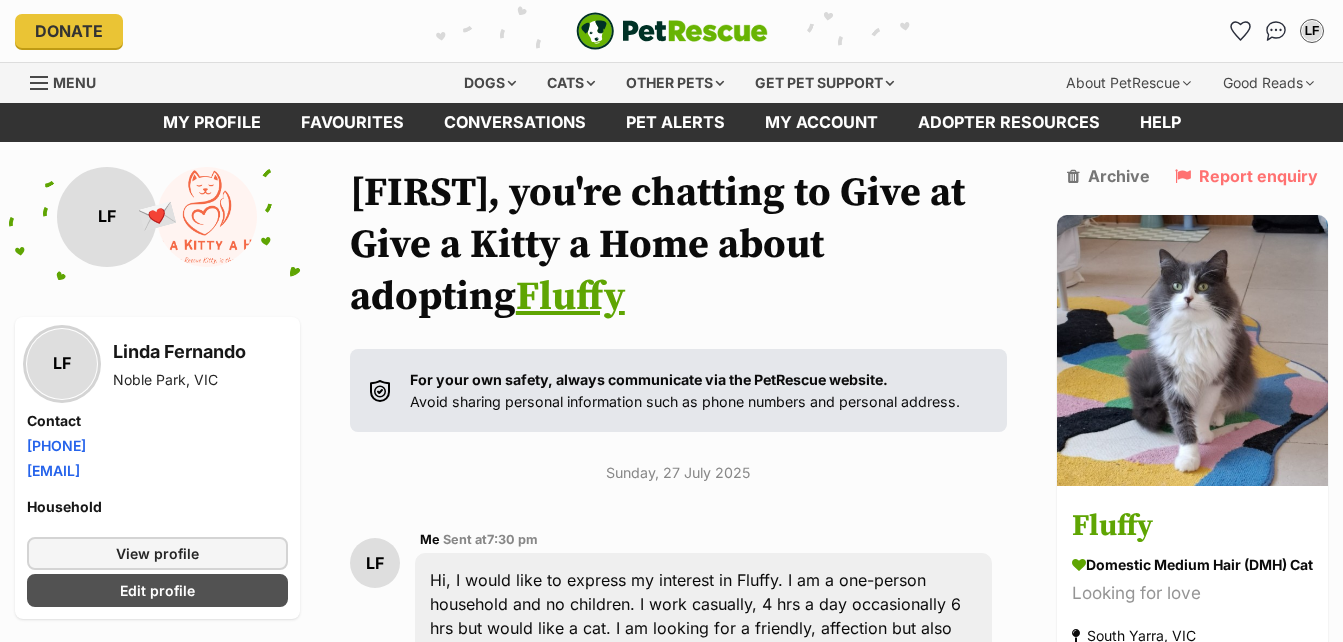 scroll, scrollTop: 2581, scrollLeft: 0, axis: vertical 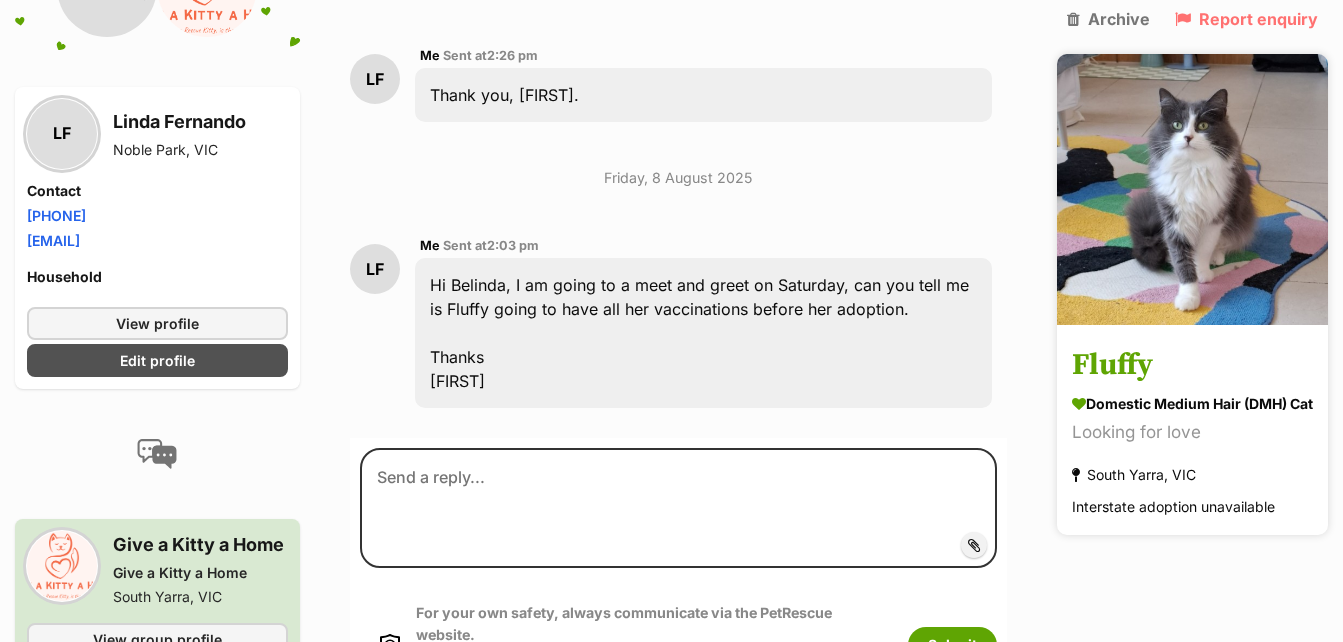 click on "Fluffy" at bounding box center [1192, 366] 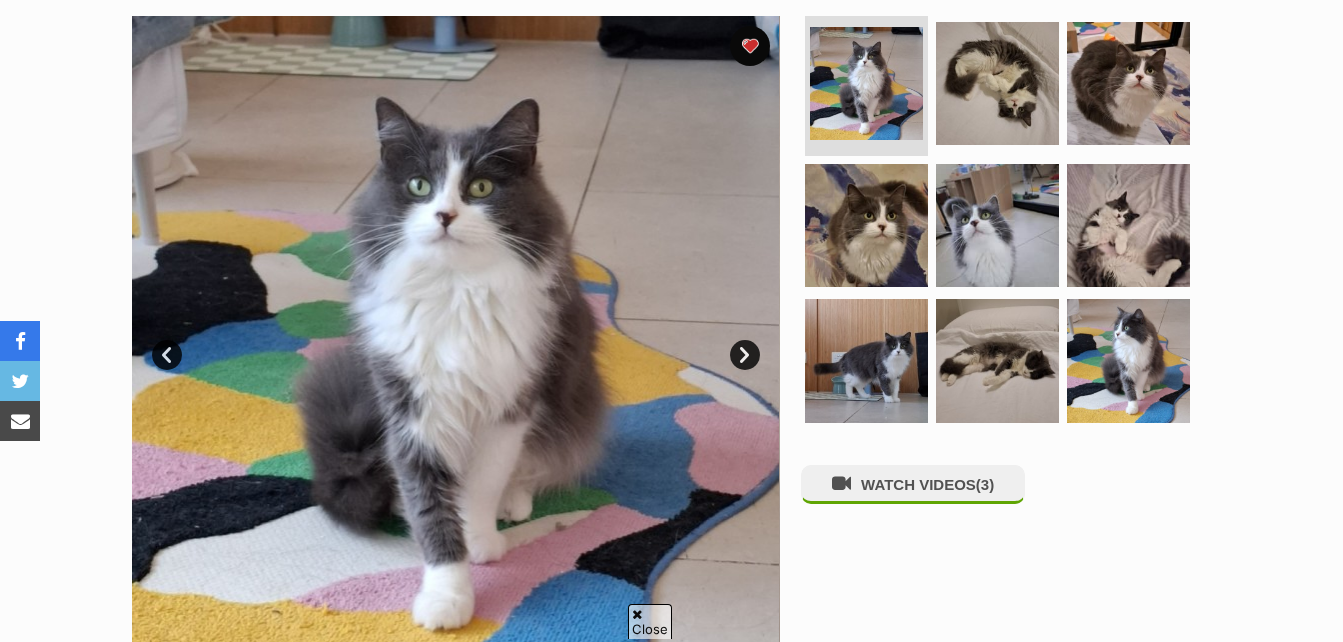scroll, scrollTop: 400, scrollLeft: 0, axis: vertical 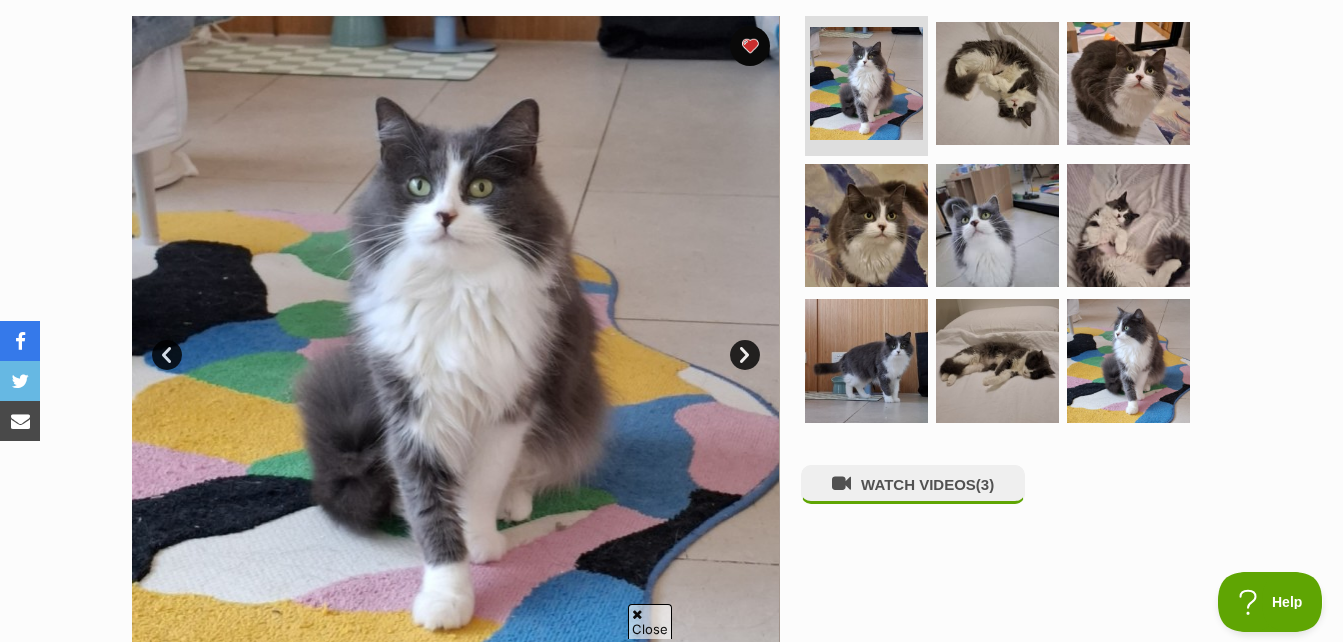 click on "Next" at bounding box center [745, 355] 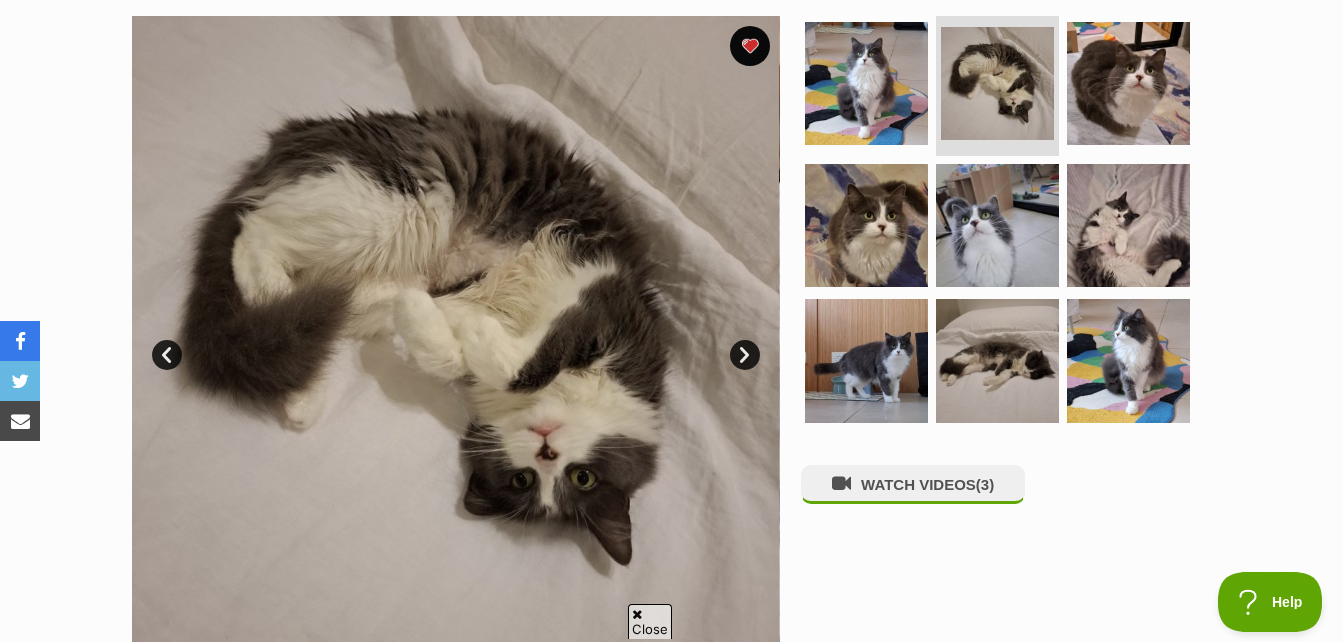 click on "Next" at bounding box center (745, 355) 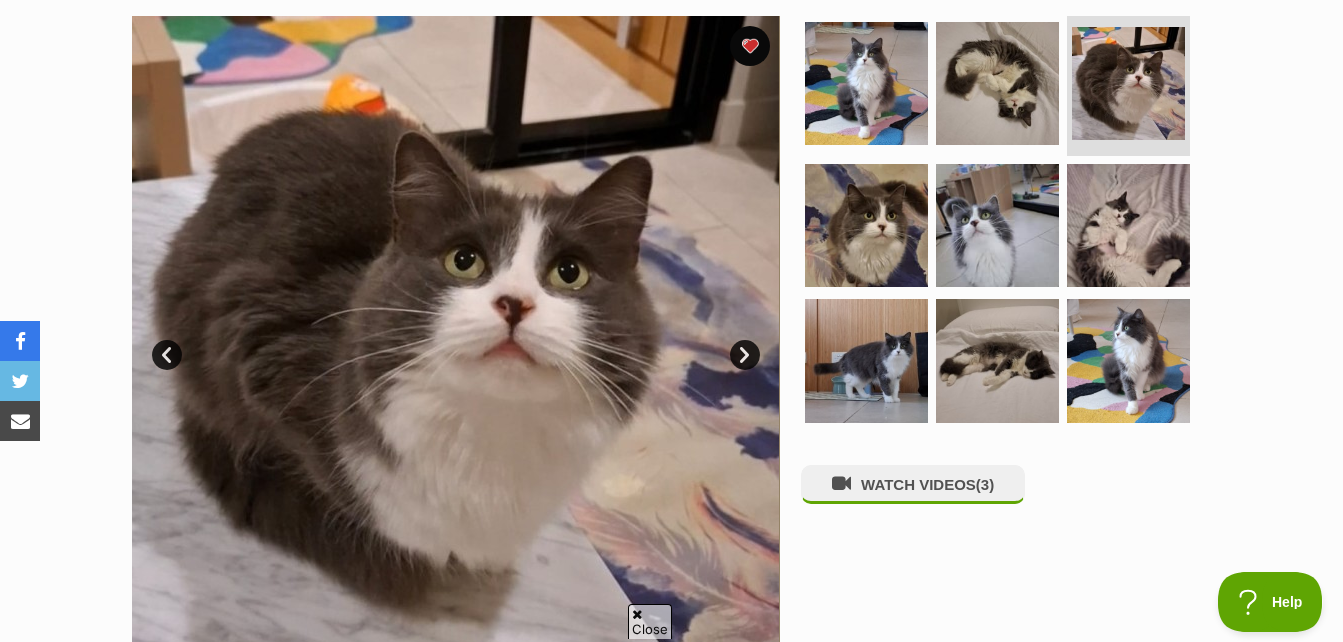 click on "Next" at bounding box center [745, 355] 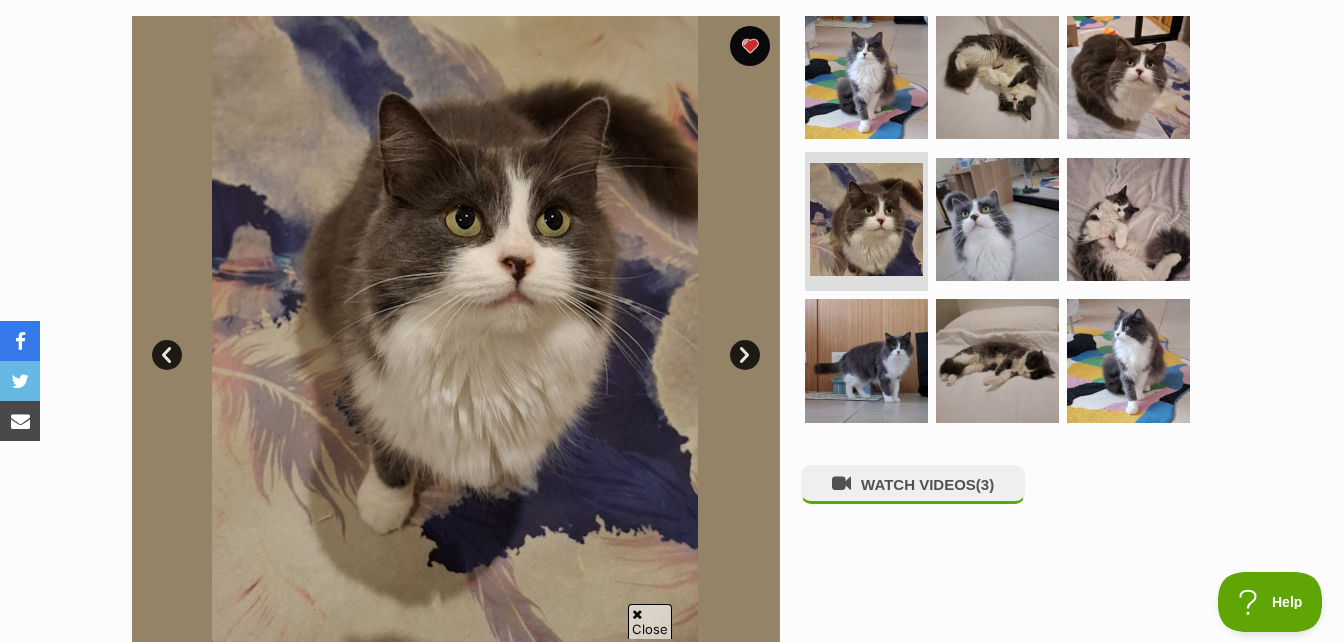 click on "Next" at bounding box center (745, 355) 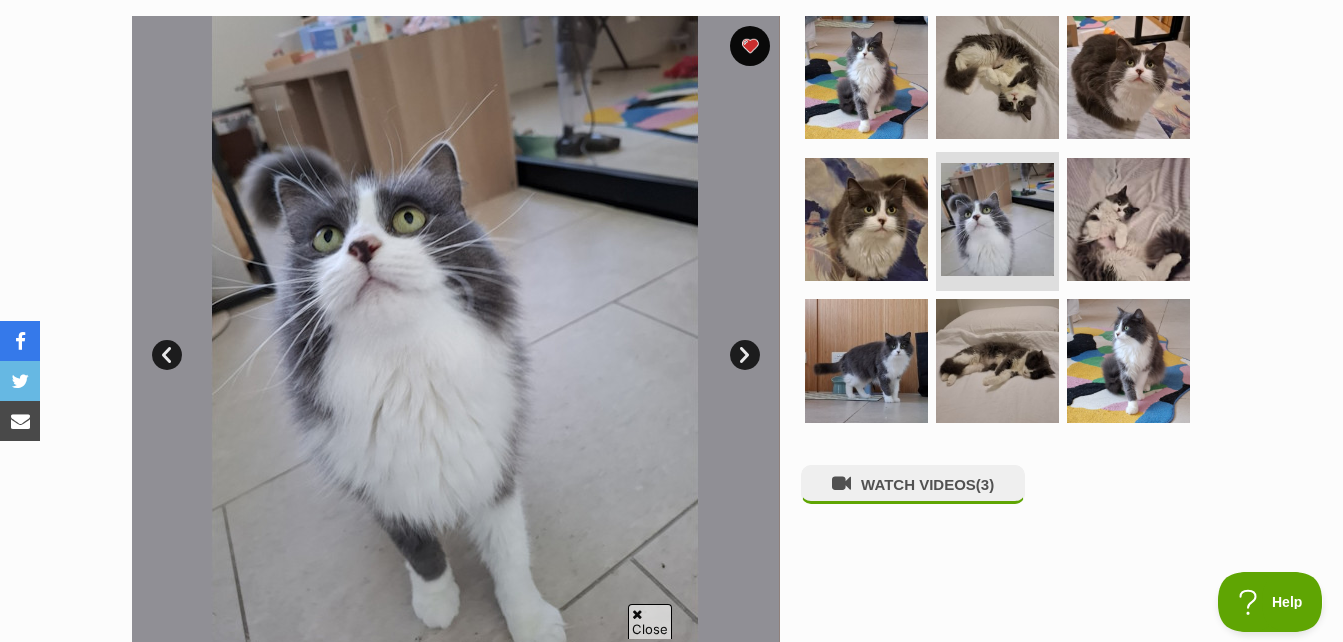 click on "Next" at bounding box center [745, 355] 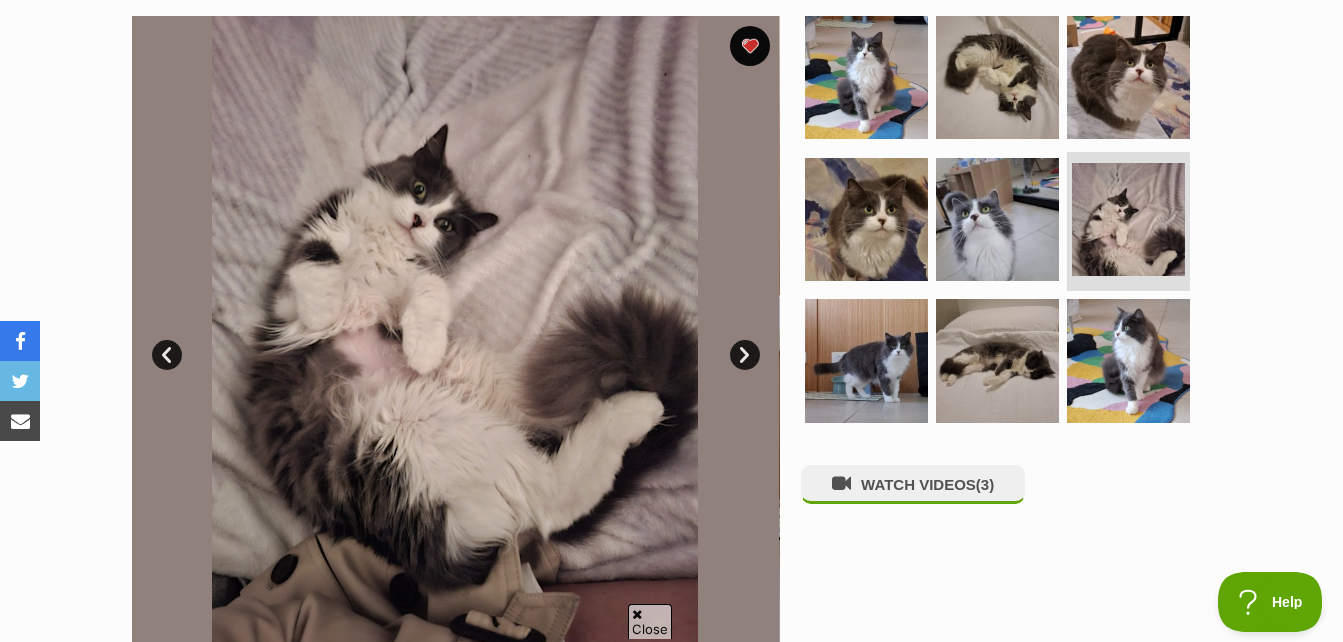 click on "Next" at bounding box center (745, 355) 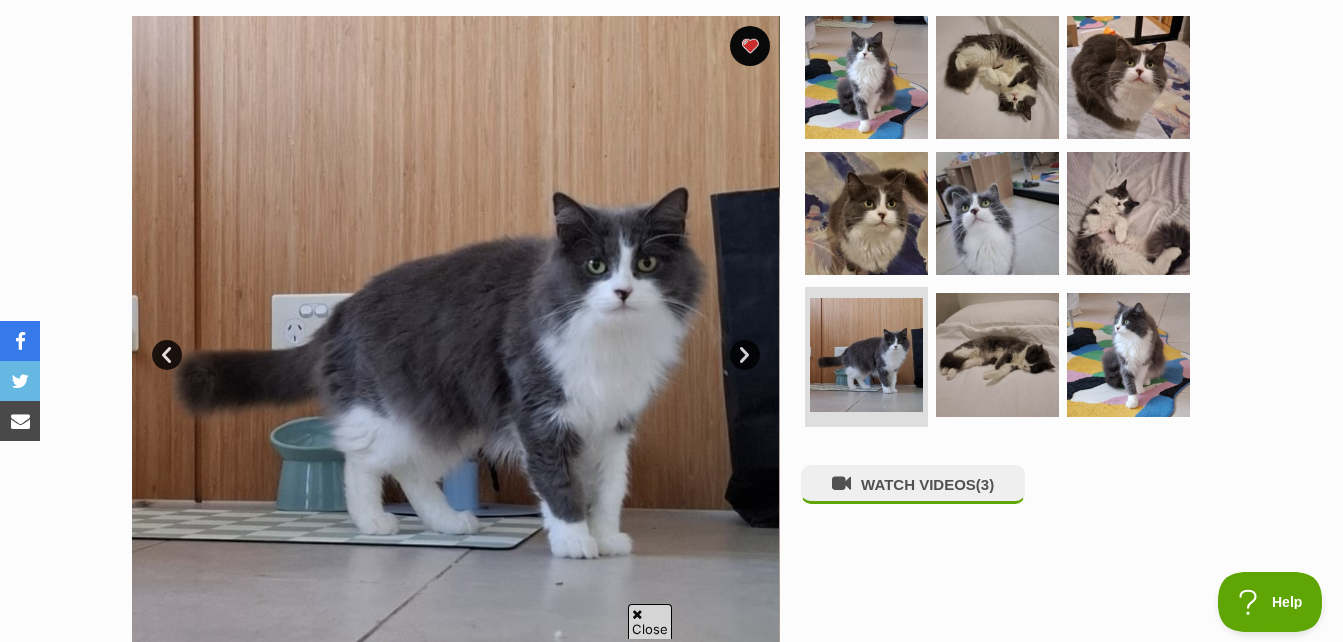 click on "Next" at bounding box center [745, 355] 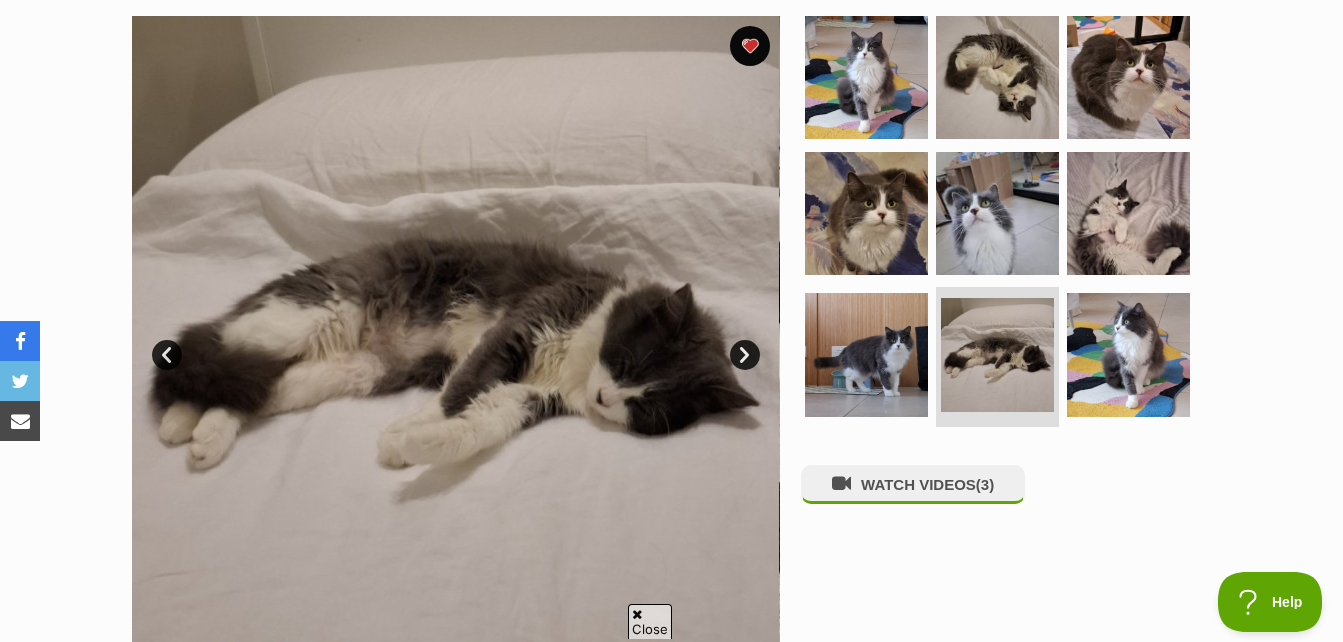 click on "Next" at bounding box center [745, 355] 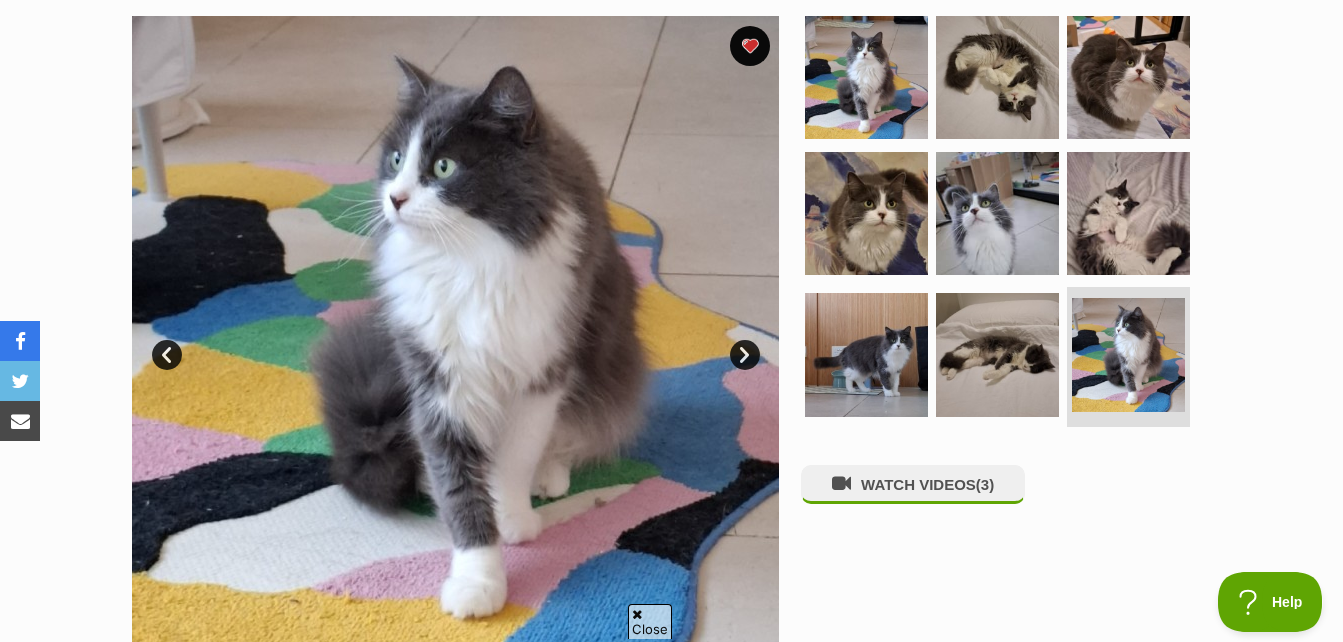 click on "Next" at bounding box center (745, 355) 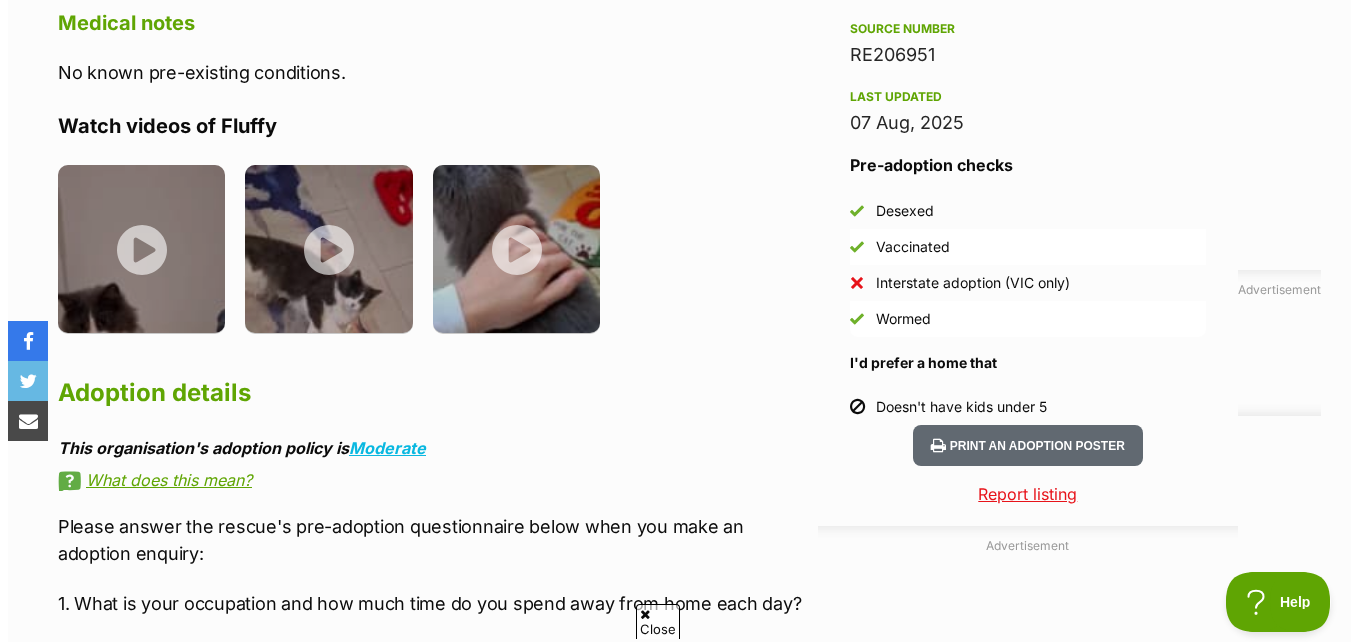 scroll, scrollTop: 1800, scrollLeft: 0, axis: vertical 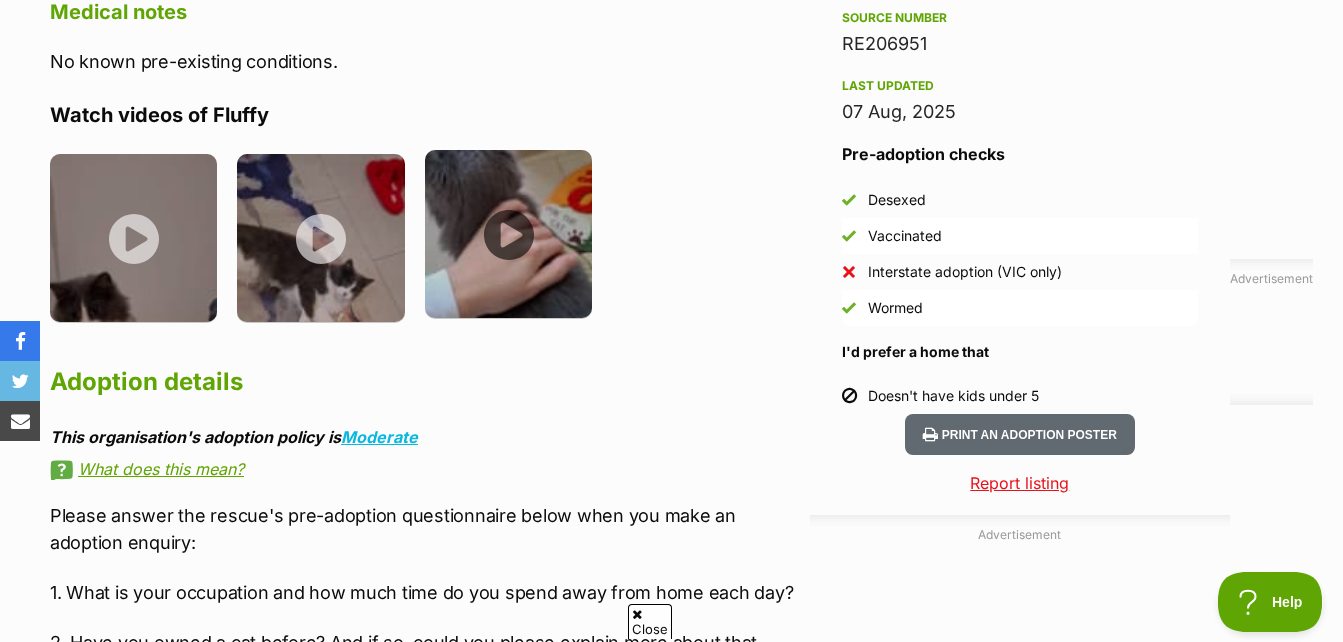click at bounding box center (508, 233) 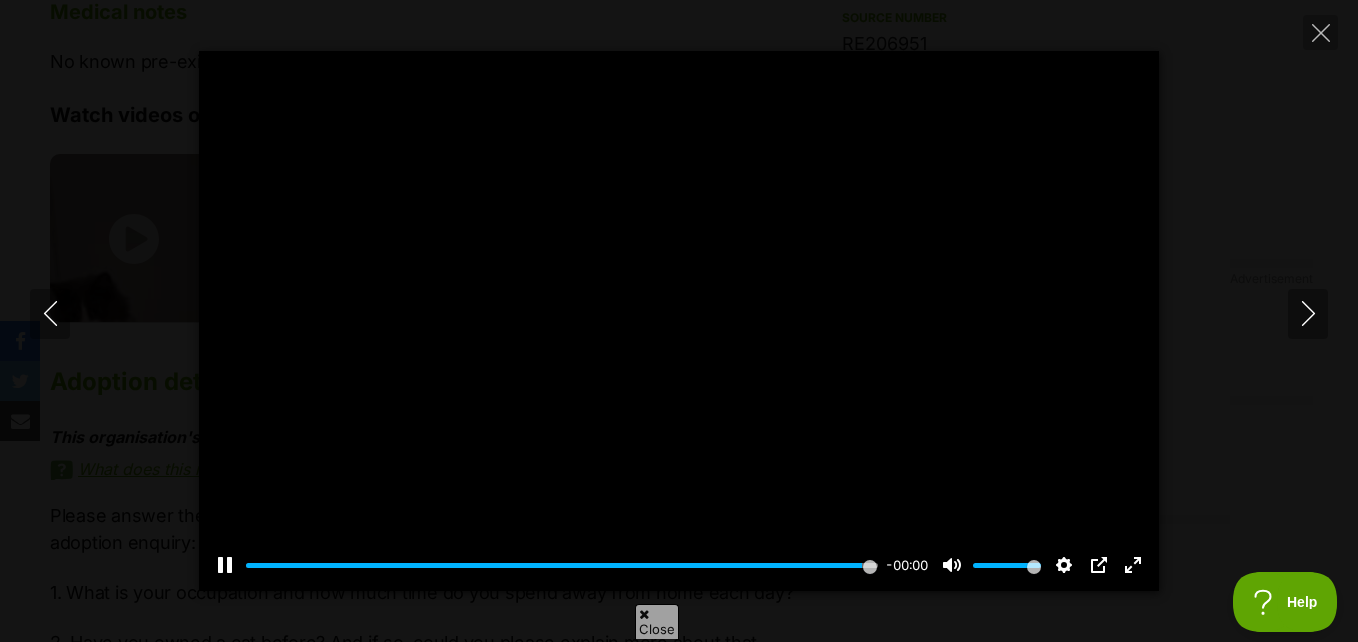type on "100" 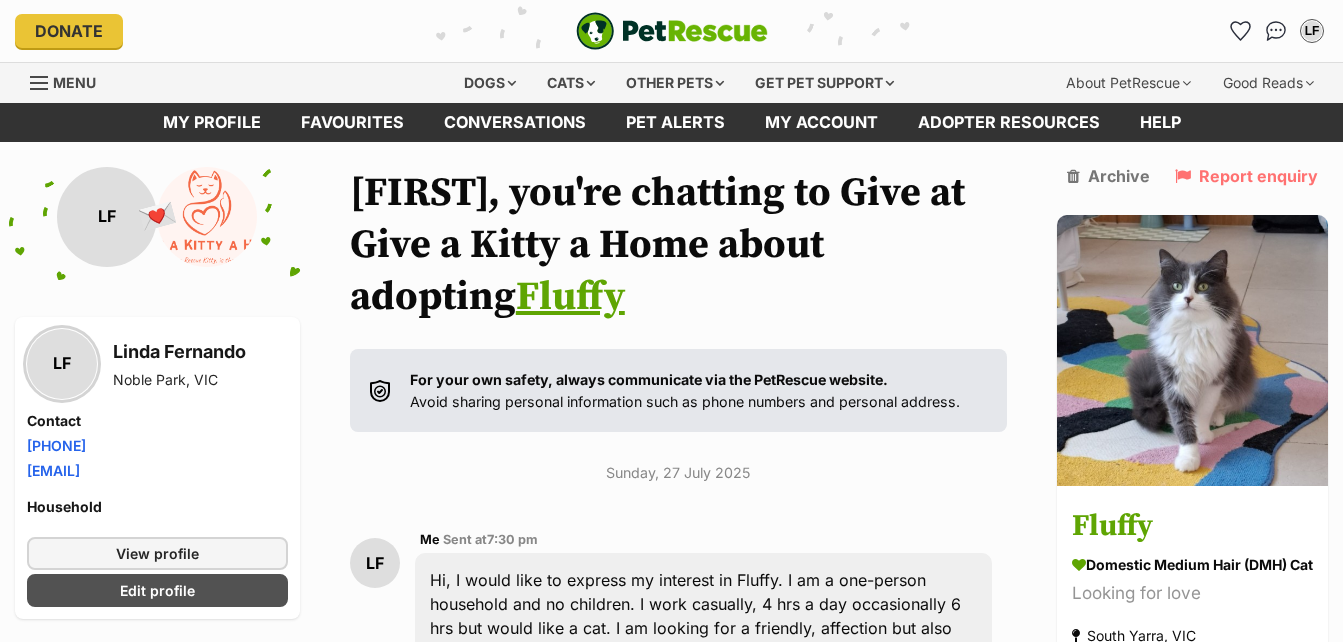 scroll, scrollTop: 2581, scrollLeft: 0, axis: vertical 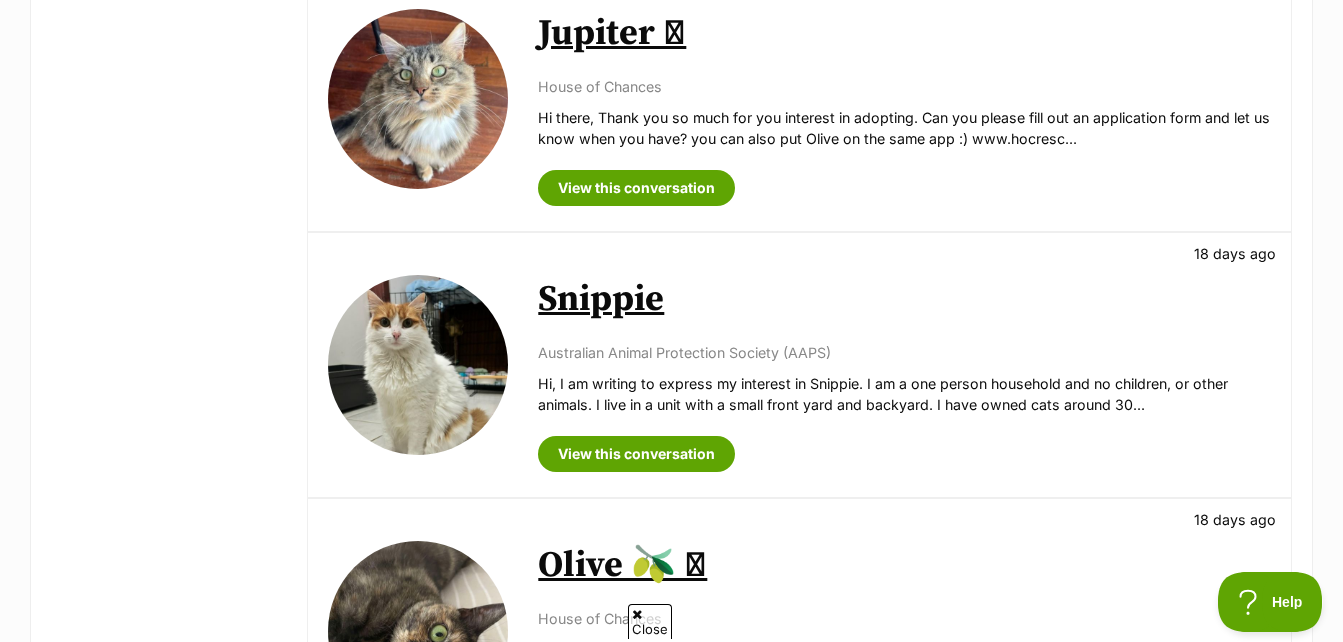 click on "Jupiter 🩷" at bounding box center [612, 33] 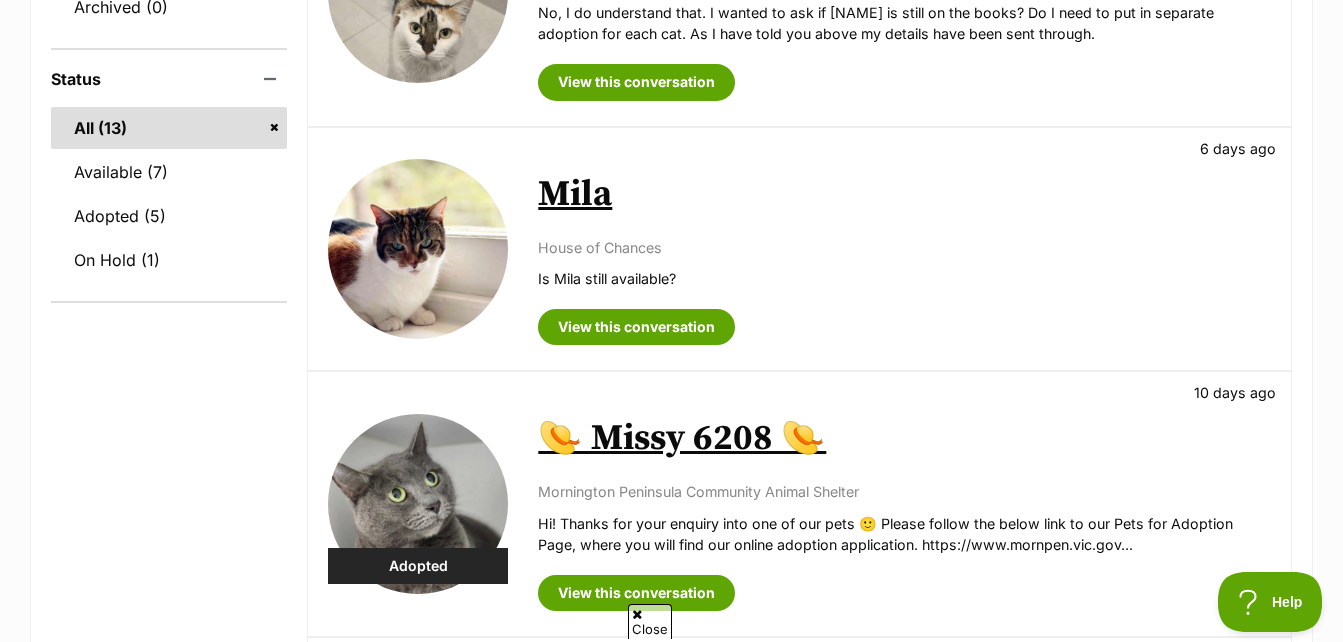 scroll, scrollTop: 0, scrollLeft: 0, axis: both 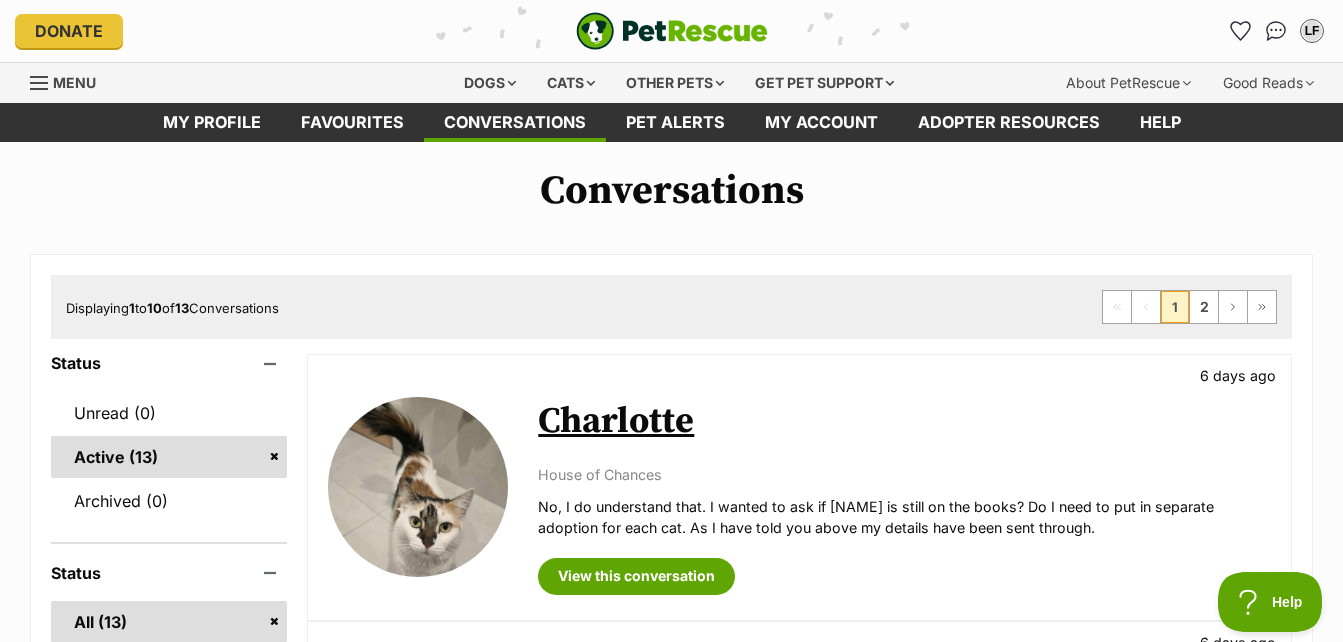 click on "Charlotte" at bounding box center [616, 421] 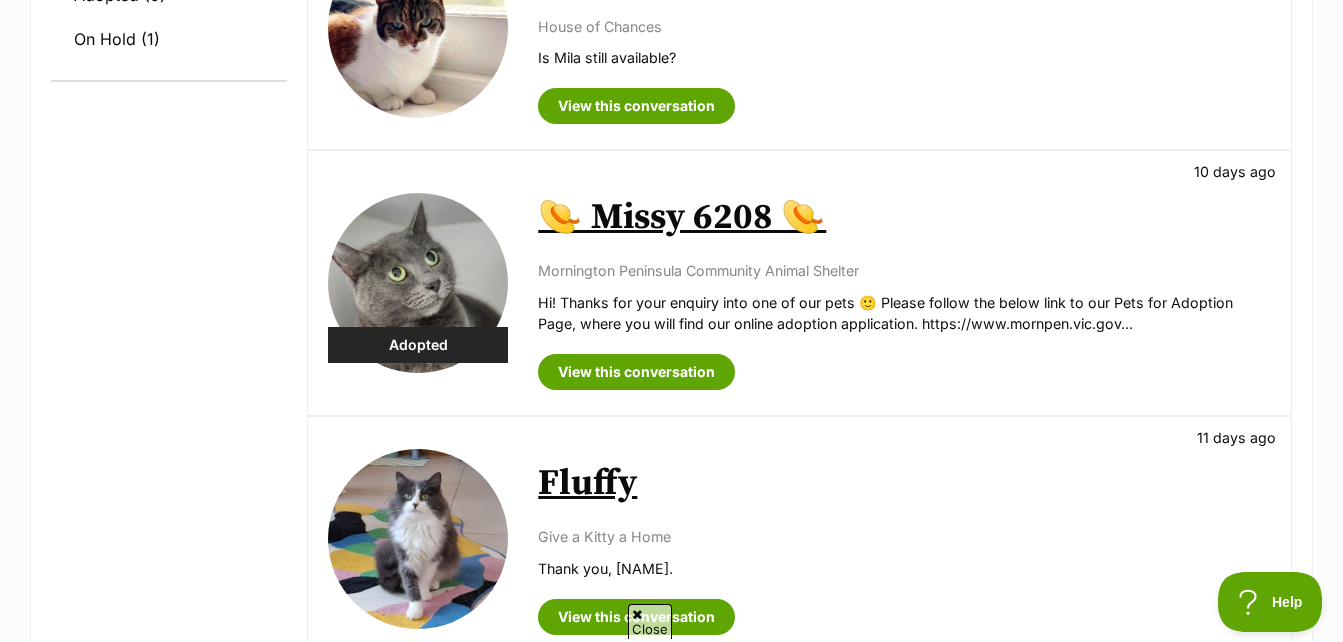 scroll, scrollTop: 1000, scrollLeft: 0, axis: vertical 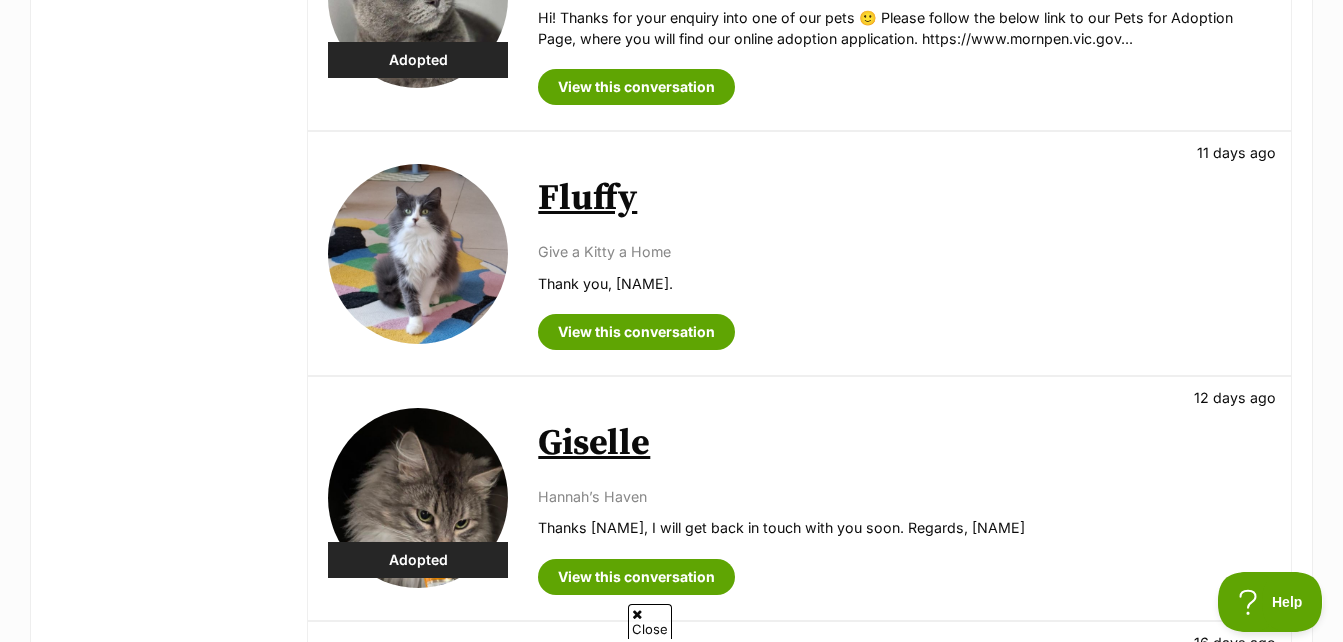 click on "Fluffy" at bounding box center [587, 198] 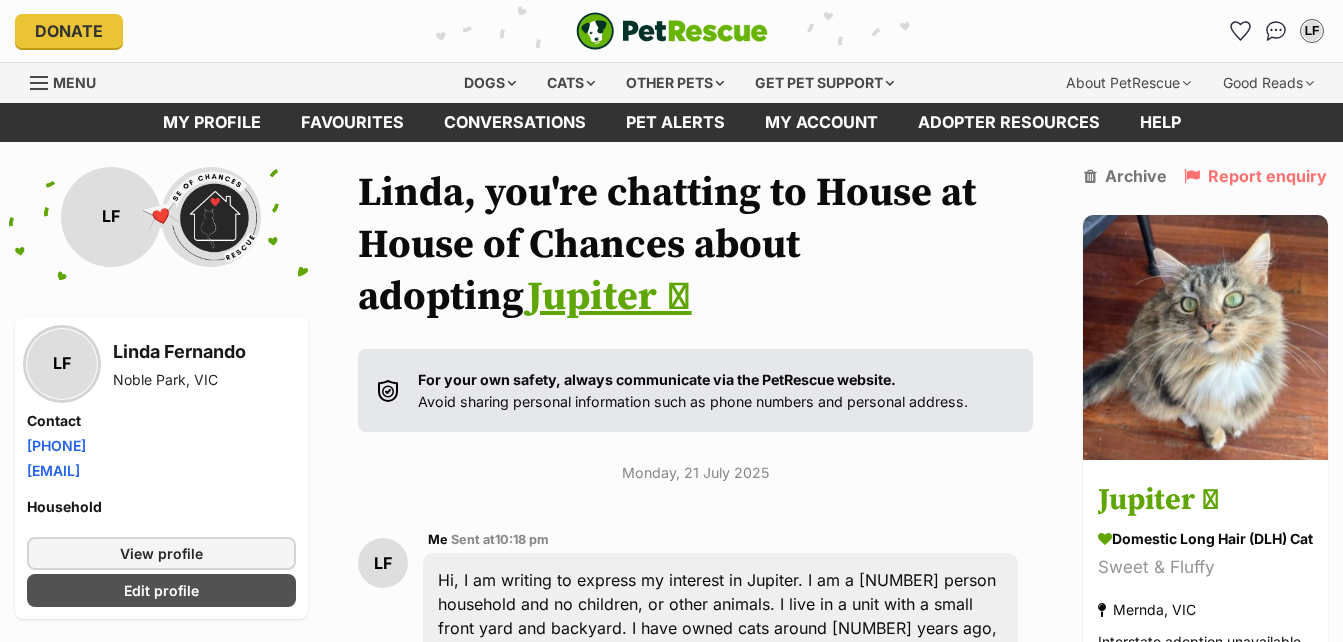 scroll, scrollTop: 0, scrollLeft: 0, axis: both 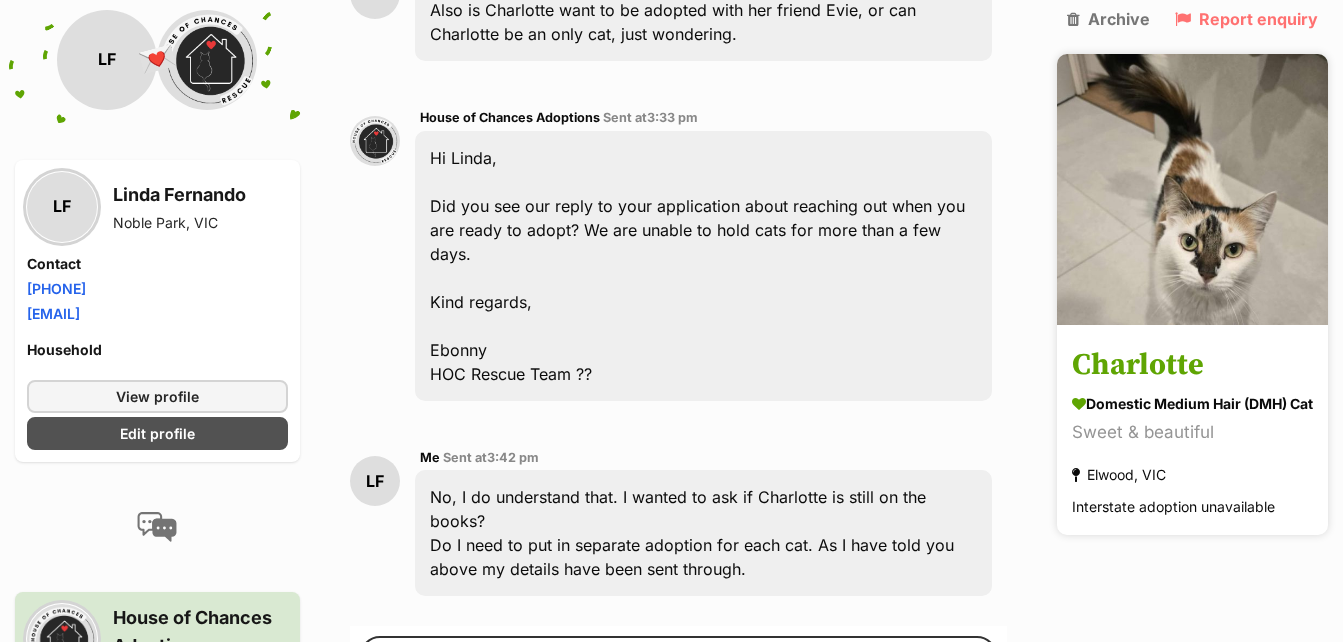 click on "Charlotte" at bounding box center (1192, 366) 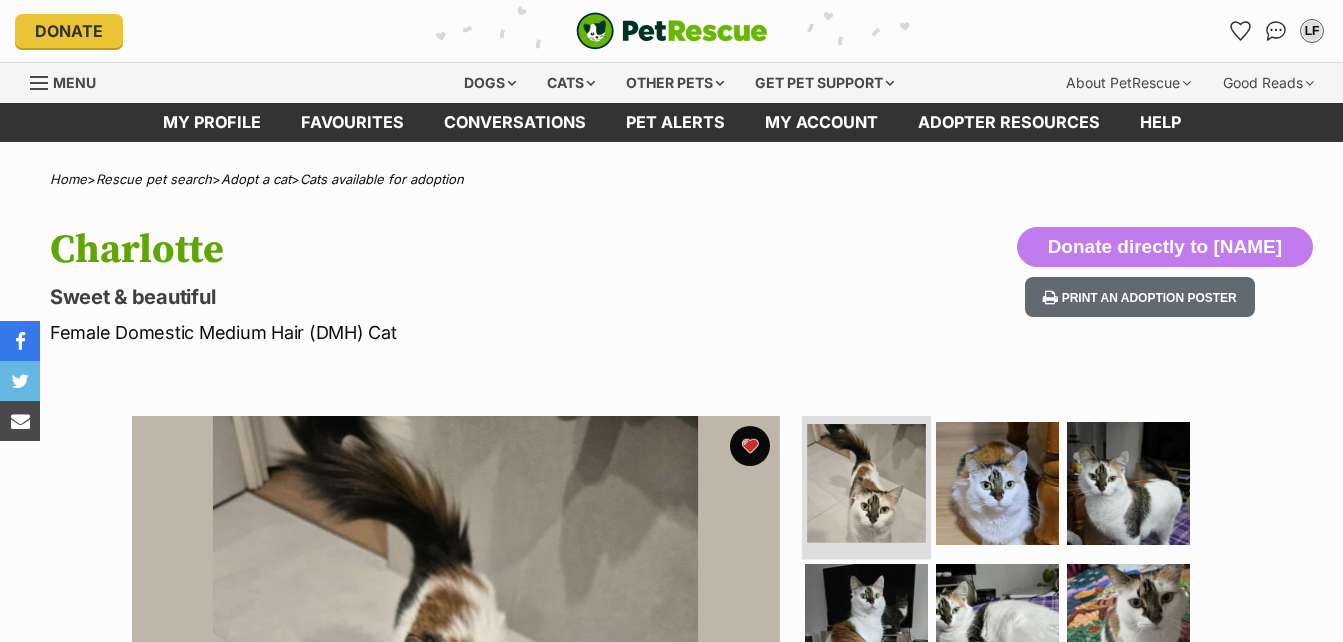 scroll, scrollTop: 400, scrollLeft: 0, axis: vertical 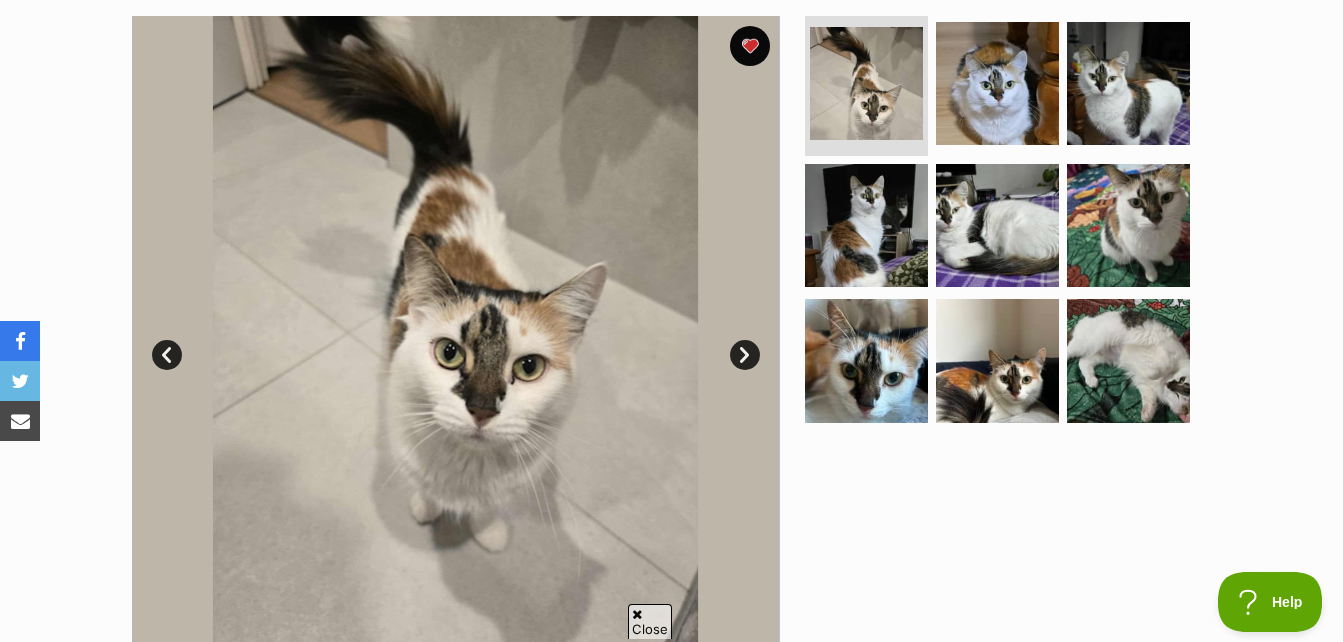 click on "Next" at bounding box center (745, 355) 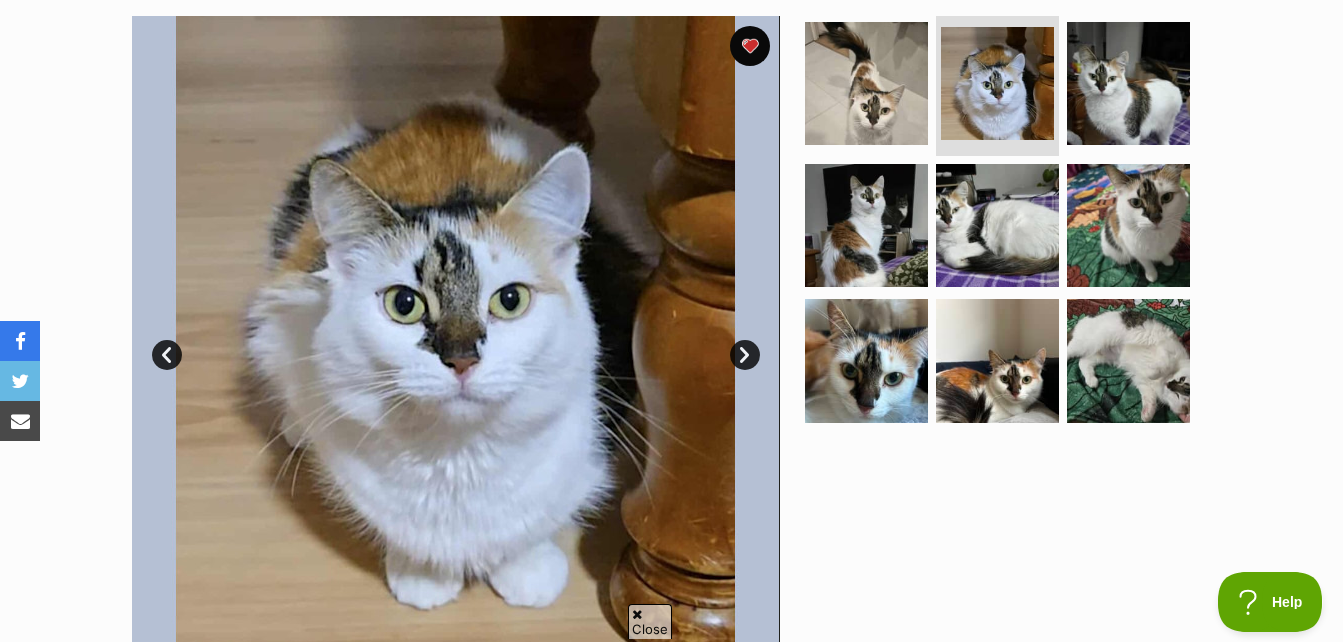click on "Next" at bounding box center [745, 355] 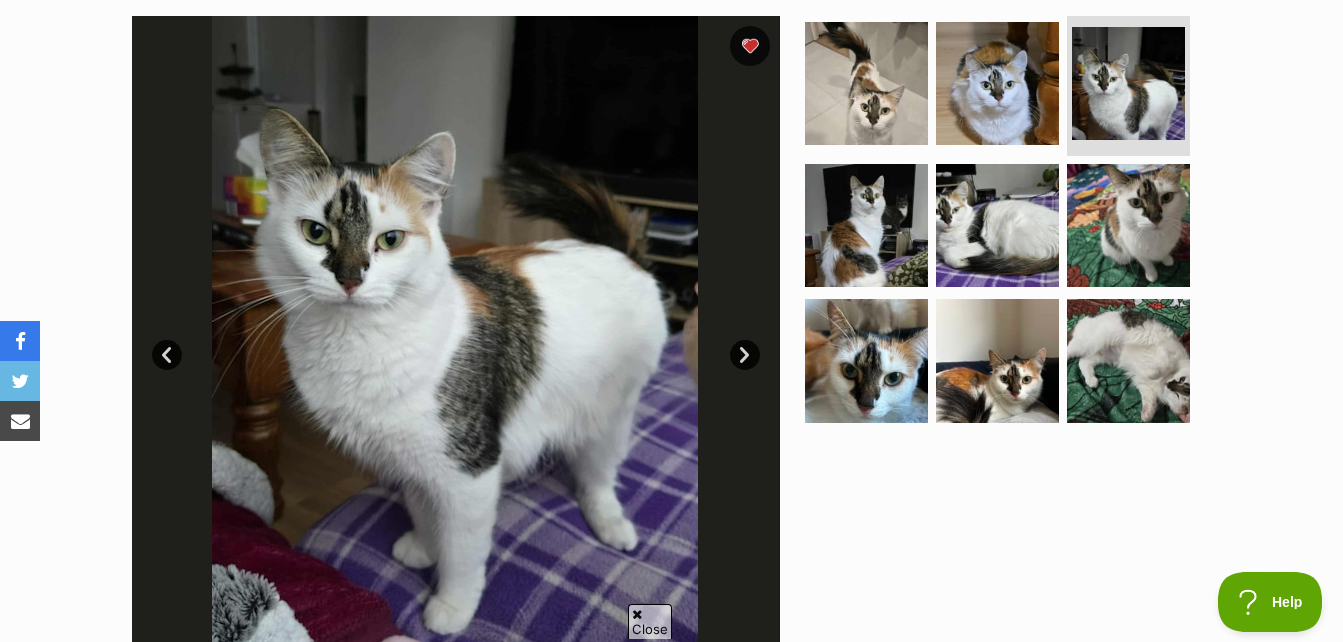 click on "Next" at bounding box center (745, 355) 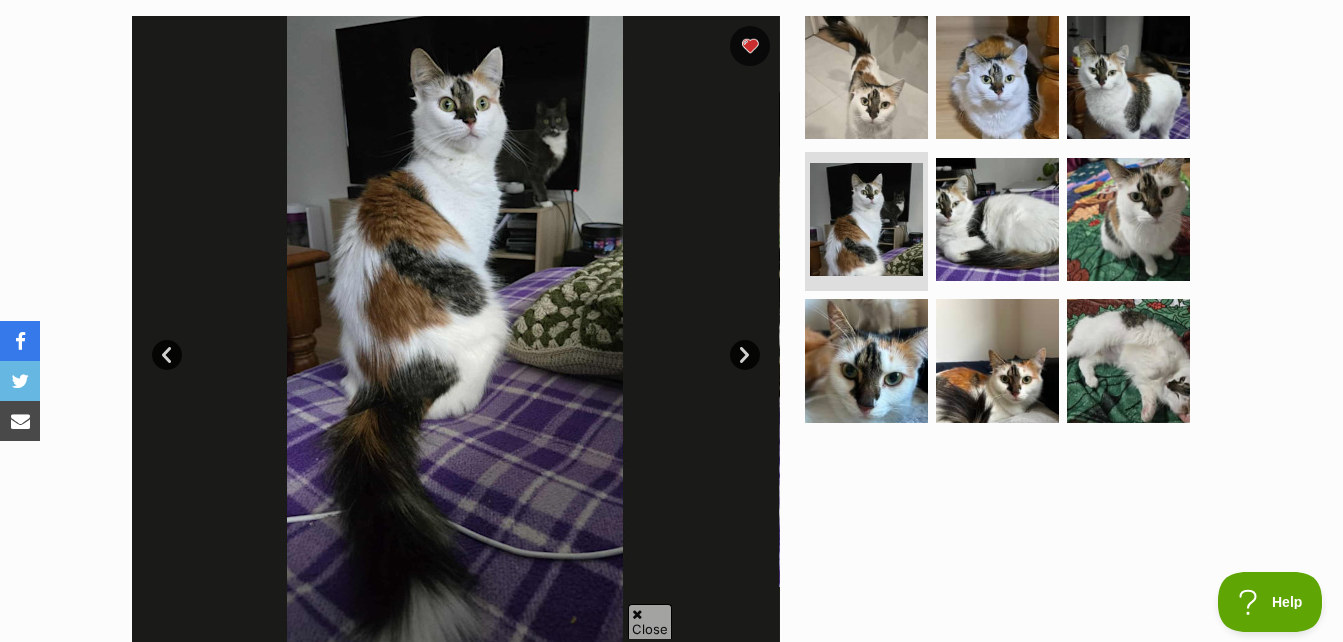 click on "Next" at bounding box center [745, 355] 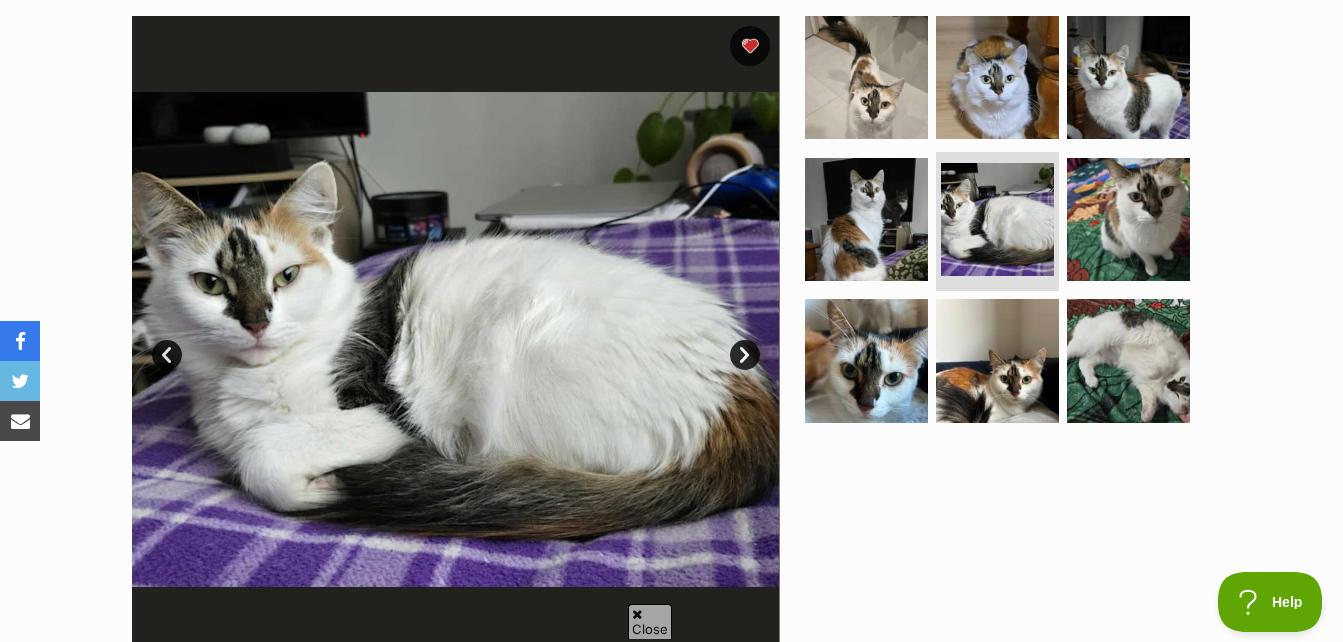 click on "Next" at bounding box center (745, 355) 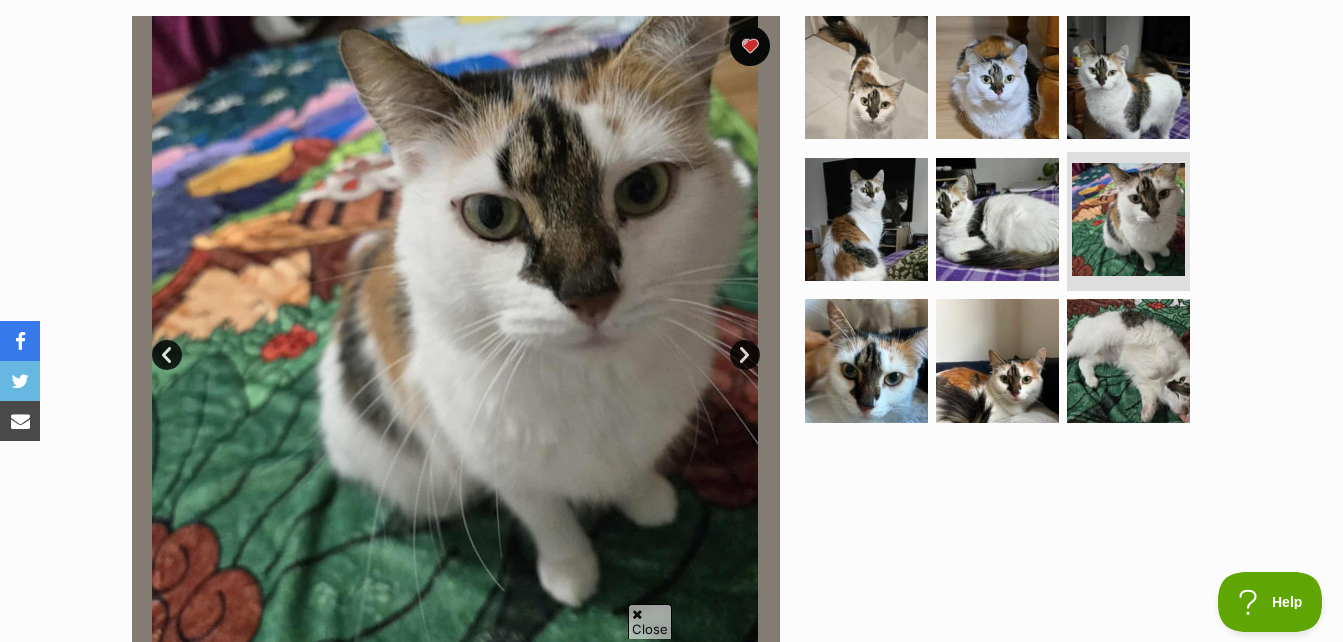 click on "Next" at bounding box center (745, 355) 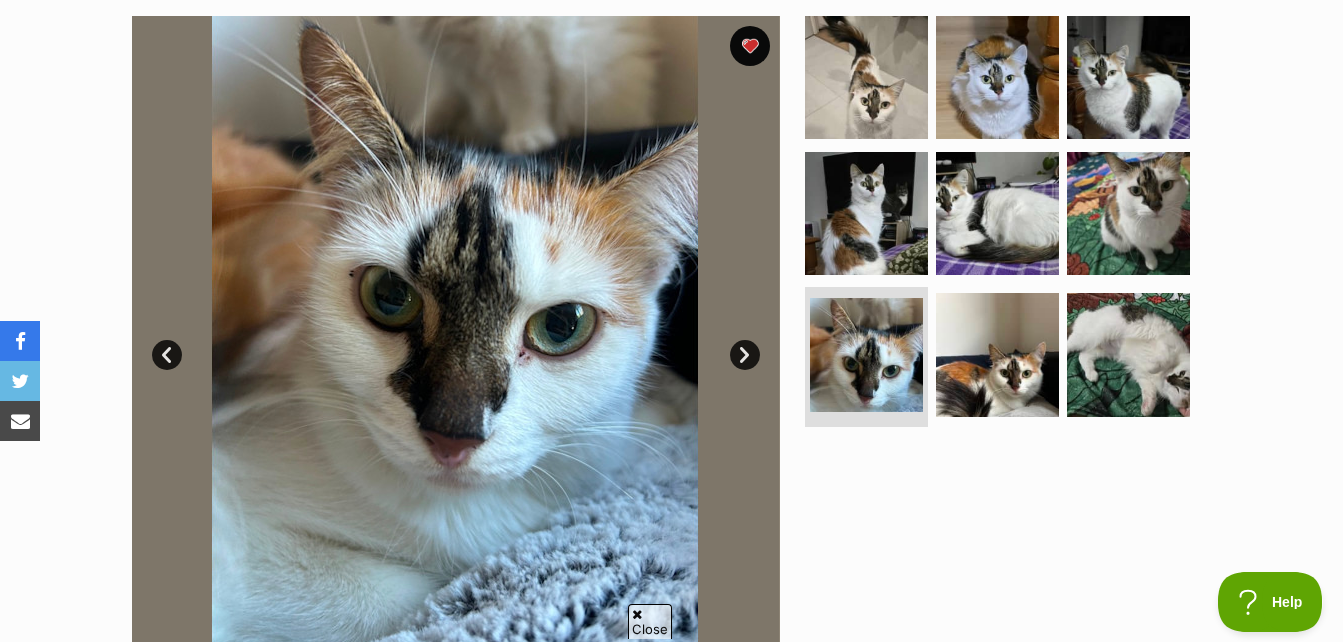 click on "Next" at bounding box center [745, 355] 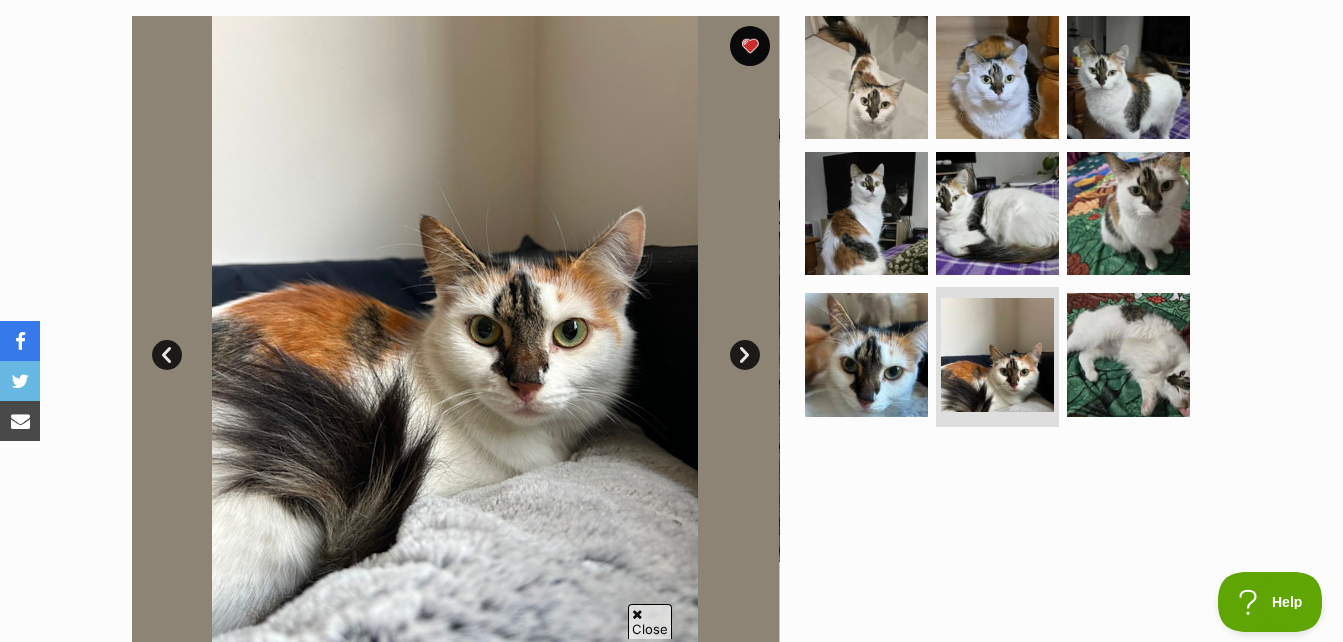 click on "Next" at bounding box center [745, 355] 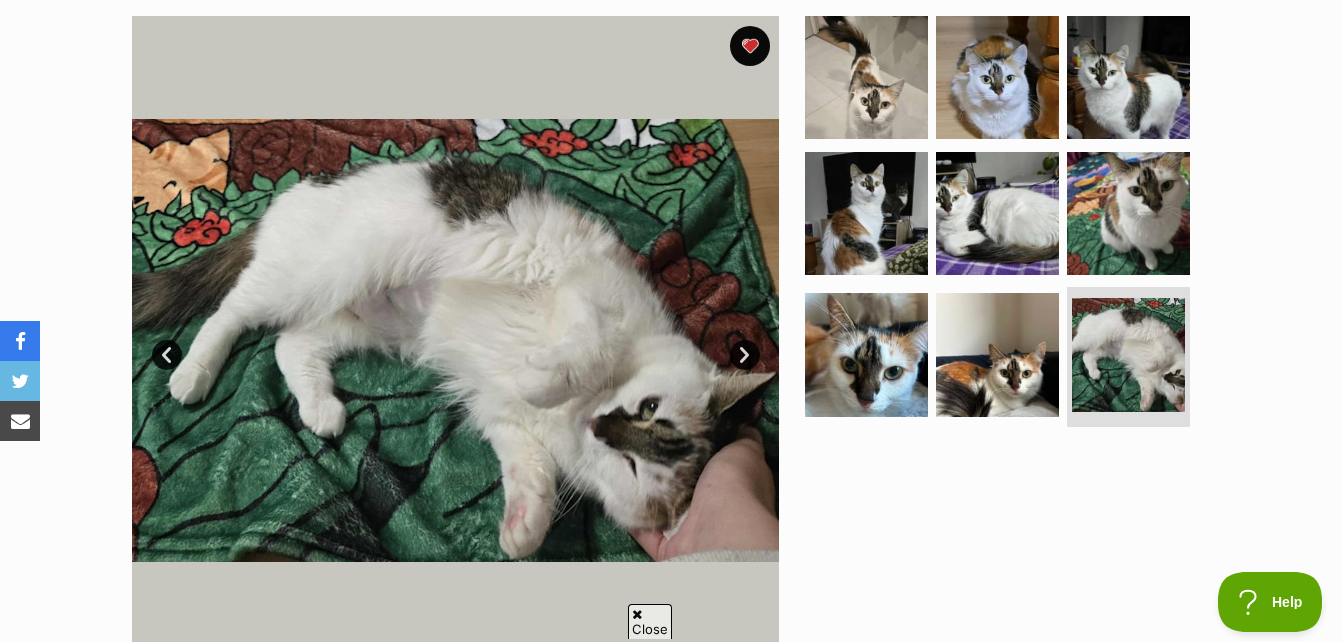 click on "Next" at bounding box center (745, 355) 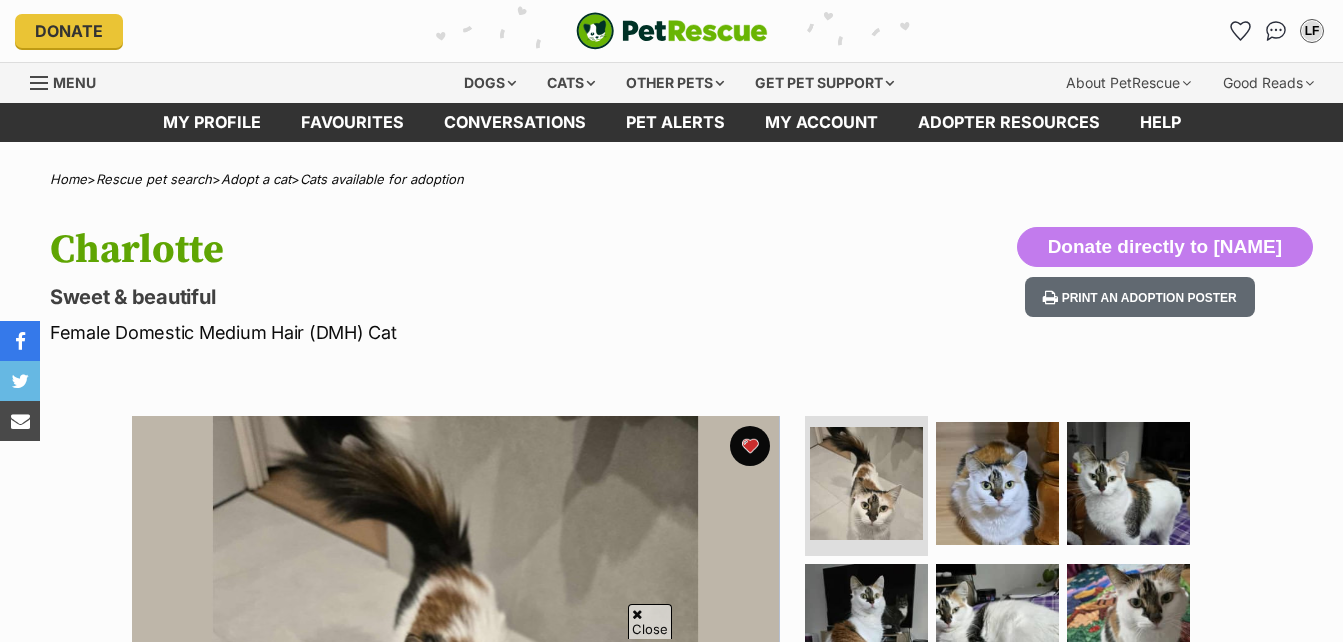 scroll, scrollTop: 500, scrollLeft: 0, axis: vertical 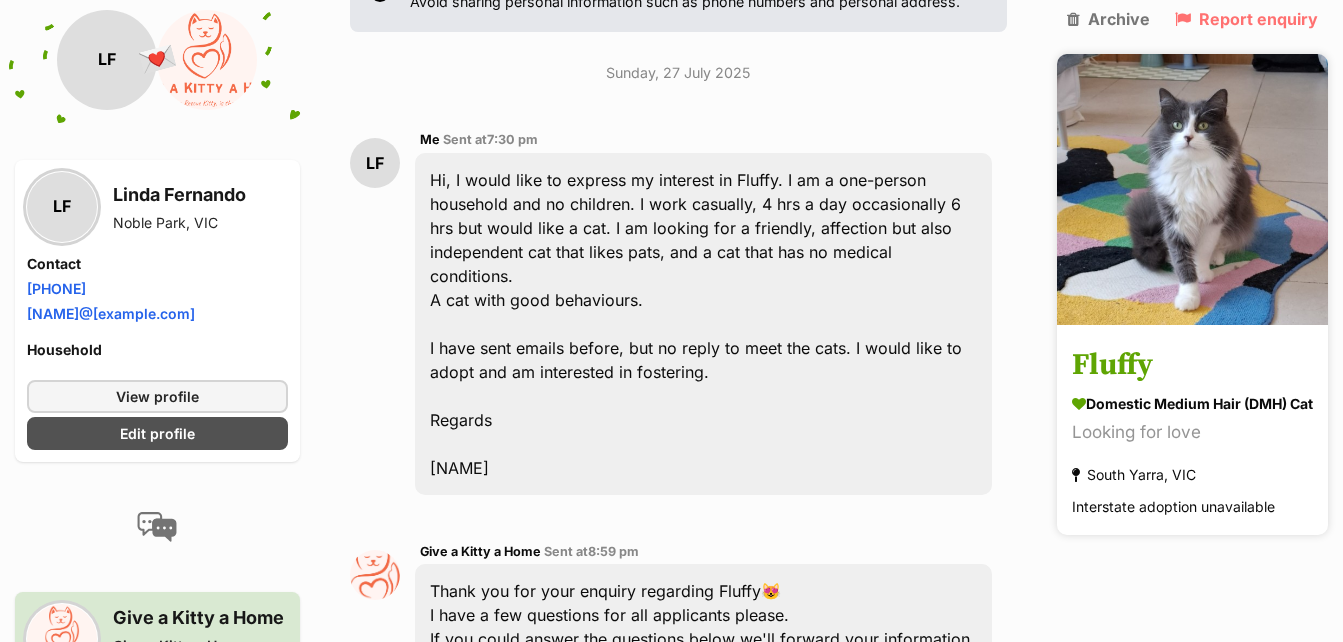 click on "Fluffy" at bounding box center (1192, 366) 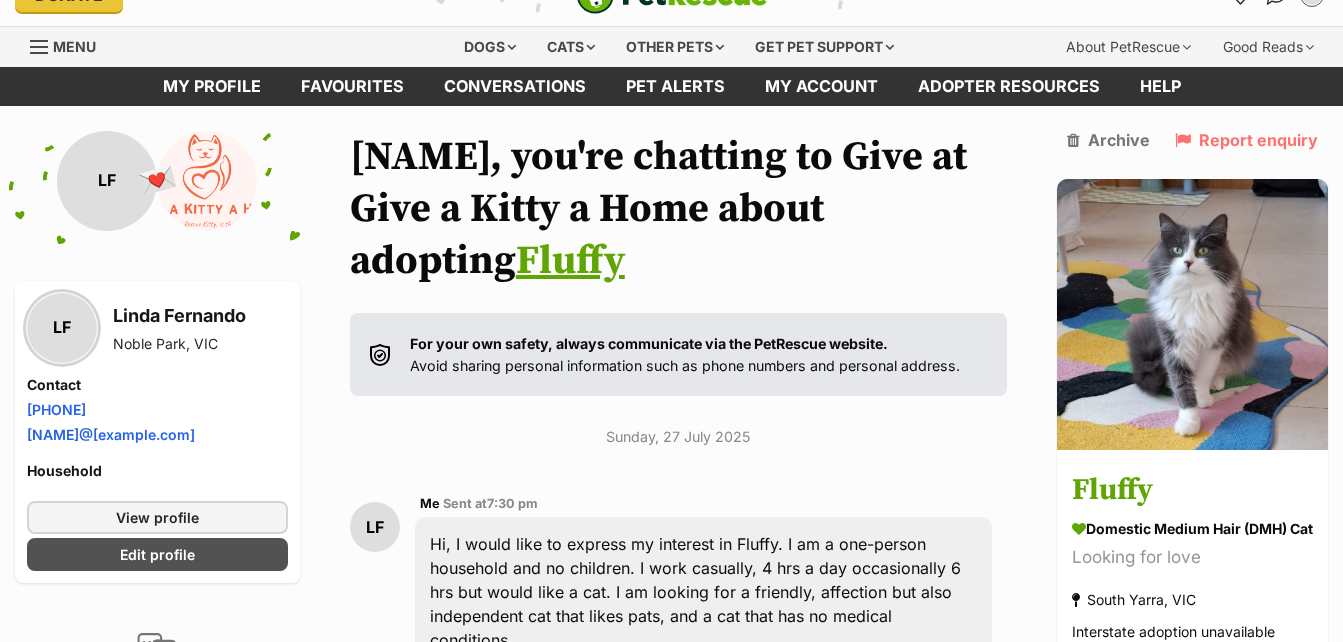 scroll, scrollTop: 0, scrollLeft: 0, axis: both 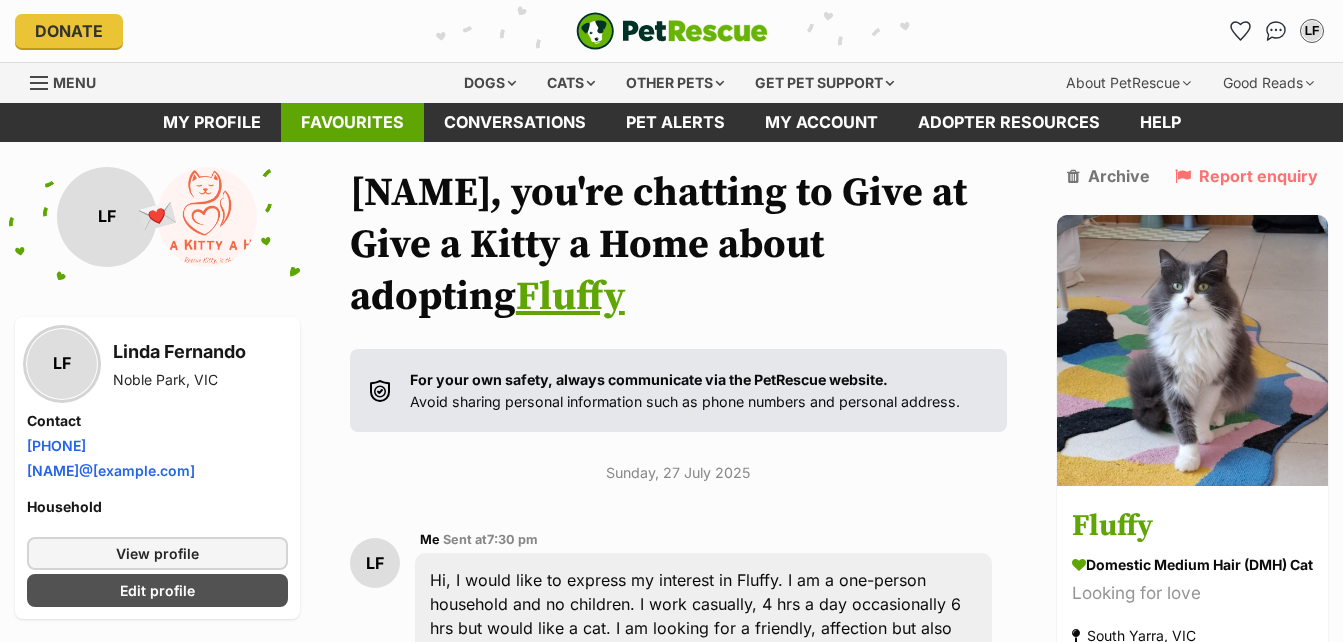 click on "Favourites" at bounding box center [352, 122] 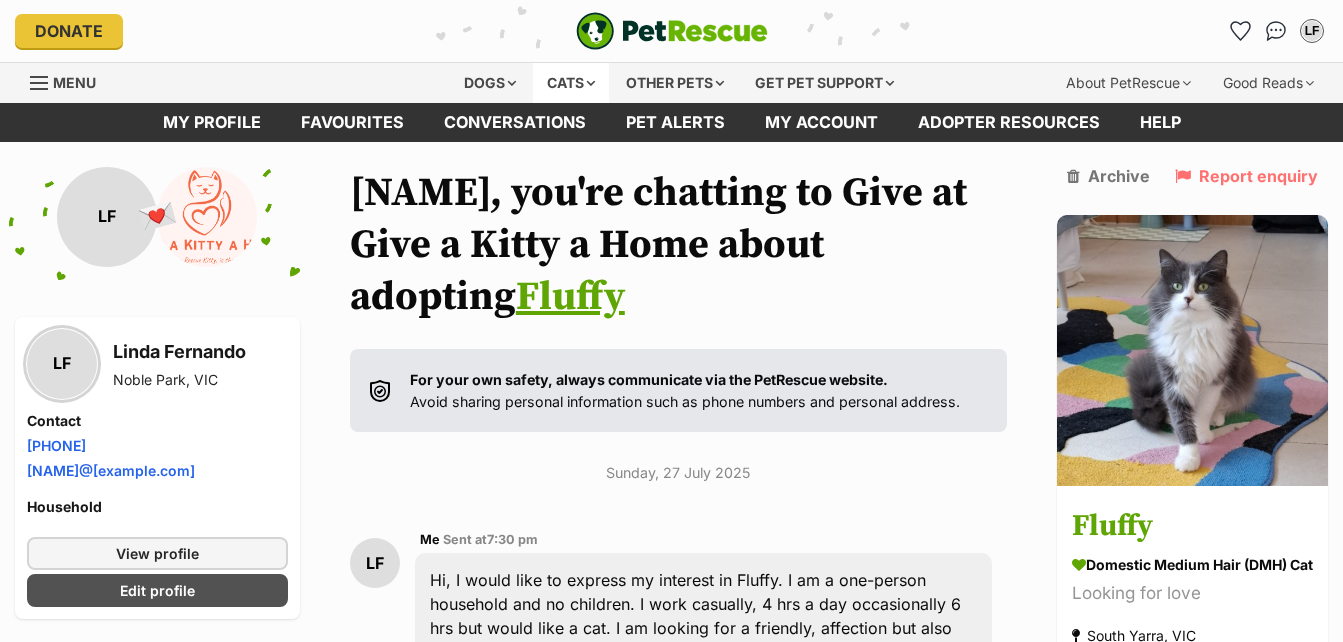 click on "Cats" at bounding box center [571, 83] 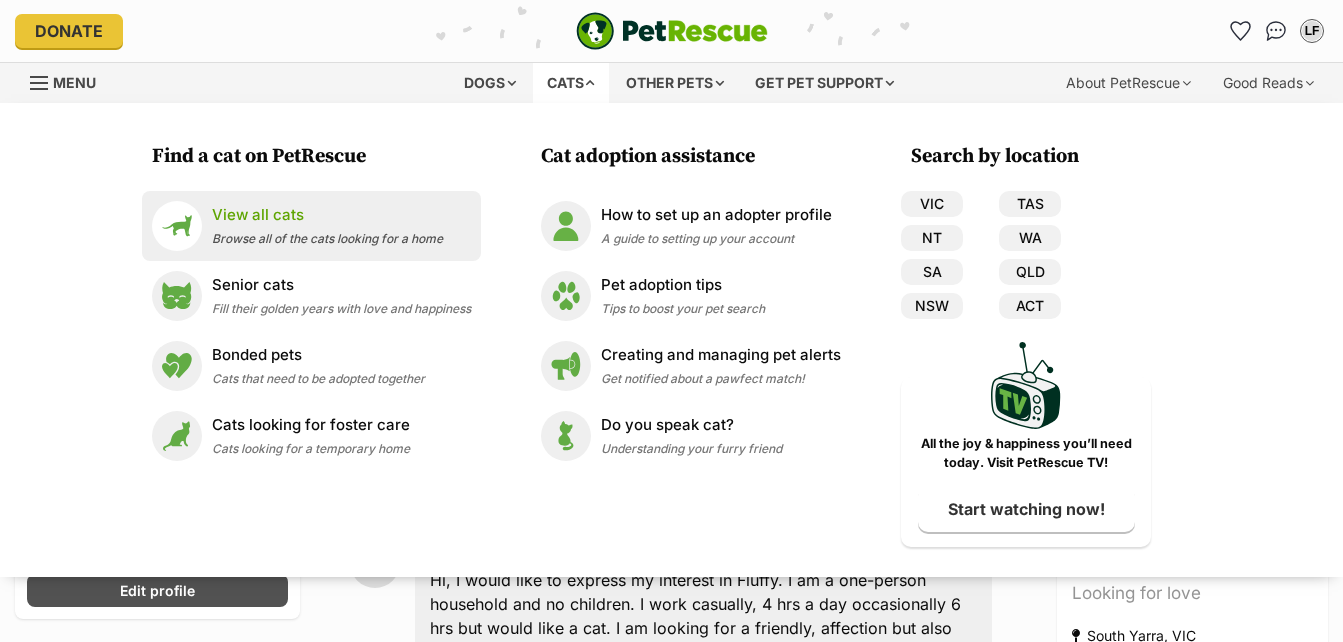 click on "View all cats" at bounding box center [327, 215] 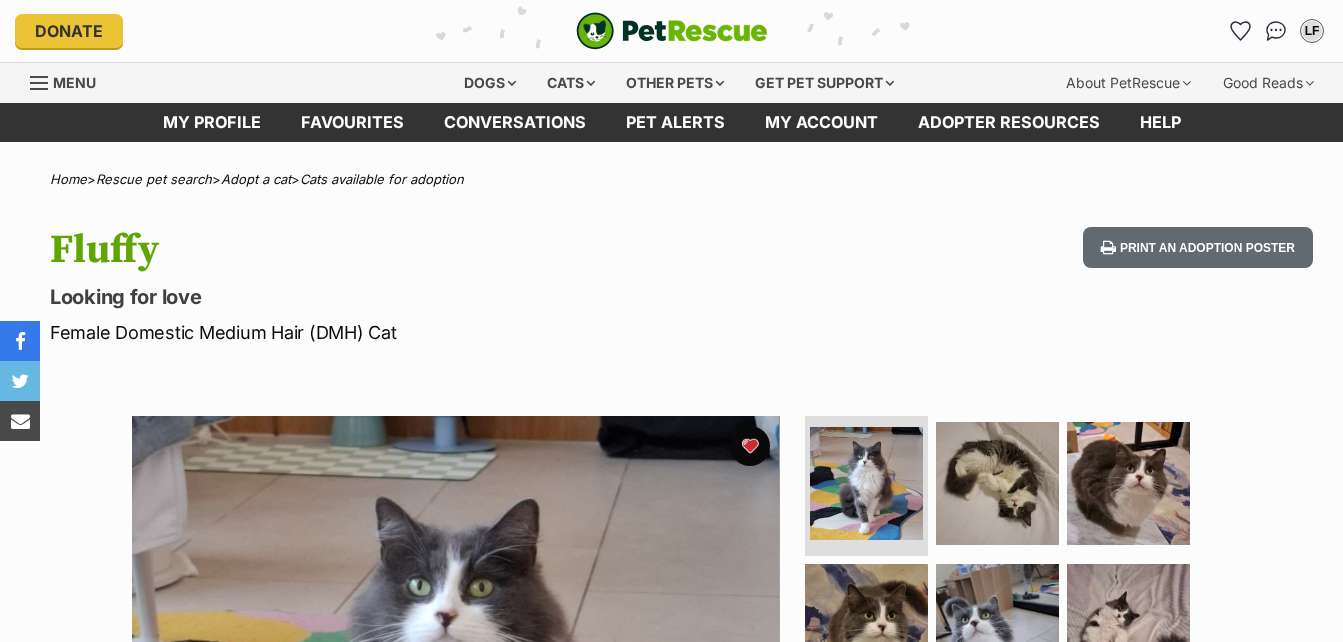 scroll, scrollTop: 0, scrollLeft: 0, axis: both 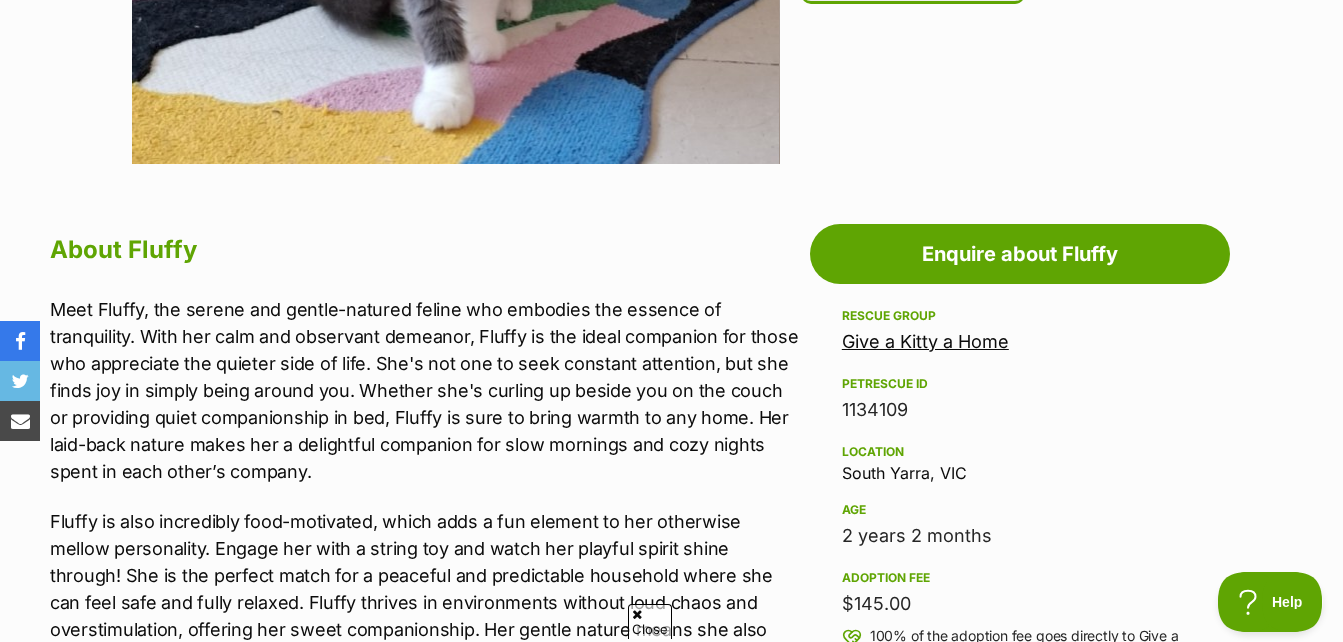 click on "Give a Kitty a Home" at bounding box center [925, 341] 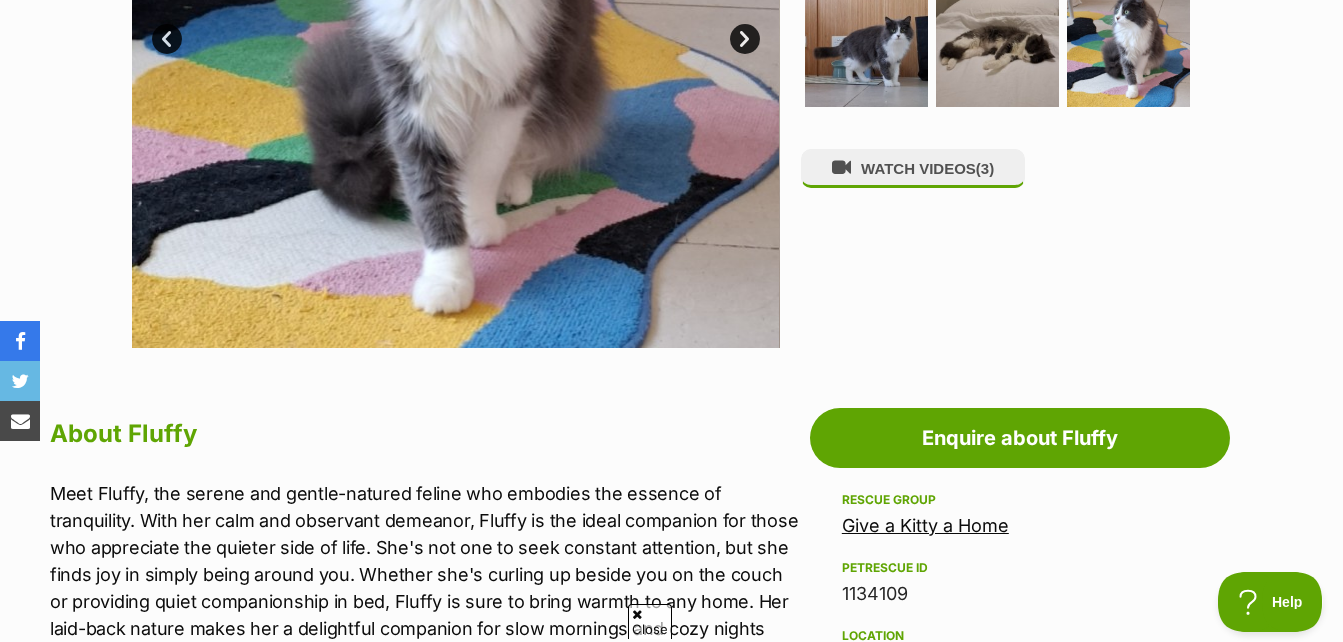 scroll, scrollTop: 400, scrollLeft: 0, axis: vertical 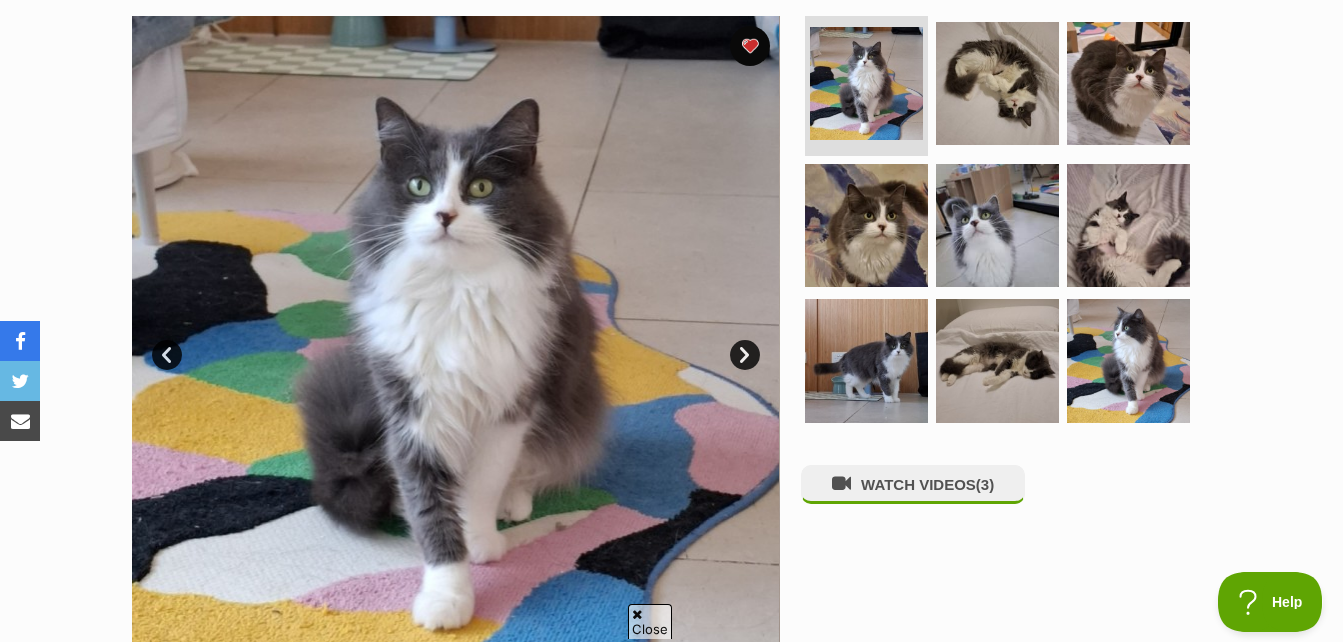 click on "Next" at bounding box center (745, 355) 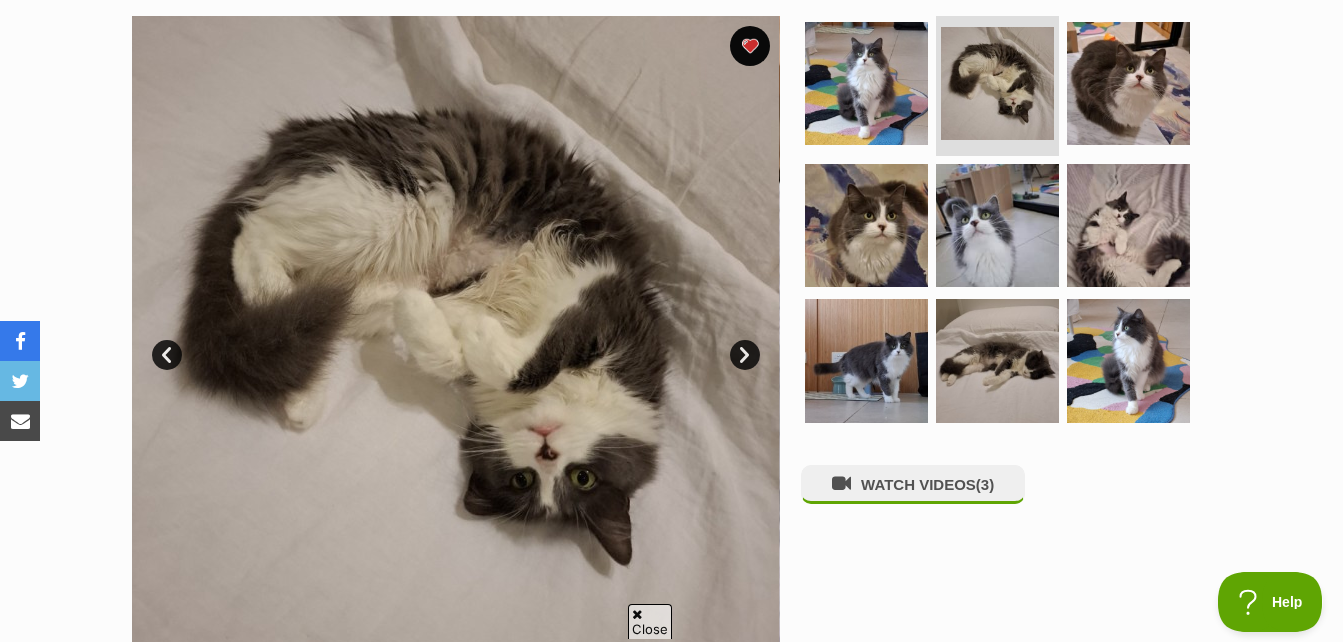 click on "Next" at bounding box center (745, 355) 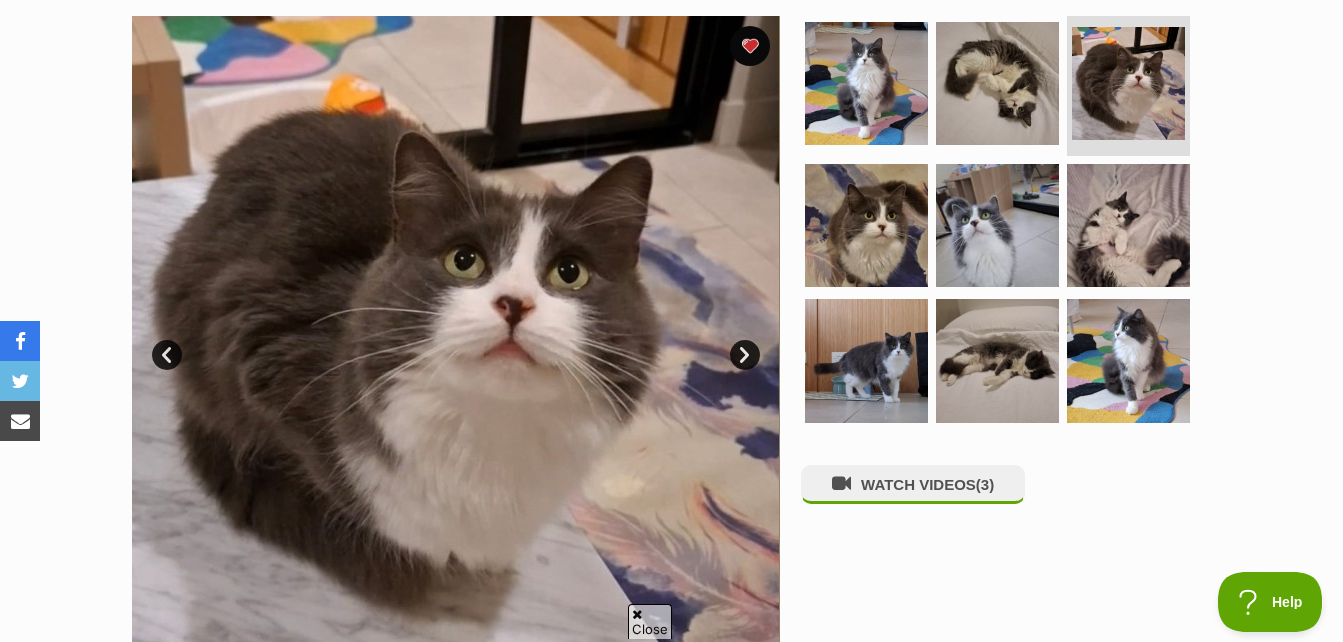 click on "Next" at bounding box center [745, 355] 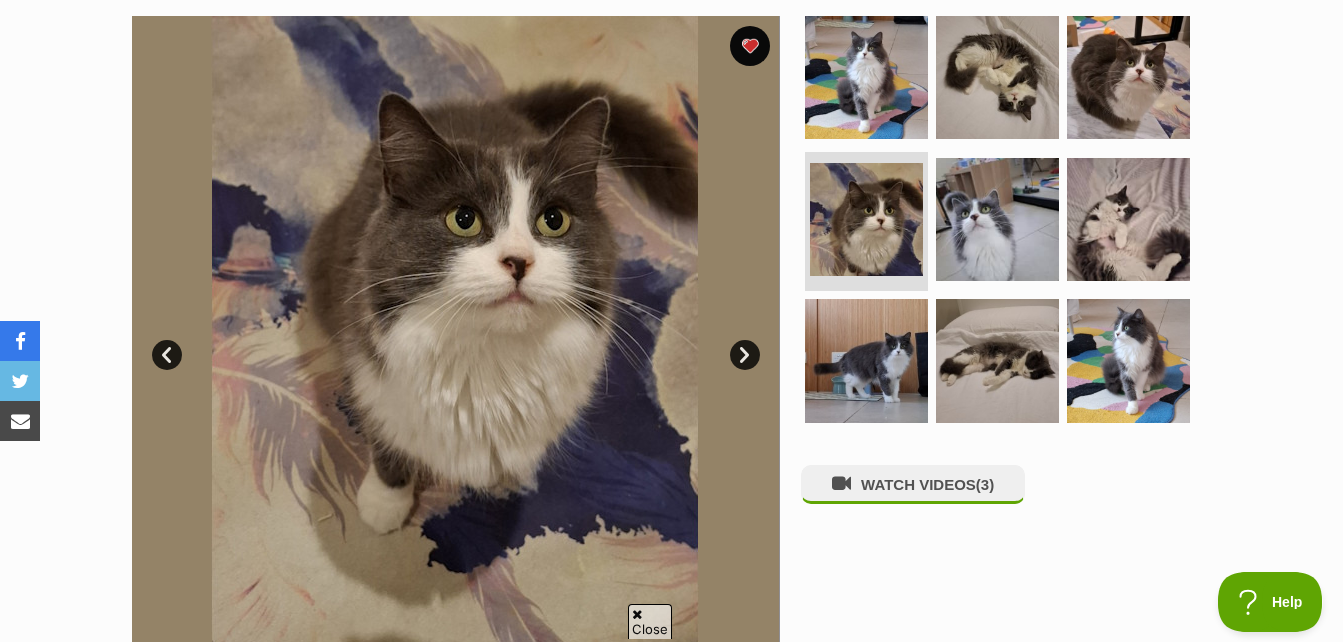 click on "Next" at bounding box center [745, 355] 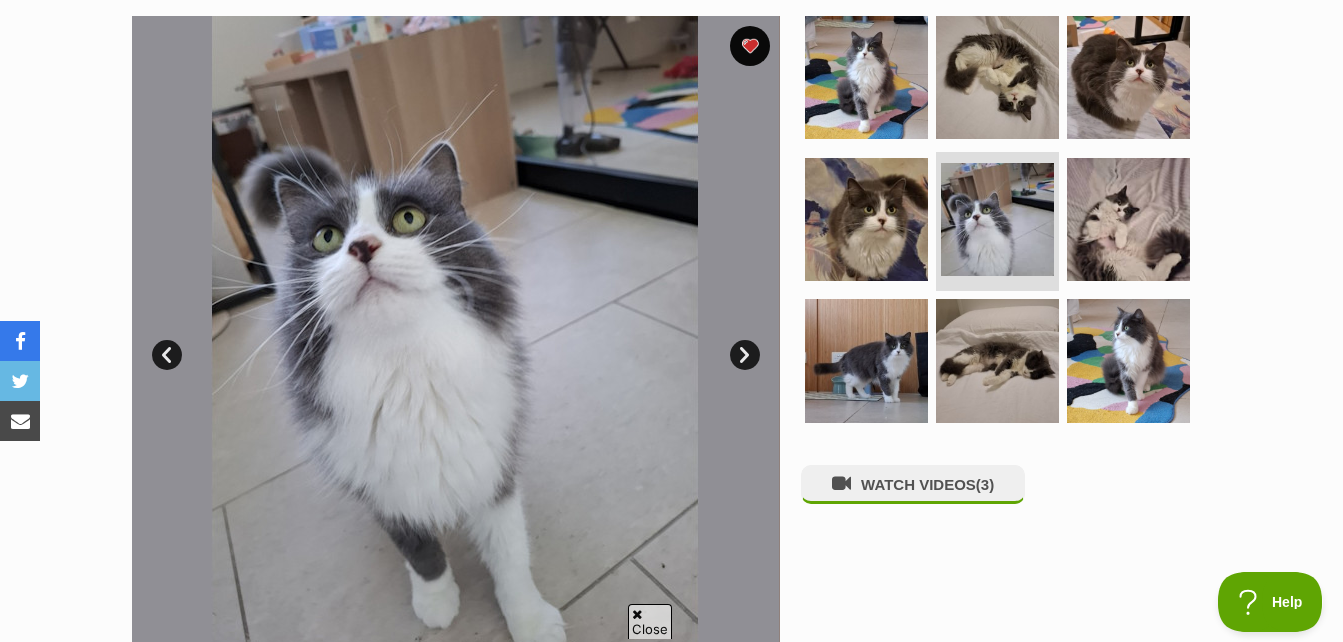 click on "Next" at bounding box center [745, 355] 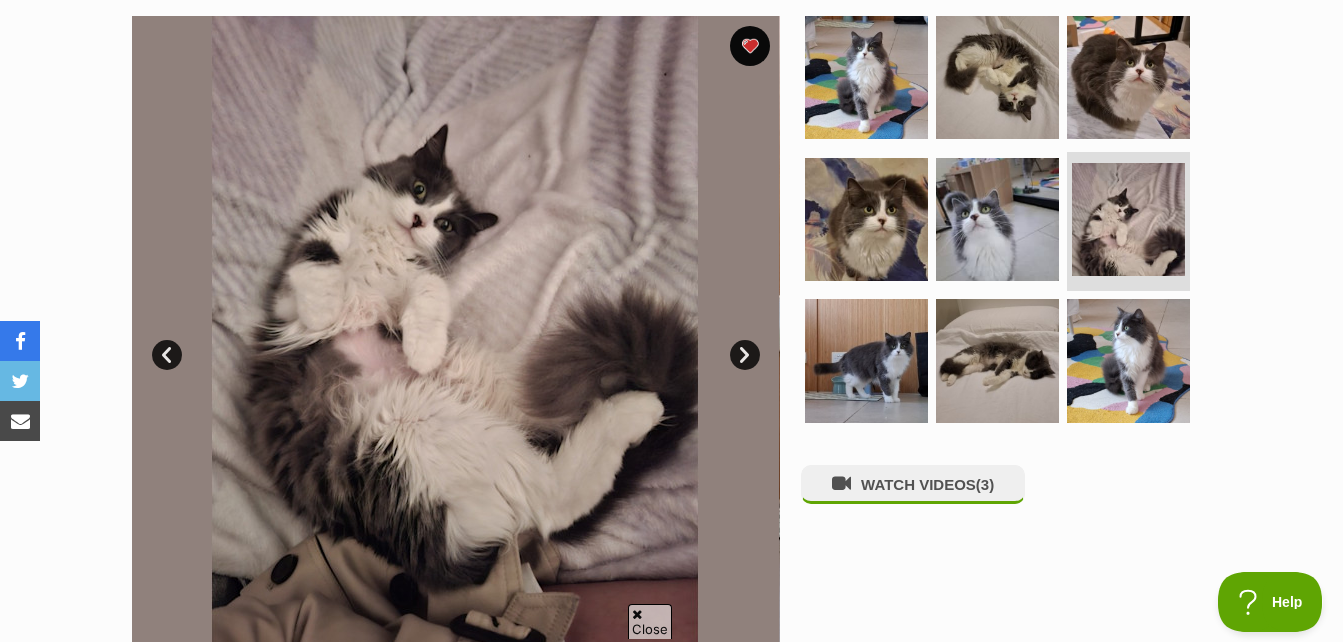 click on "Next" at bounding box center (745, 355) 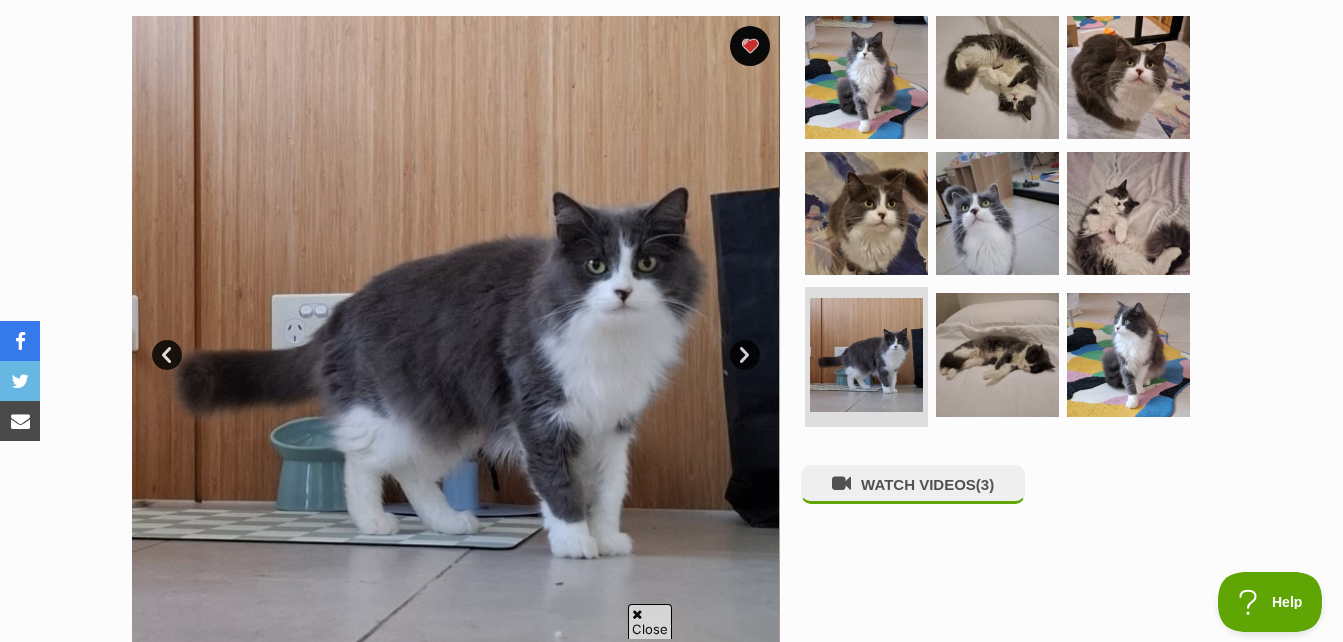 click on "Next" at bounding box center [745, 355] 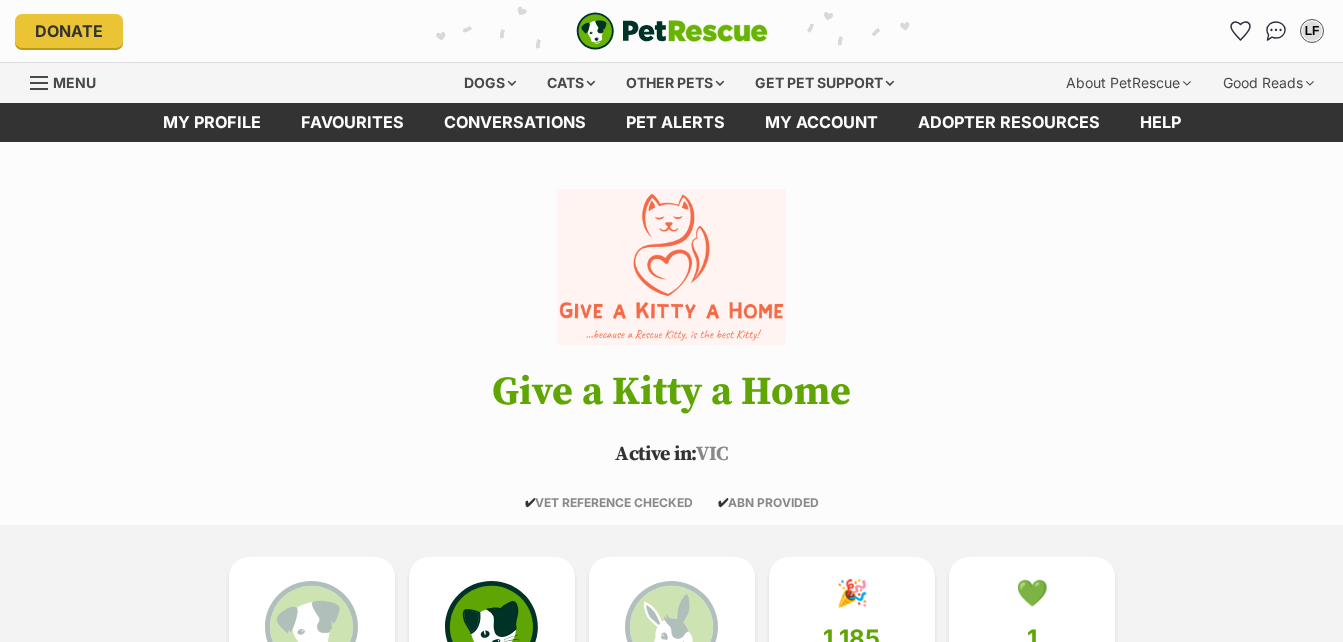scroll, scrollTop: 500, scrollLeft: 0, axis: vertical 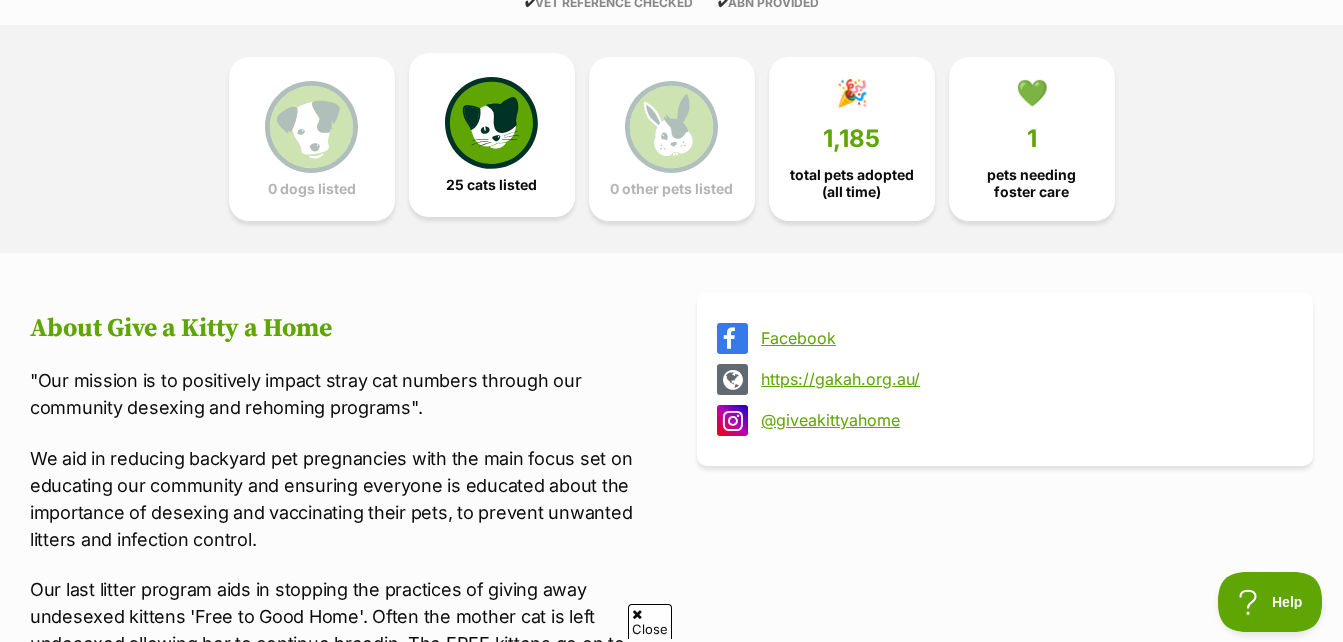 click at bounding box center (491, 123) 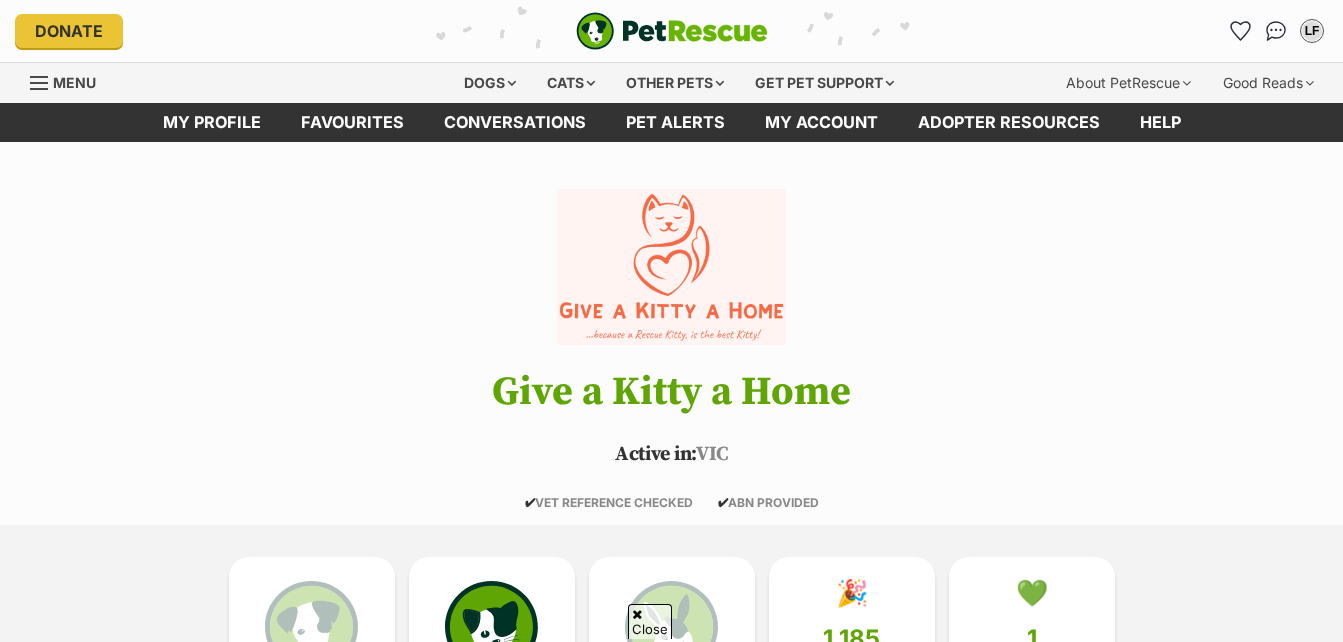 scroll, scrollTop: 1473, scrollLeft: 0, axis: vertical 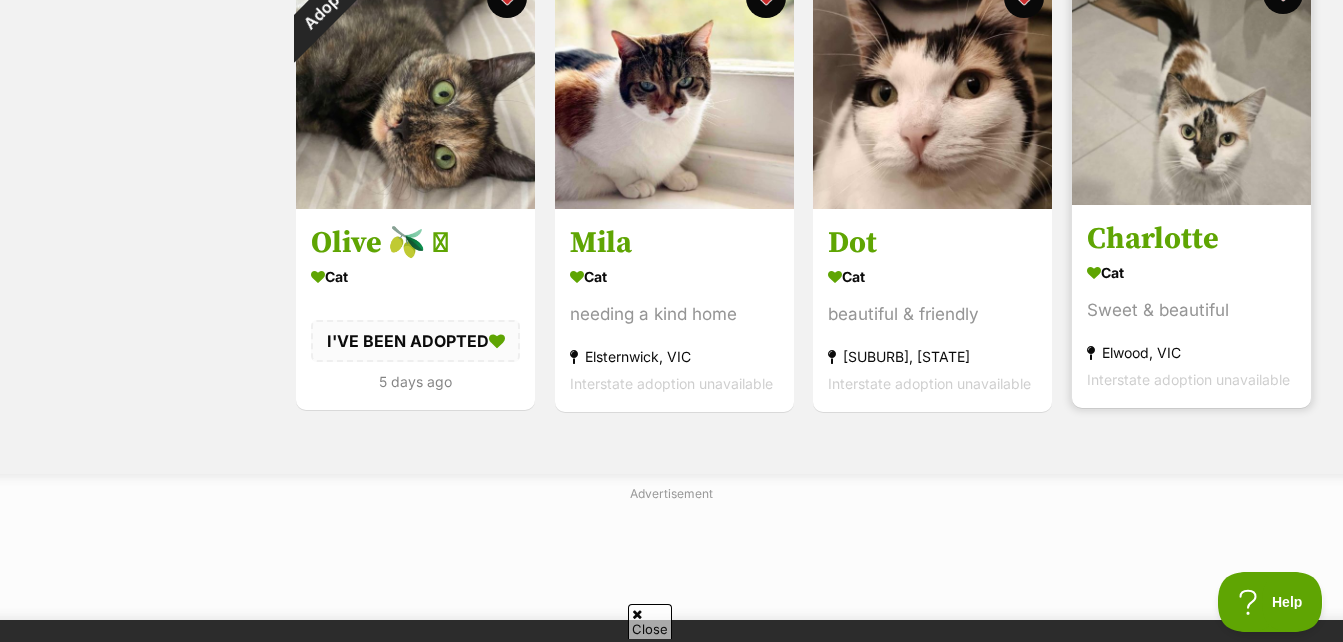 click on "Charlotte" at bounding box center (1191, 239) 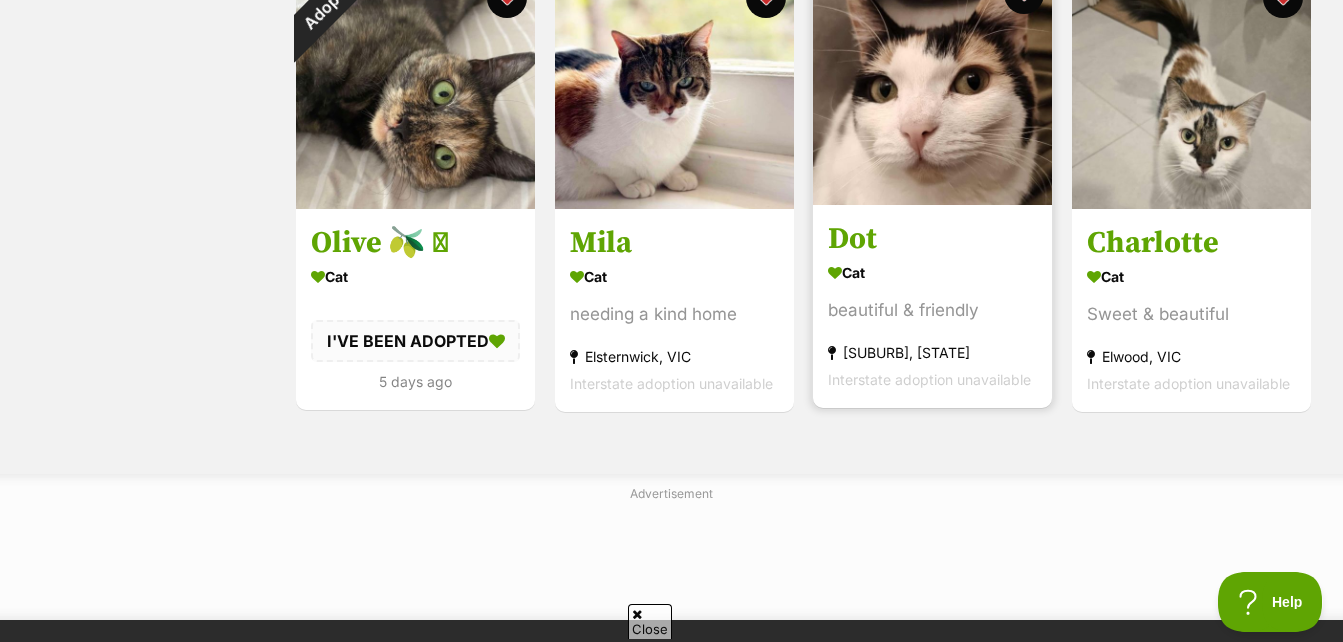 click at bounding box center [932, 85] 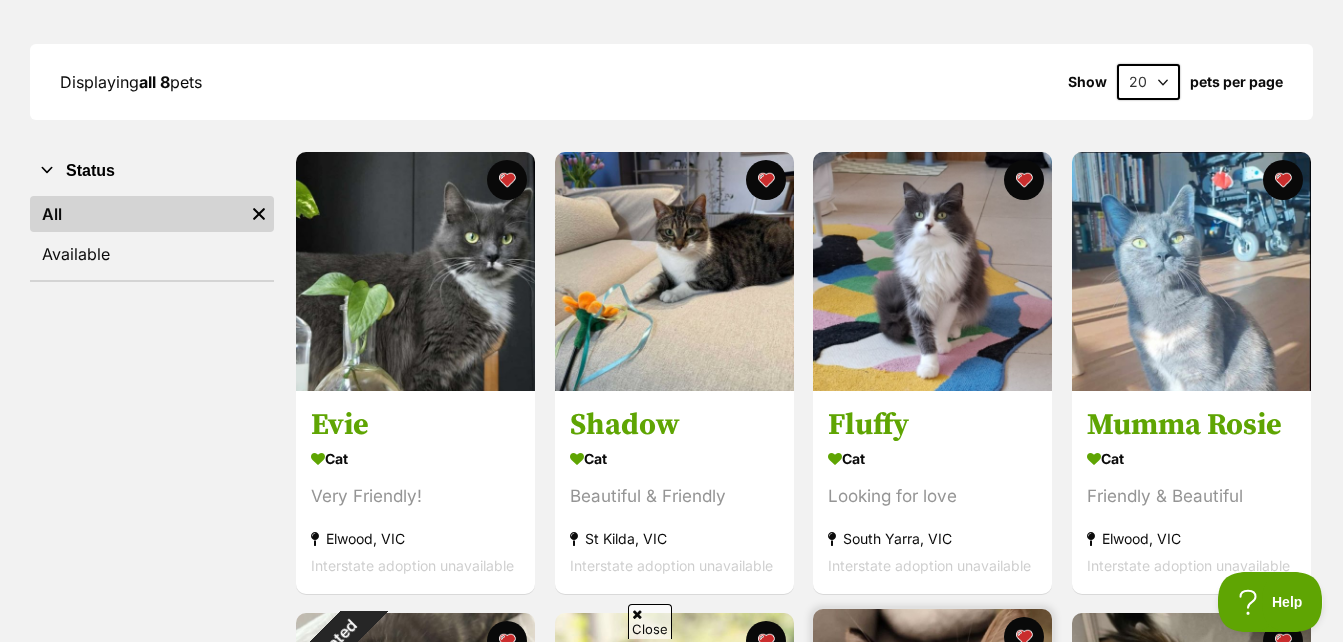 scroll, scrollTop: 200, scrollLeft: 0, axis: vertical 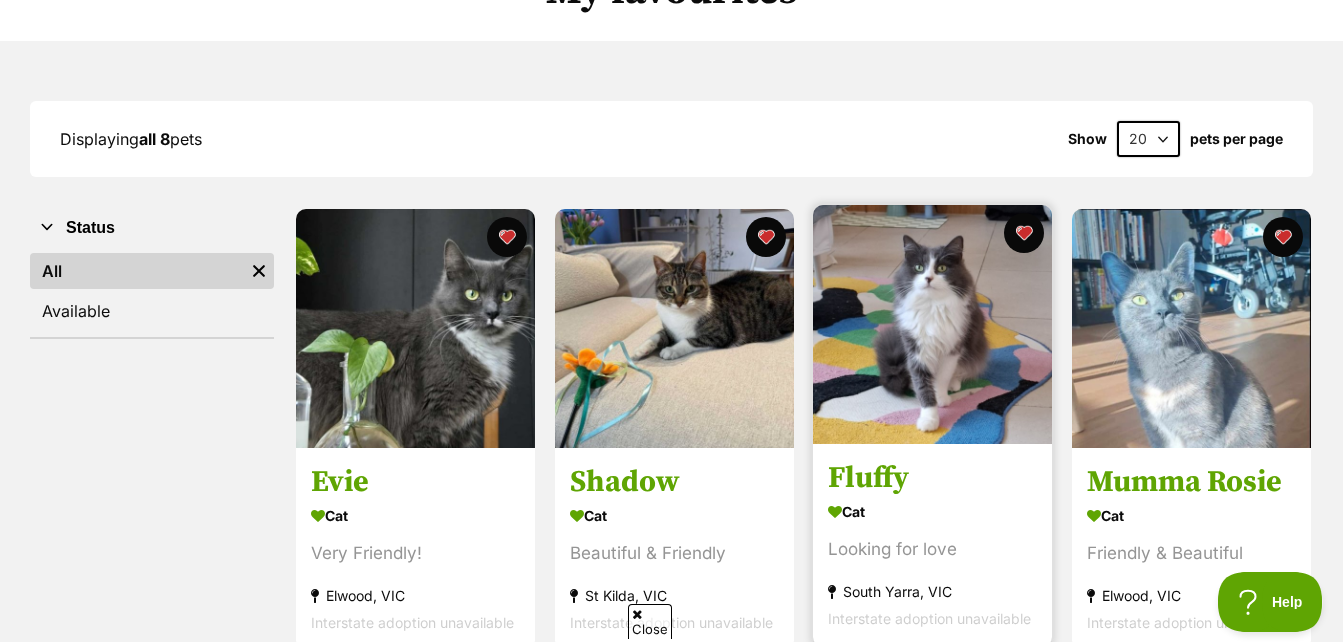 click at bounding box center (932, 324) 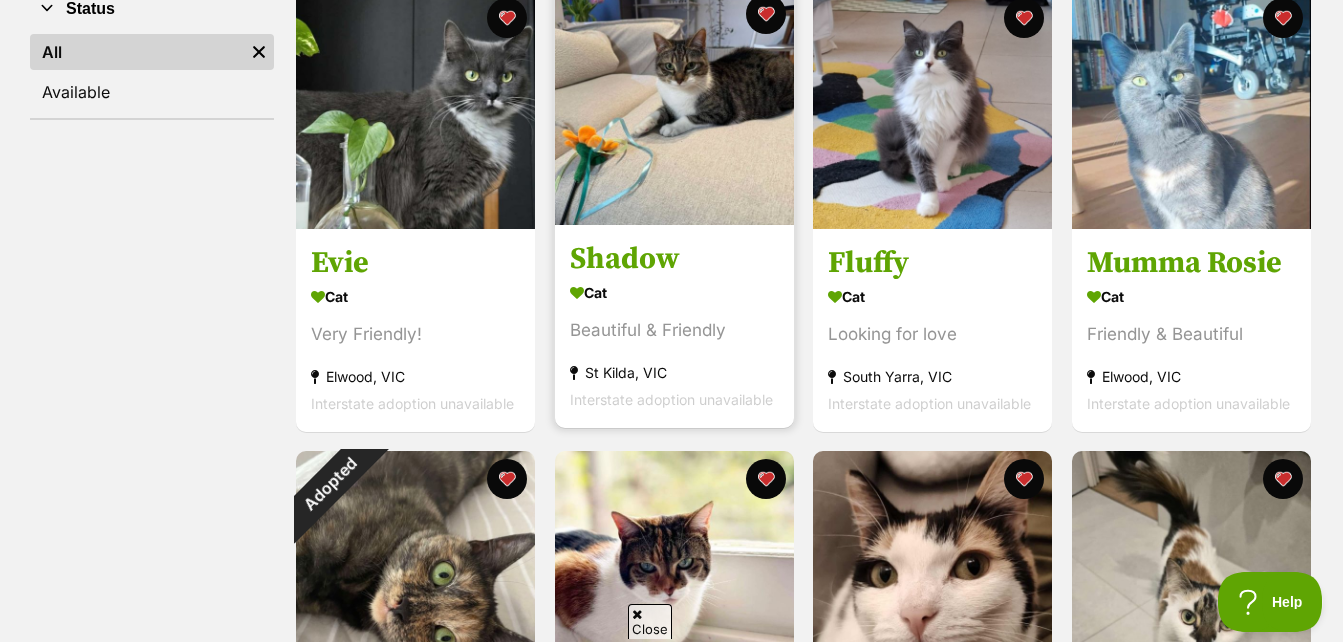 scroll, scrollTop: 700, scrollLeft: 0, axis: vertical 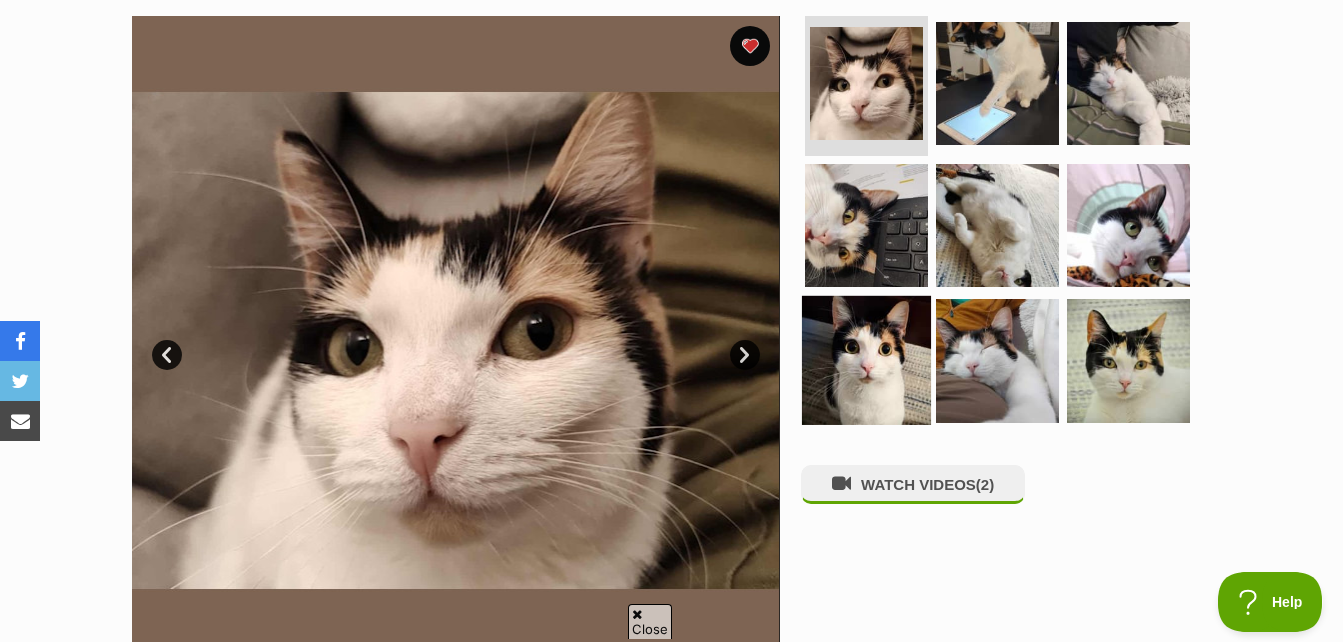 click at bounding box center (866, 360) 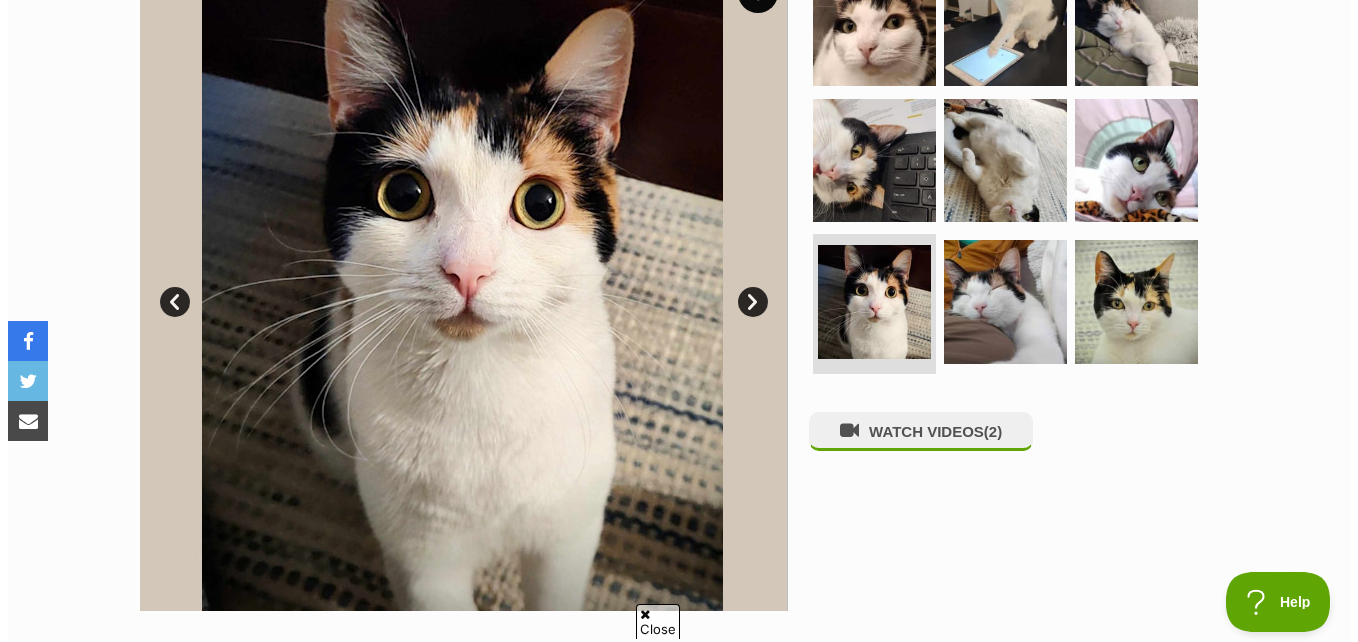 scroll, scrollTop: 500, scrollLeft: 0, axis: vertical 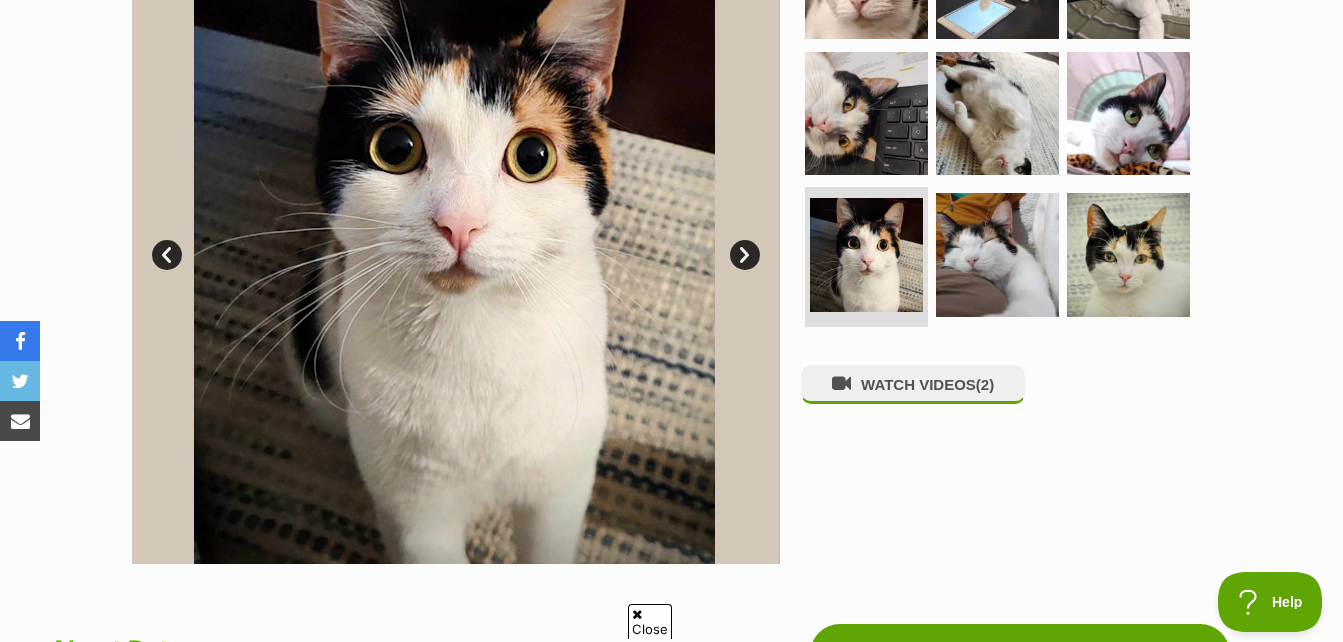 click on "Next" at bounding box center [745, 255] 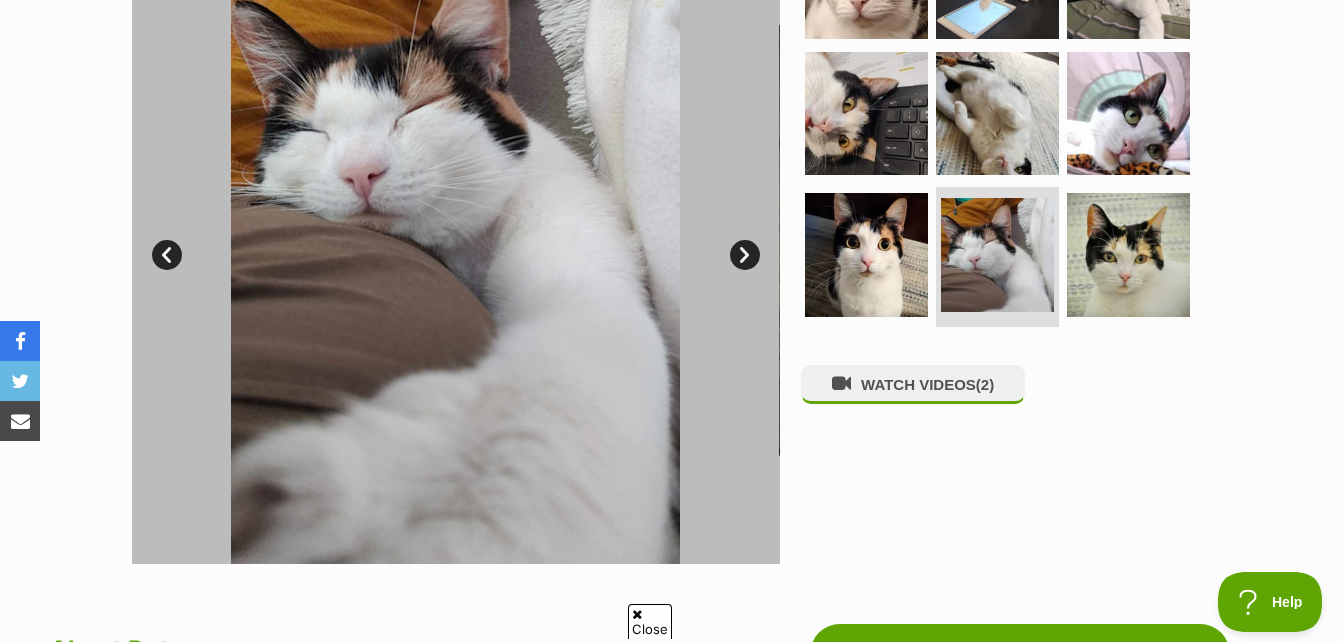 click on "Next" at bounding box center (745, 255) 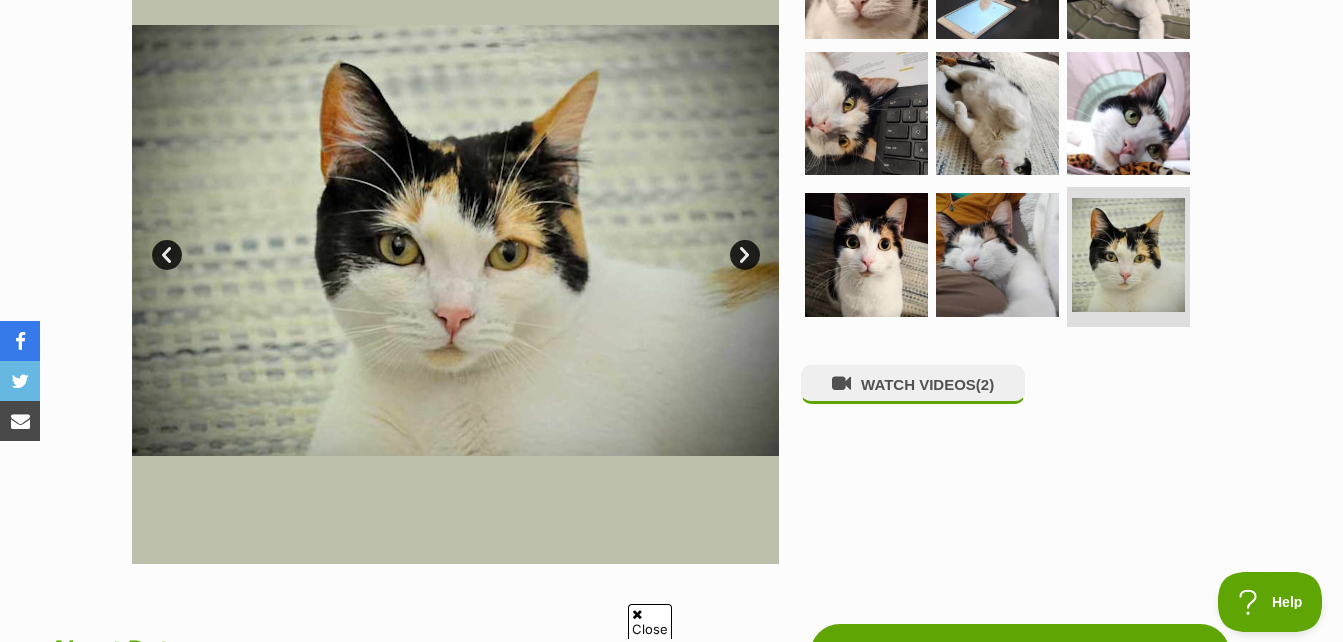 click on "Next" at bounding box center (745, 255) 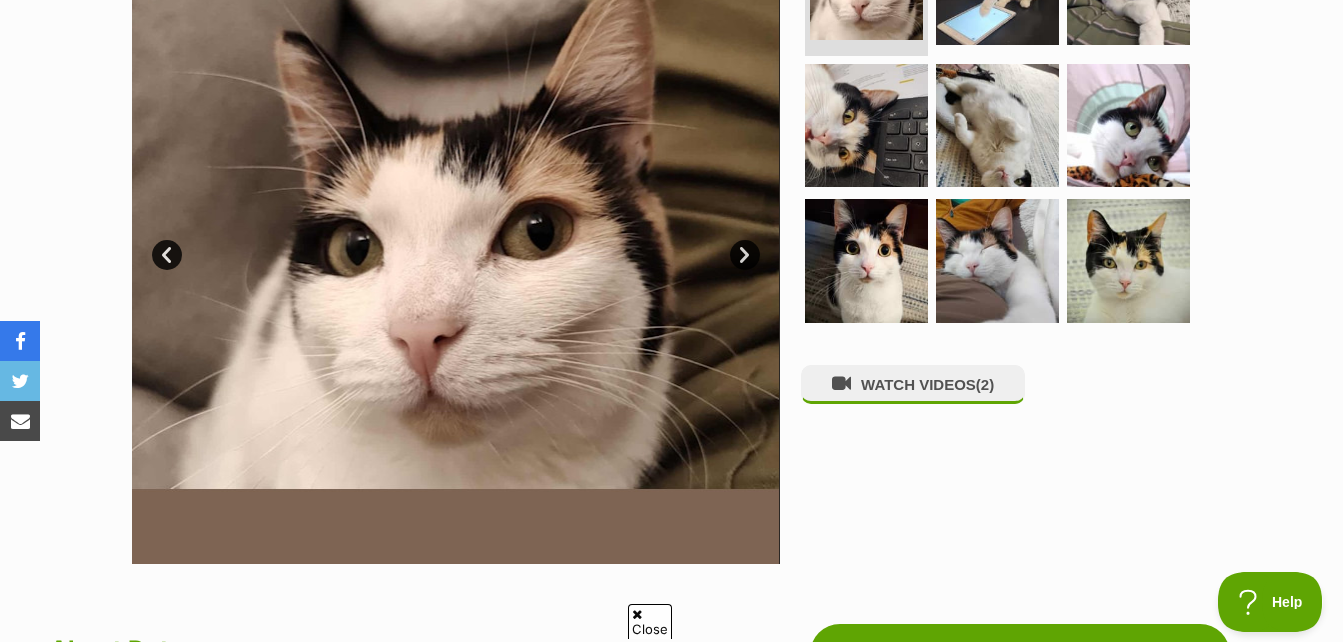 click on "Next" at bounding box center (745, 255) 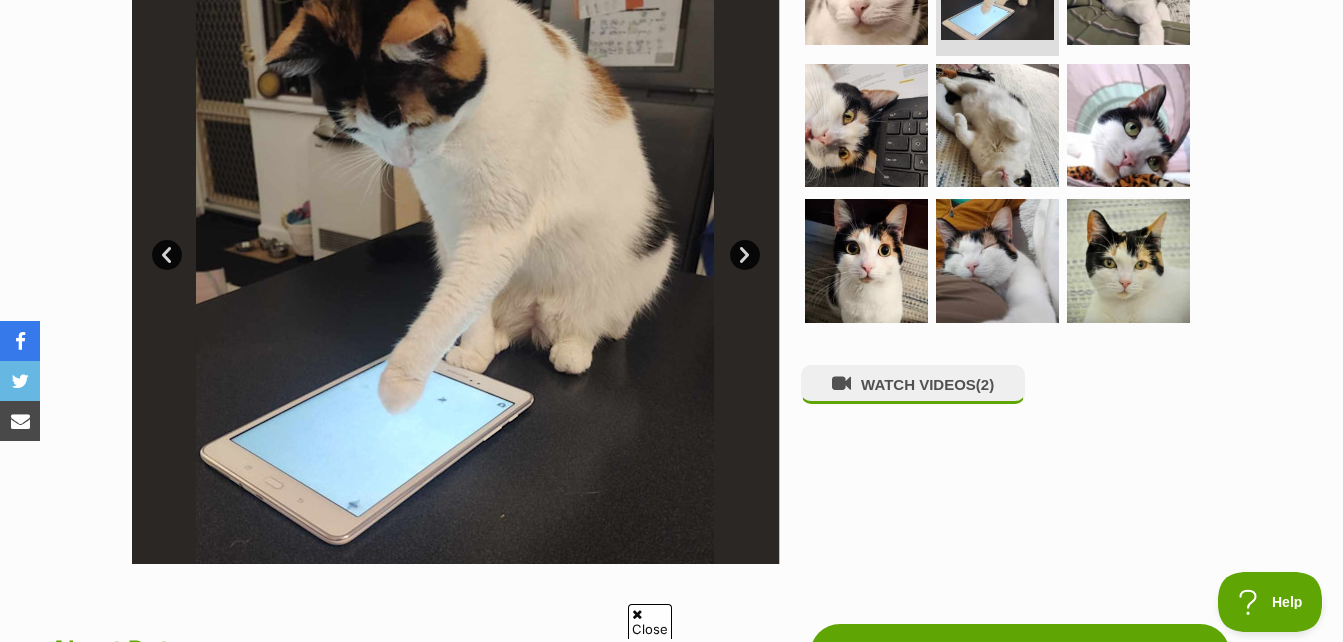 click on "Next" at bounding box center (745, 255) 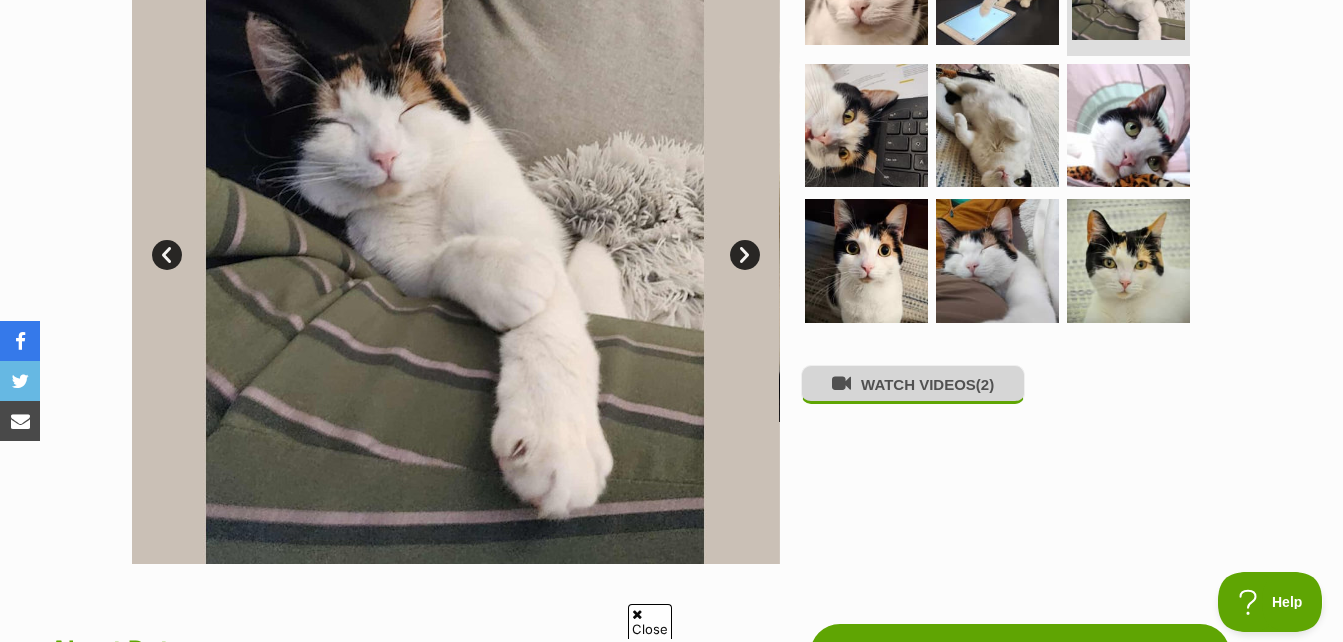 click on "WATCH VIDEOS
(2)" at bounding box center (913, 384) 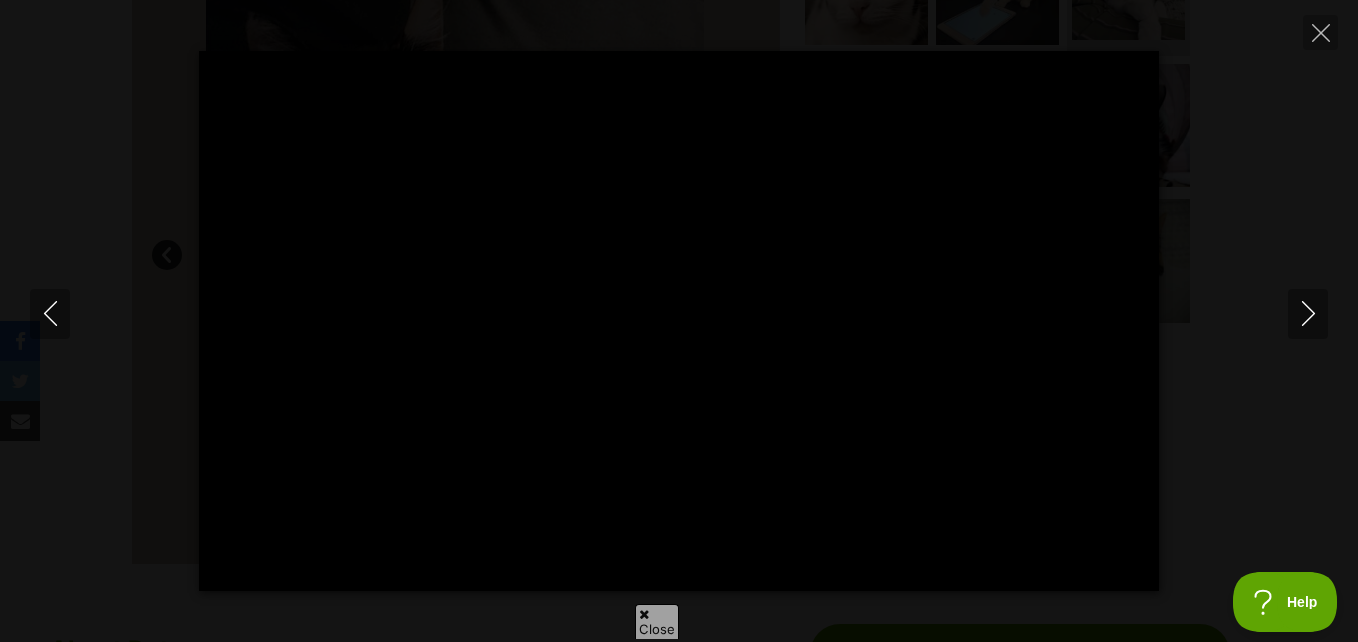type on "100" 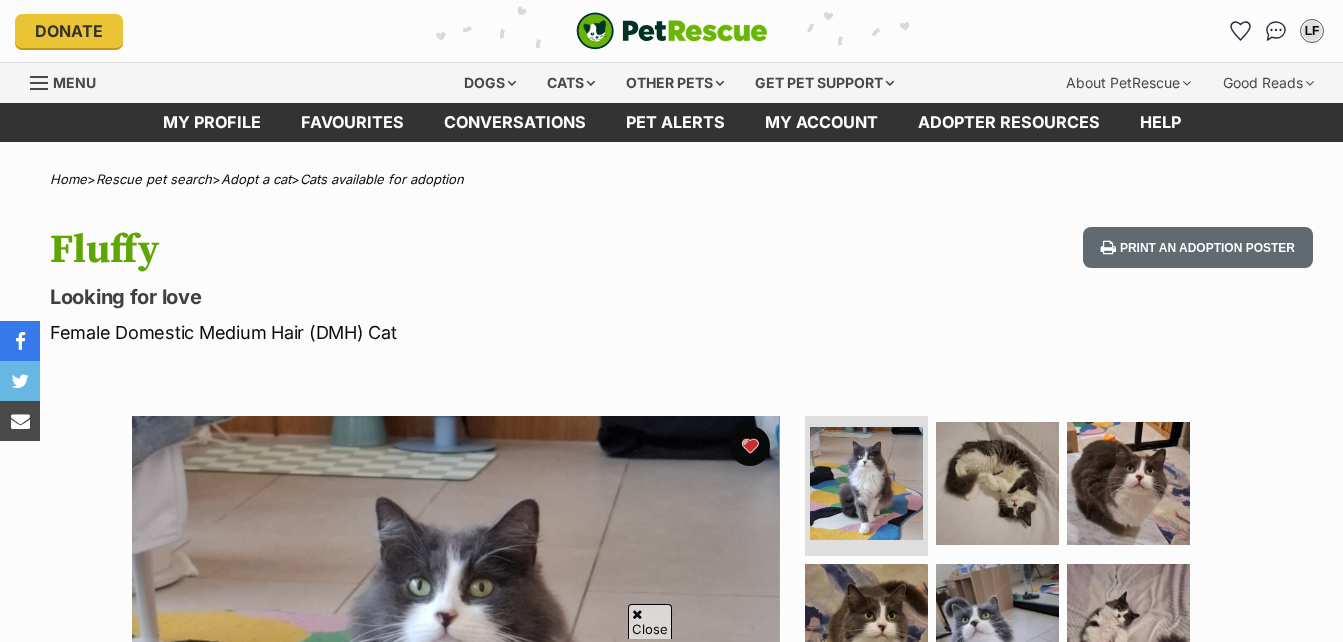 scroll, scrollTop: 500, scrollLeft: 0, axis: vertical 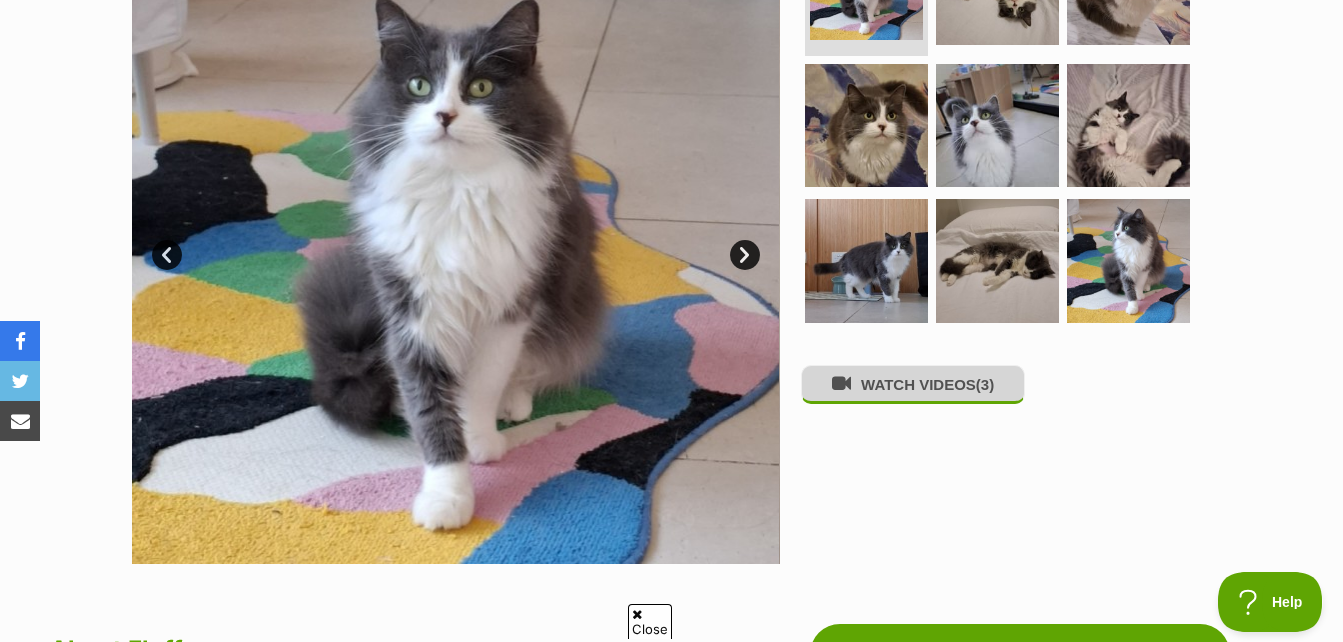 click on "WATCH VIDEOS
(3)" at bounding box center (913, 384) 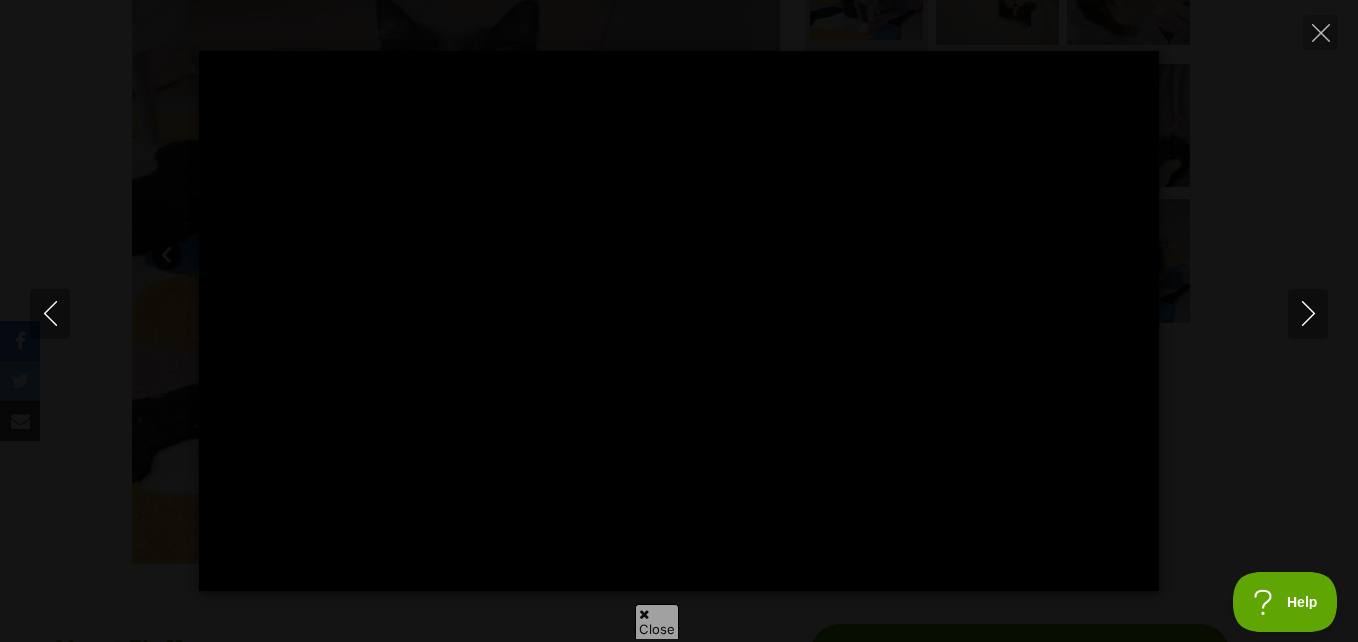 type on "100" 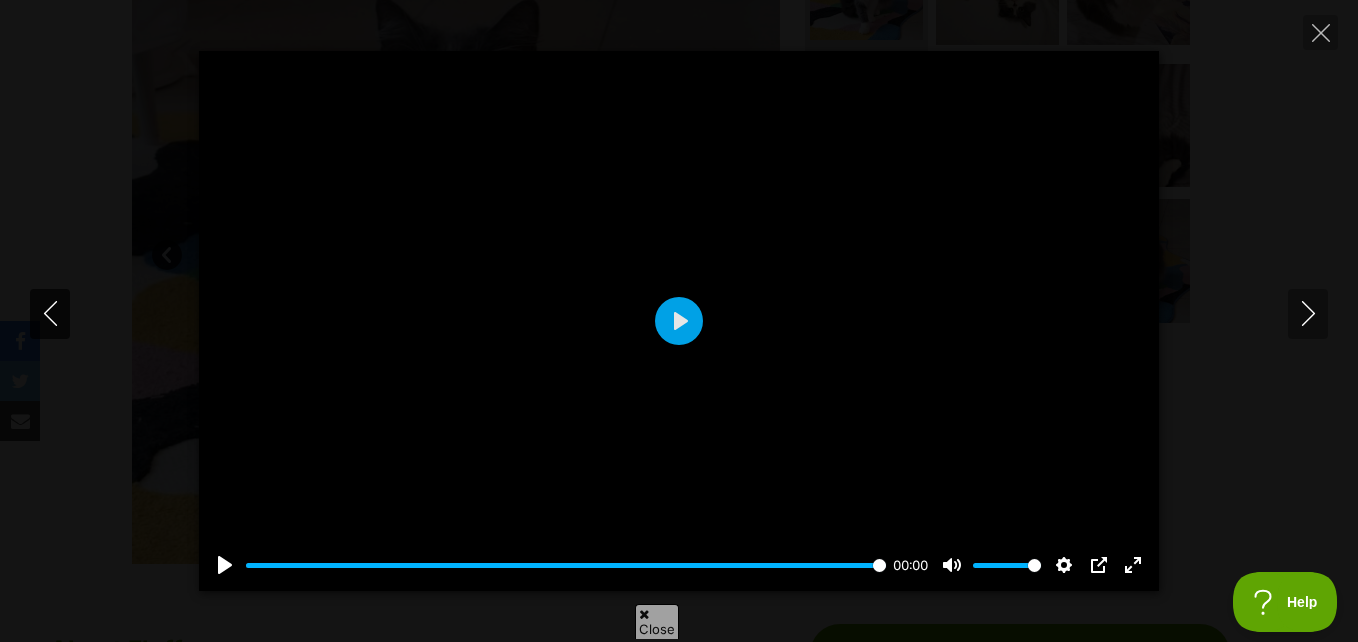 click 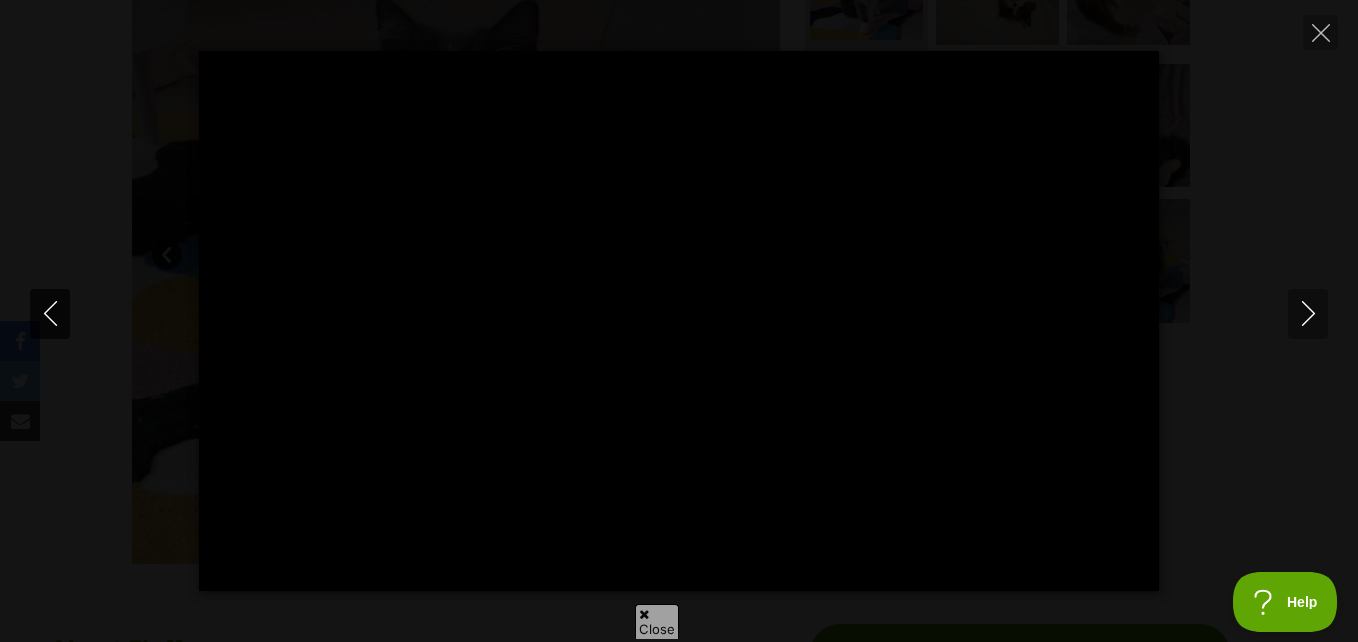 type on "100" 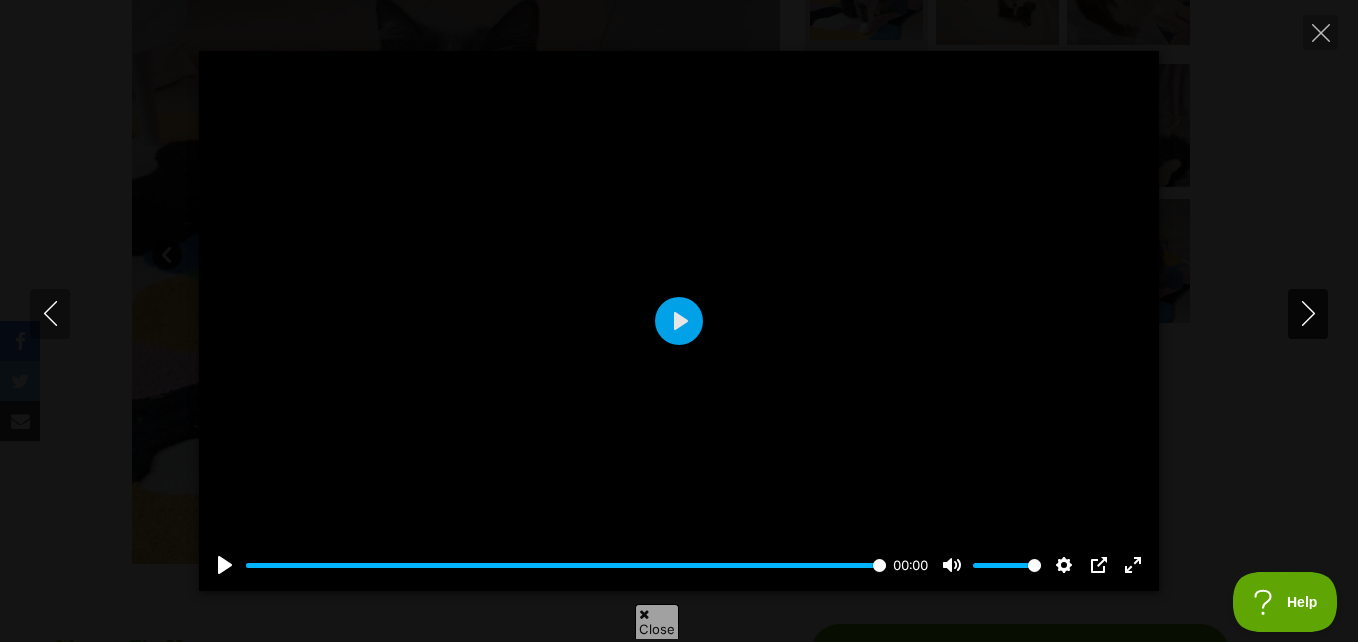 click 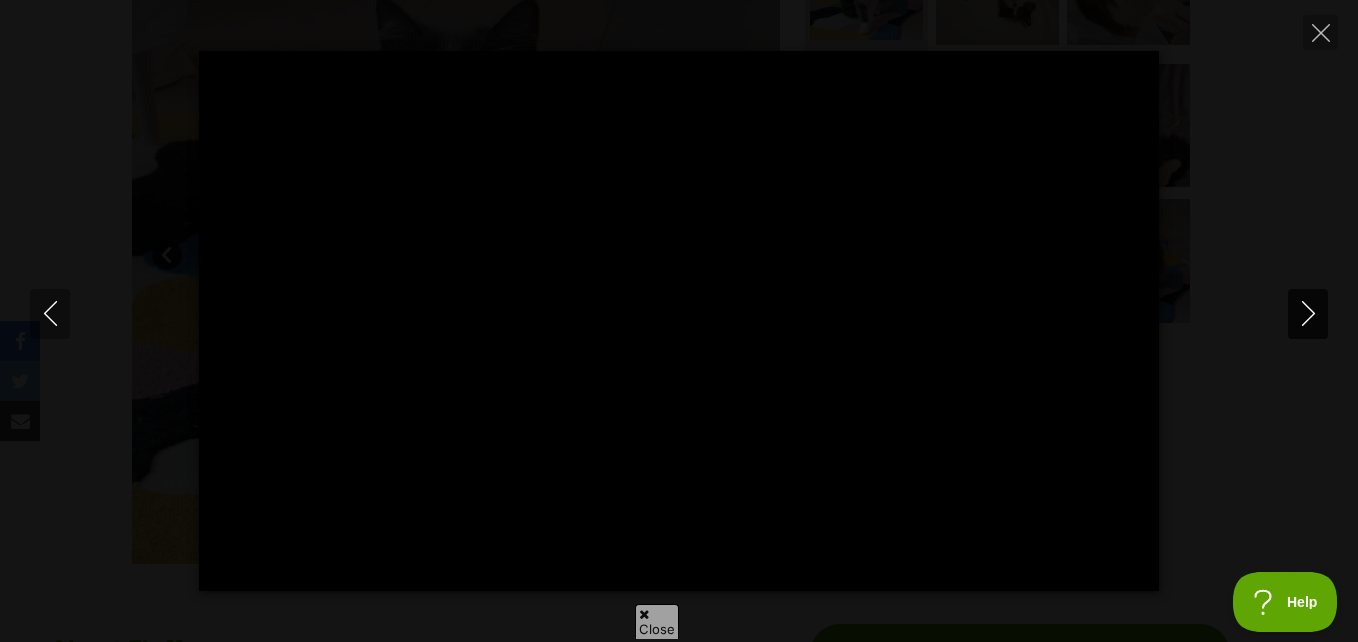 click 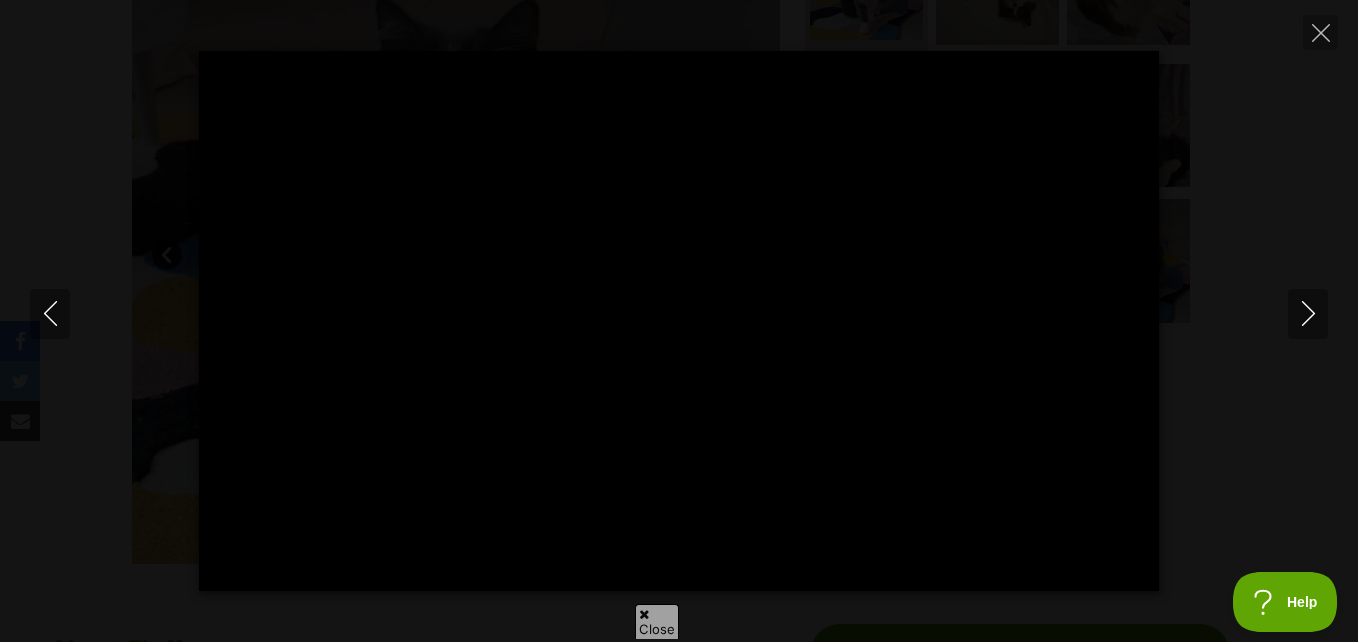 type on "74.81" 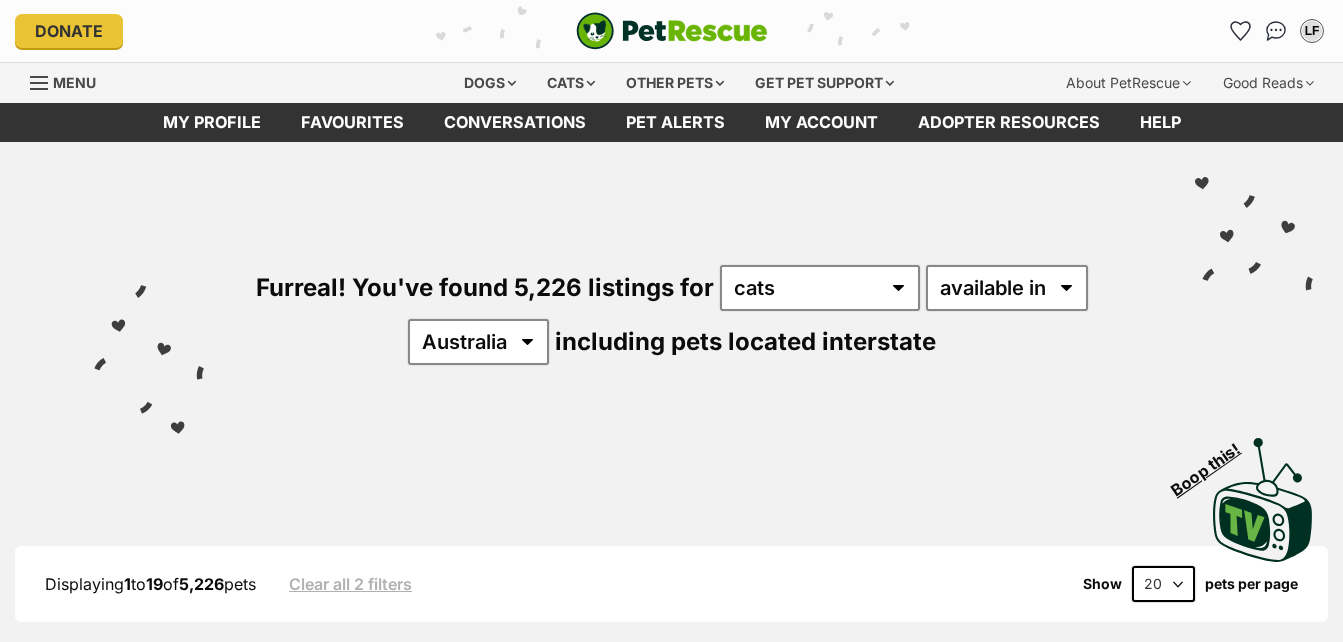 scroll, scrollTop: 0, scrollLeft: 0, axis: both 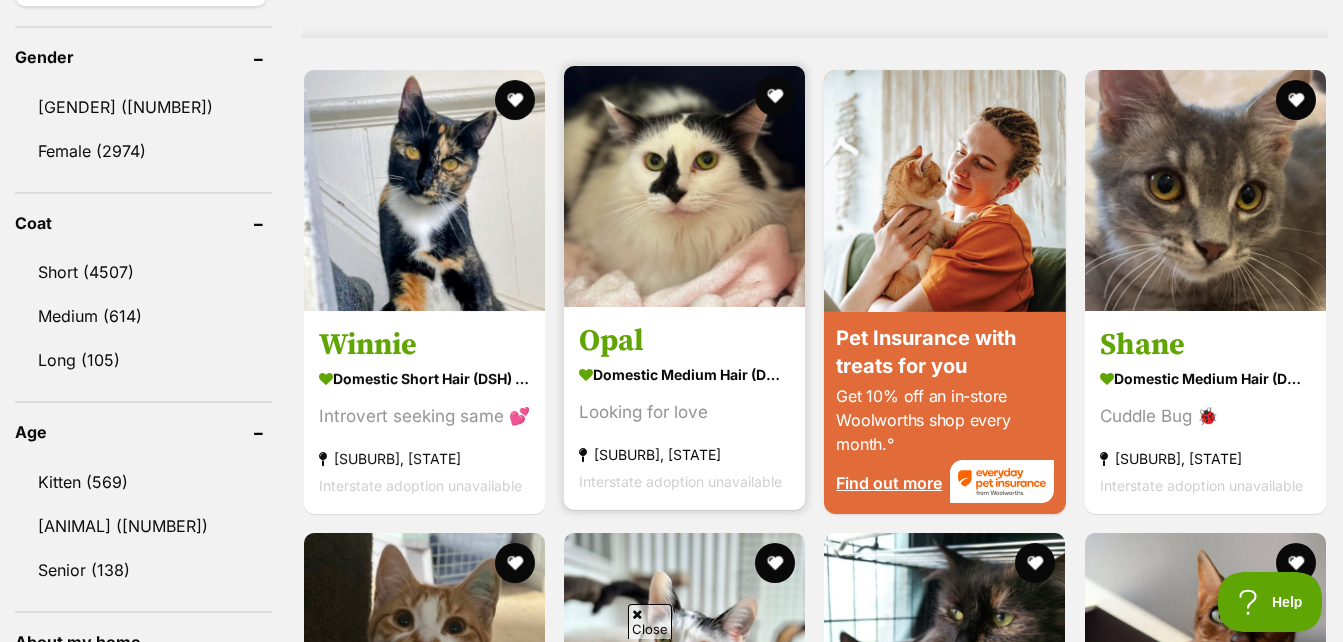 click on "Opal" at bounding box center (684, 341) 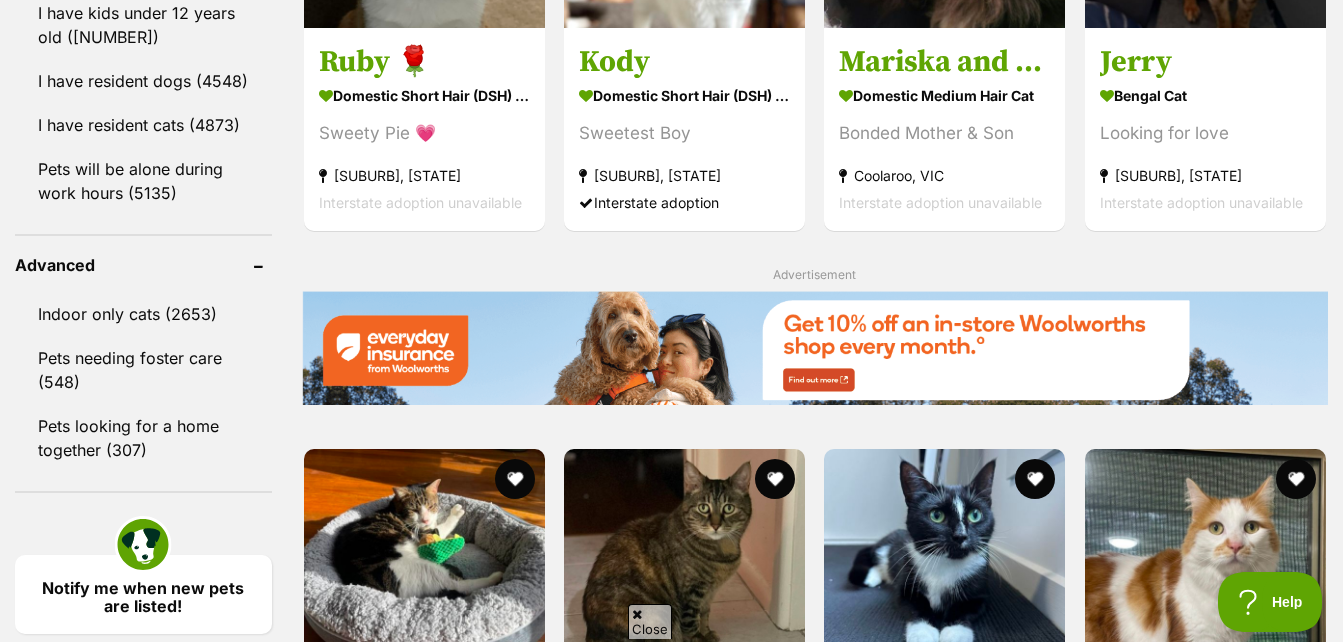 scroll, scrollTop: 2100, scrollLeft: 0, axis: vertical 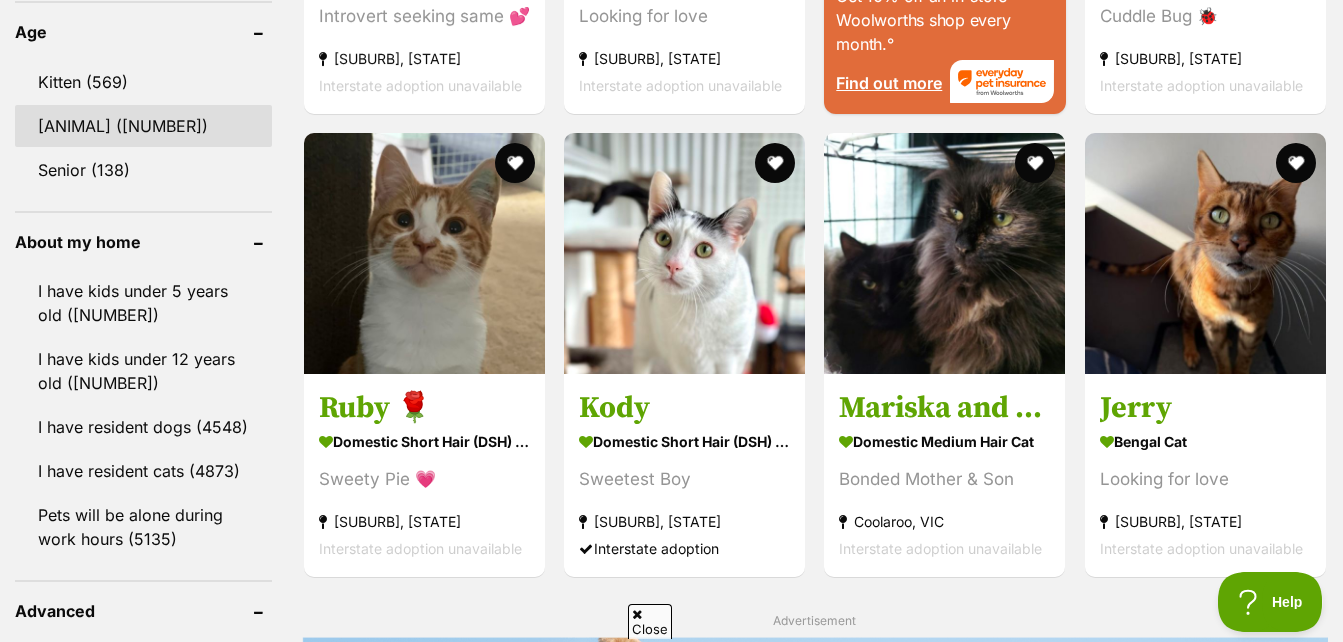 click on "Cat (4664)" at bounding box center (143, 126) 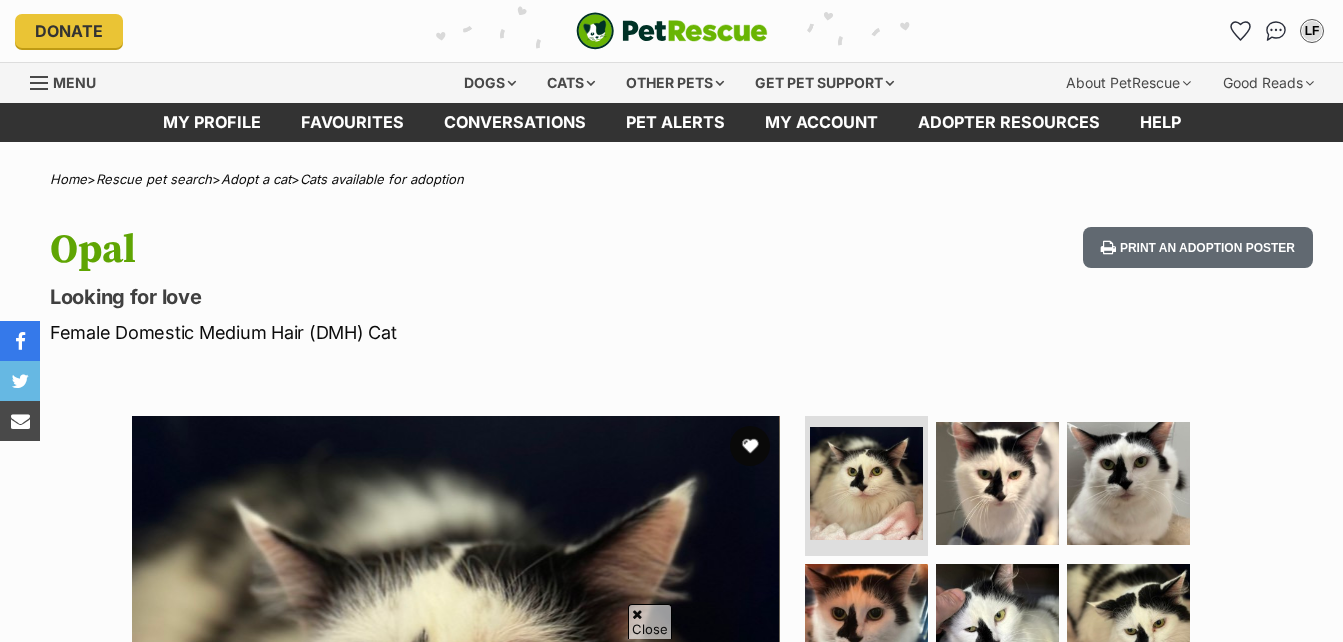 scroll, scrollTop: 400, scrollLeft: 0, axis: vertical 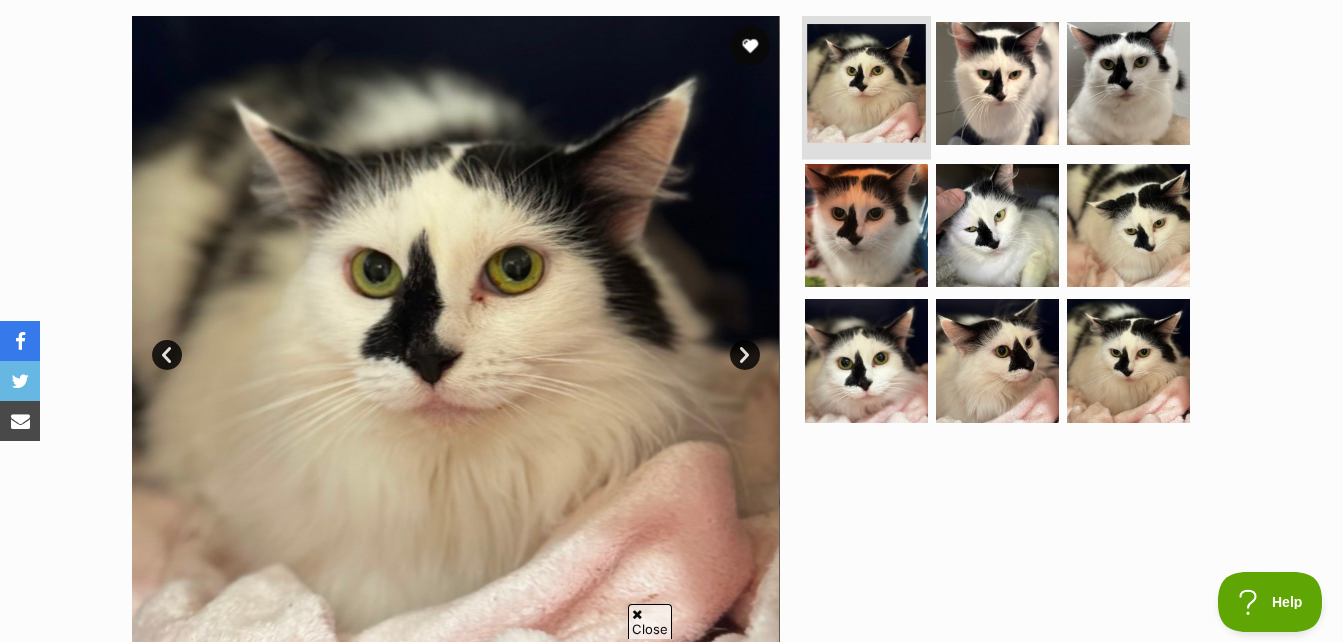 click at bounding box center (866, 83) 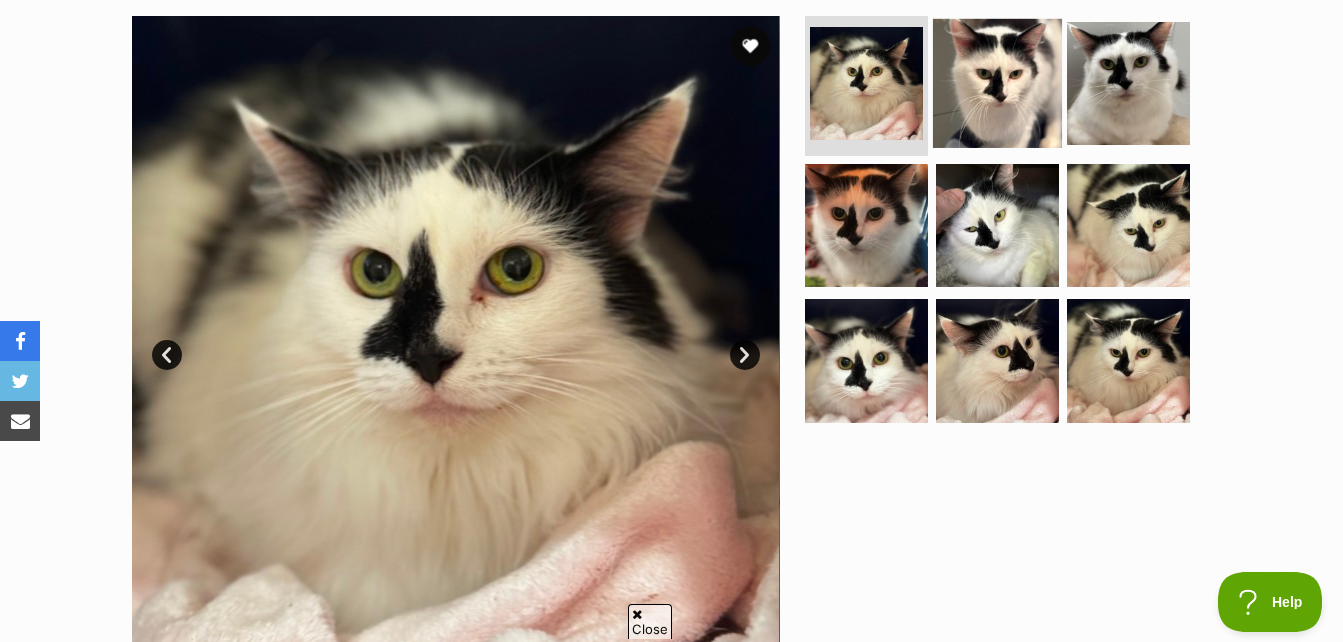 click at bounding box center (997, 83) 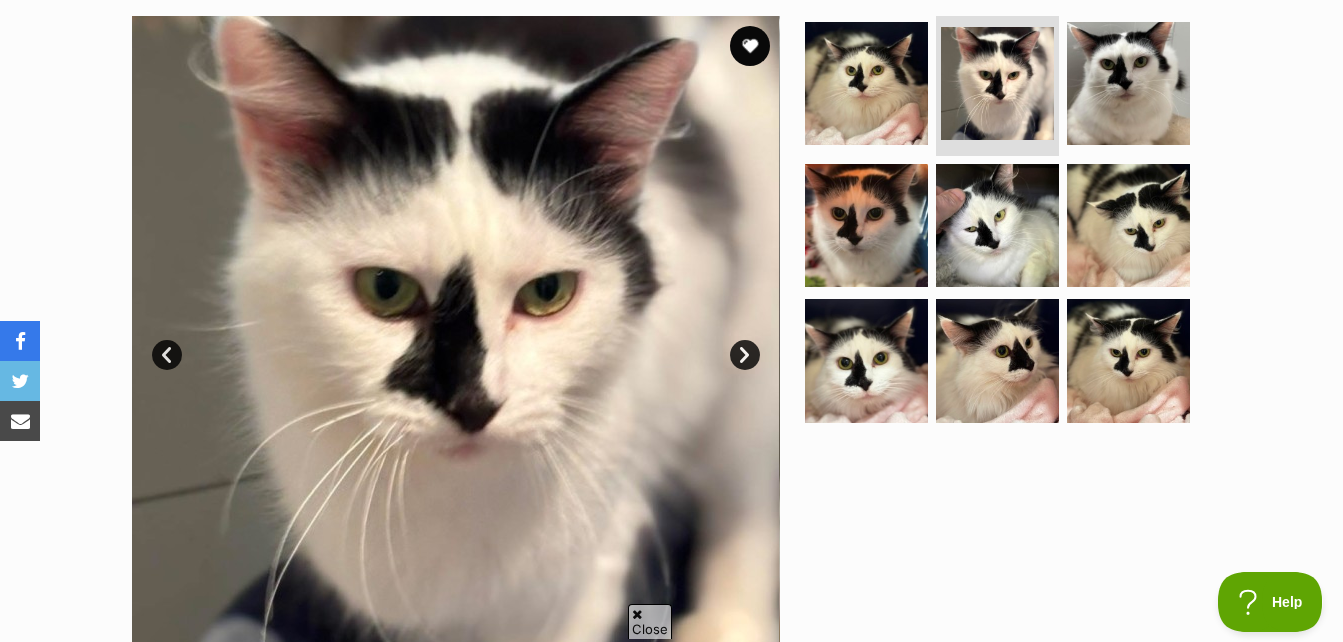 click on "Next" at bounding box center [745, 355] 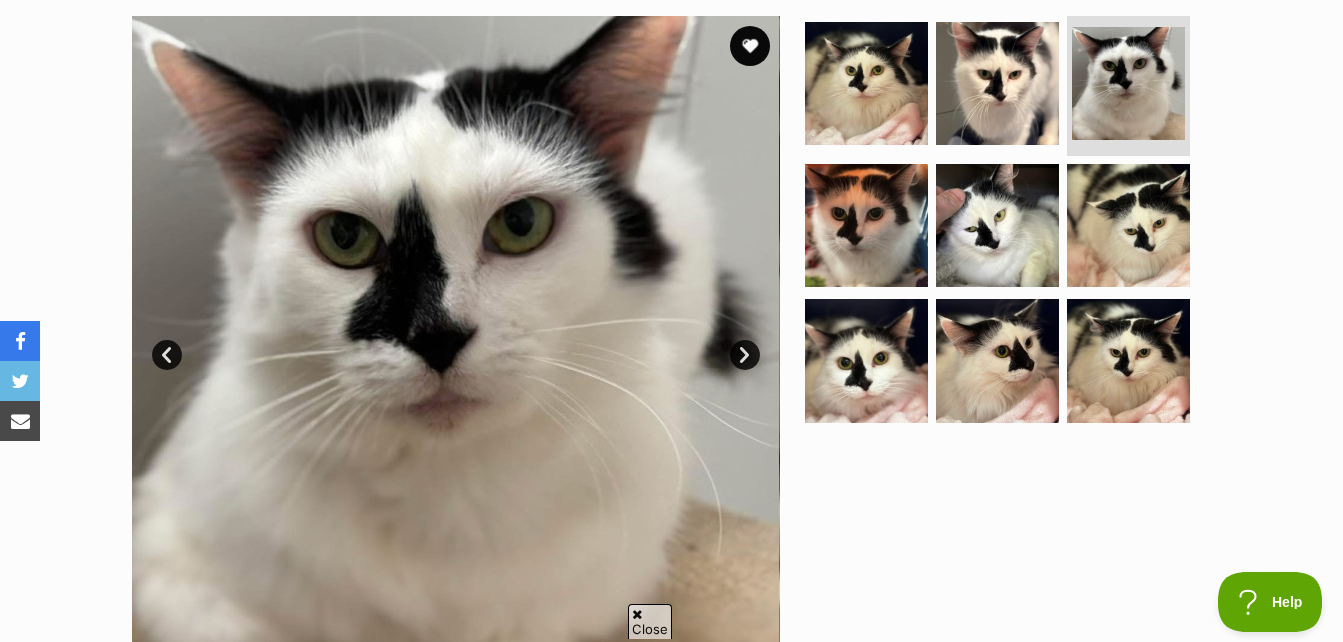 click on "Next" at bounding box center [745, 355] 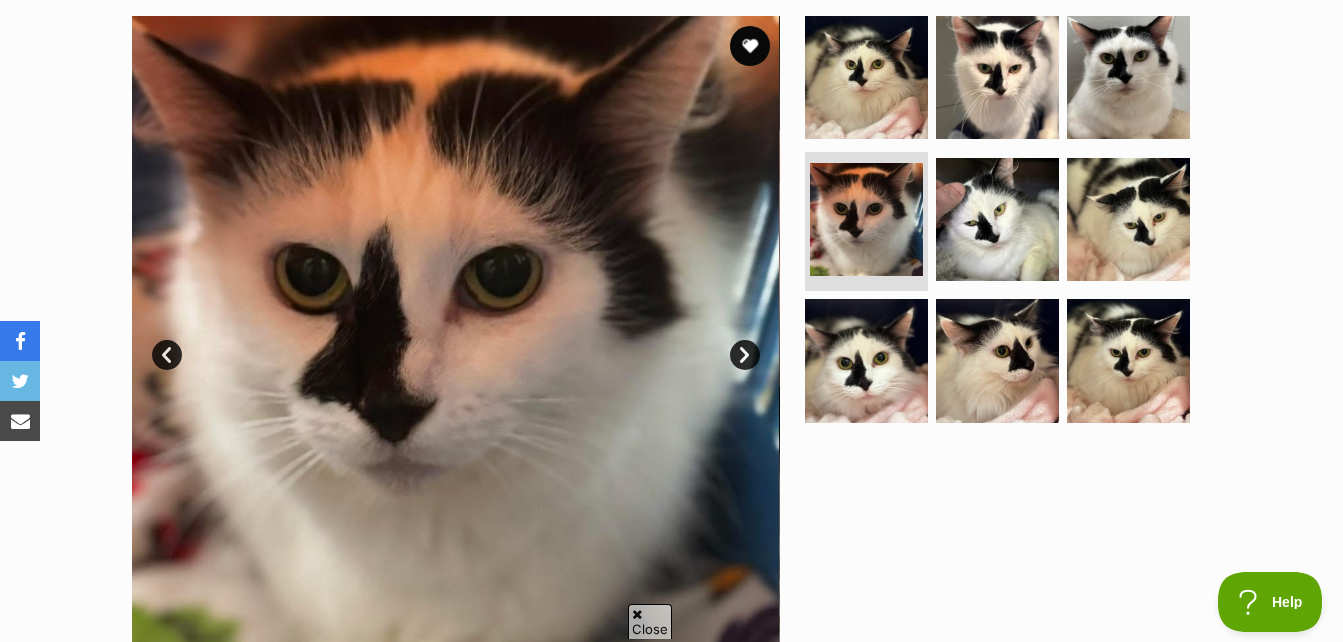 click on "Next" at bounding box center [745, 355] 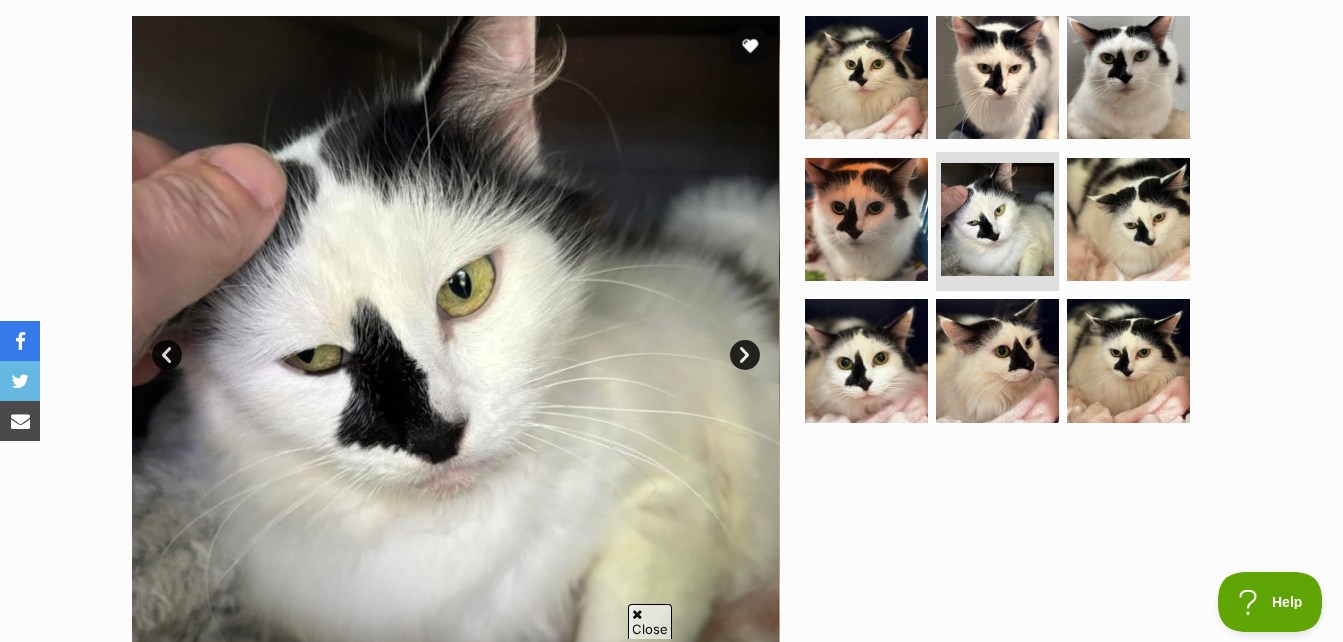 click on "Next" at bounding box center (745, 355) 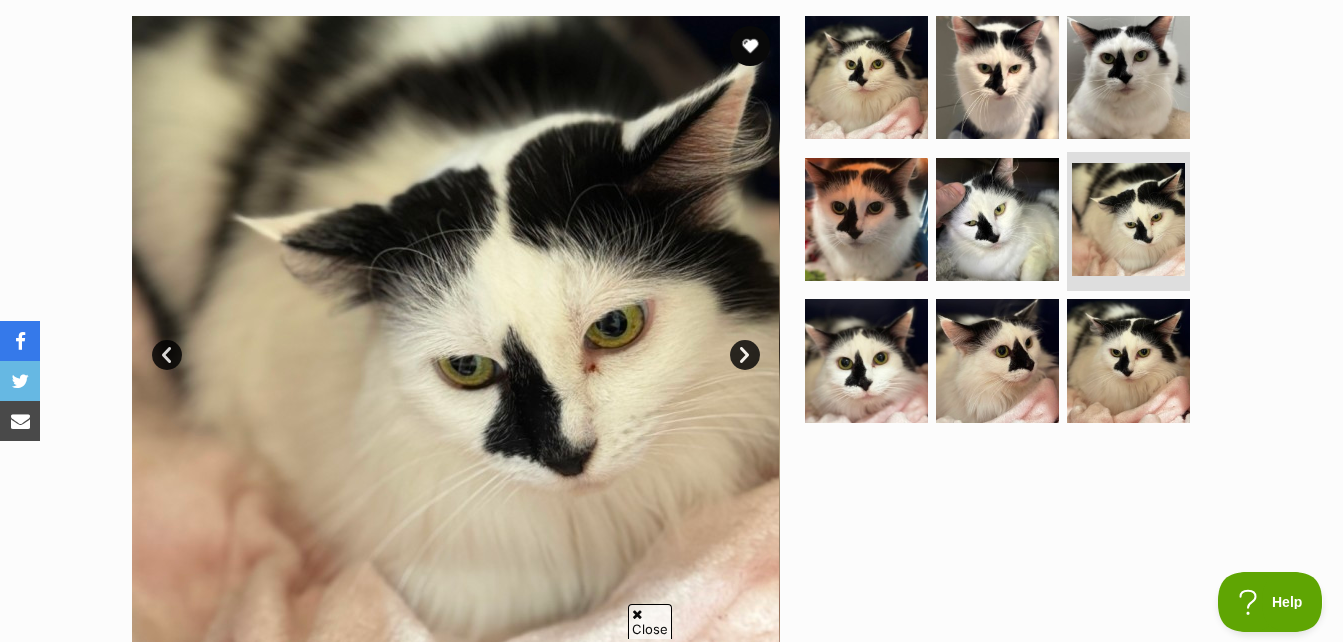 click on "Next" at bounding box center [745, 355] 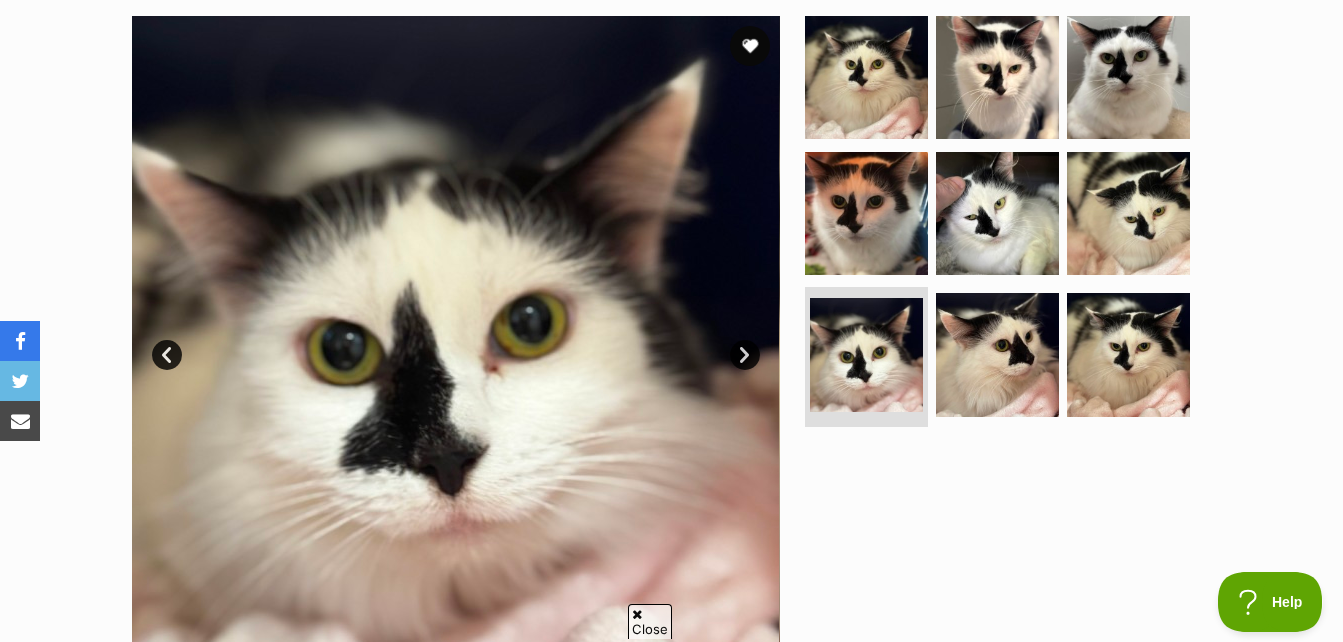 click on "Next" at bounding box center [745, 355] 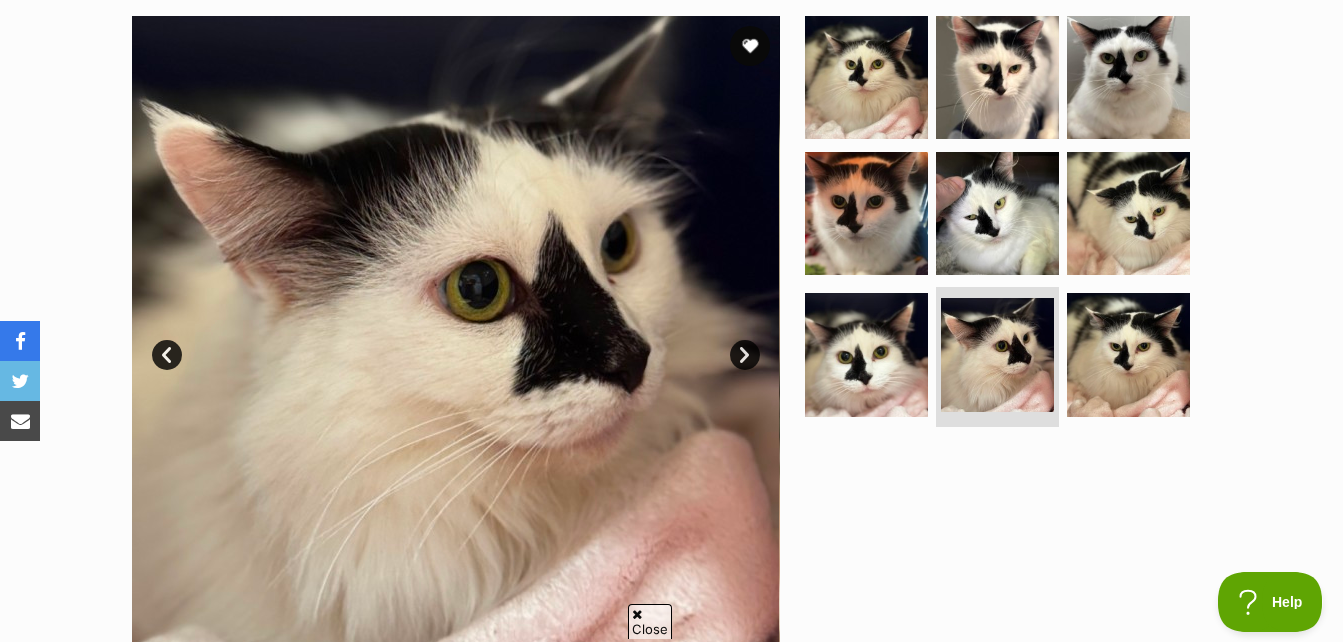 click on "Next" at bounding box center (745, 355) 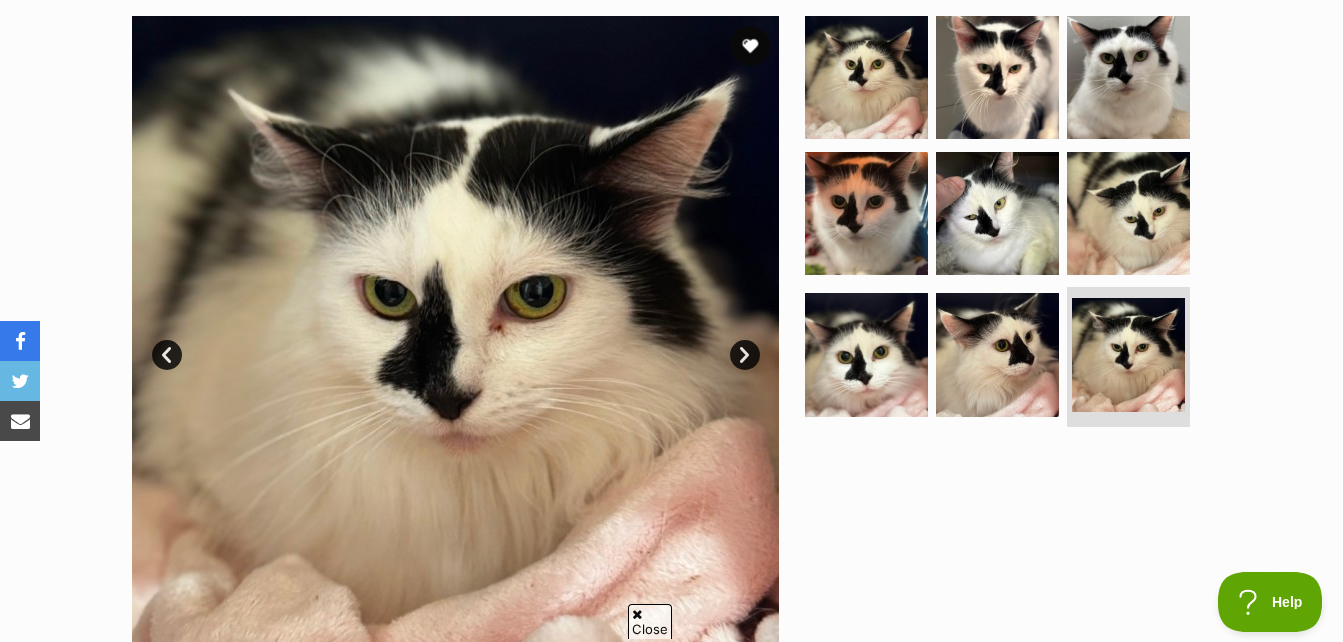 click on "Next" at bounding box center (745, 355) 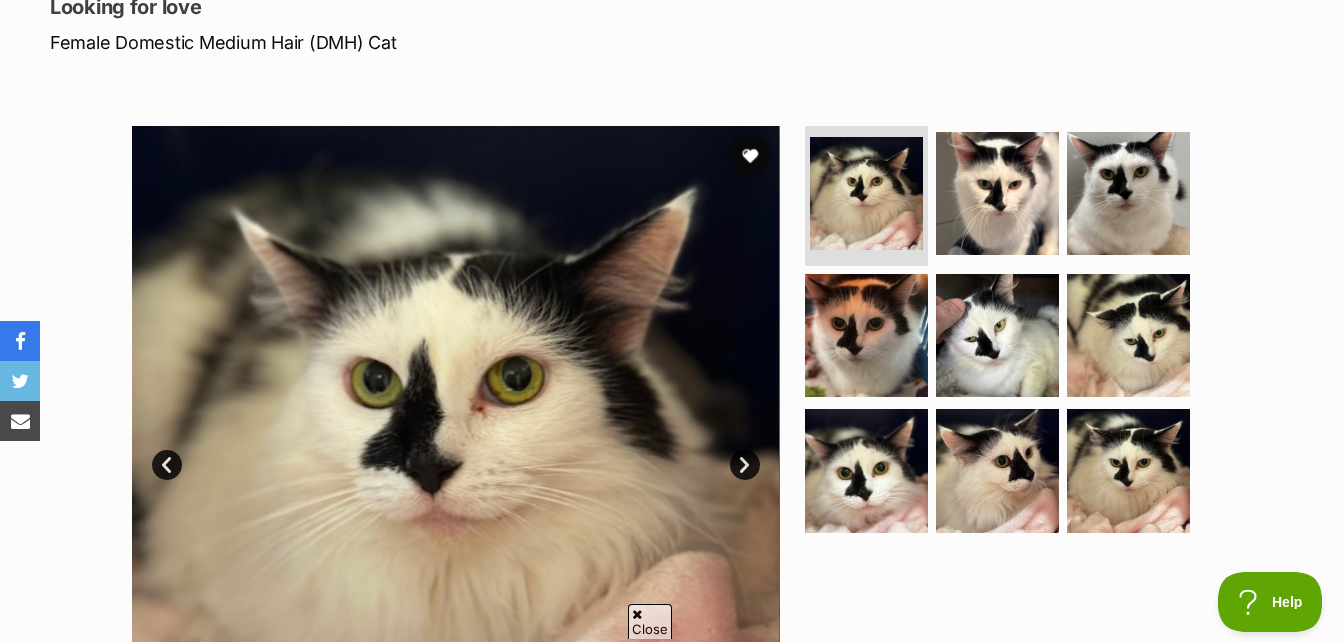 scroll, scrollTop: 200, scrollLeft: 0, axis: vertical 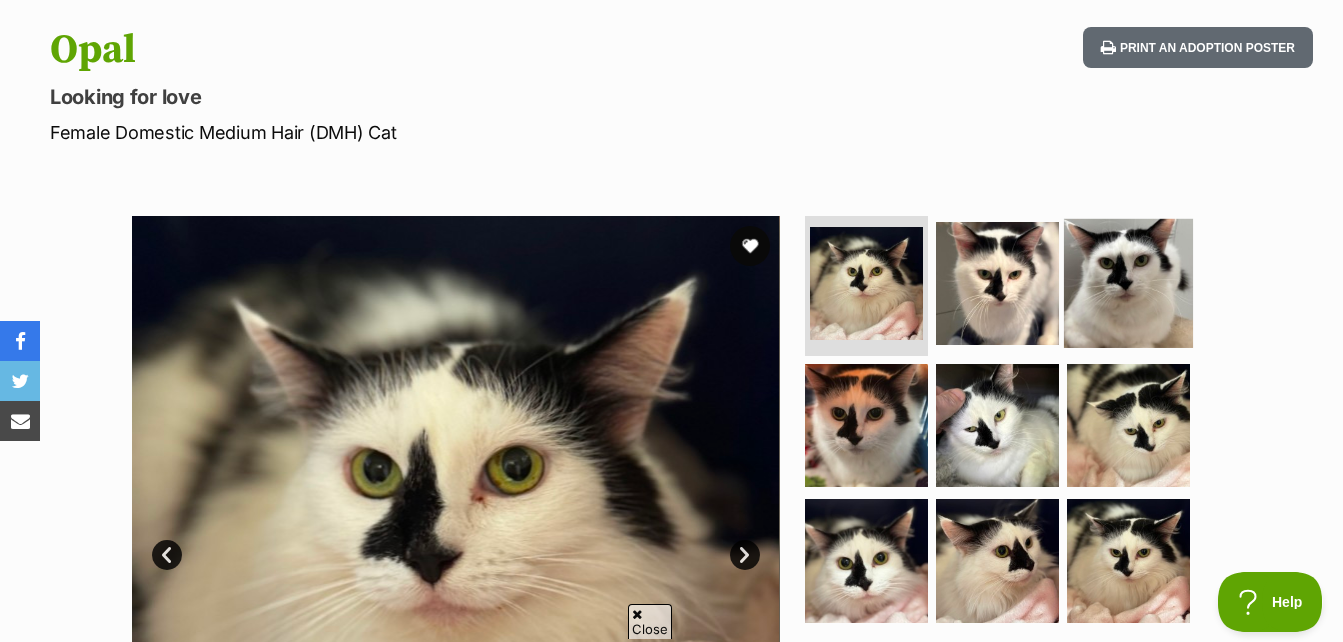 click at bounding box center (1128, 283) 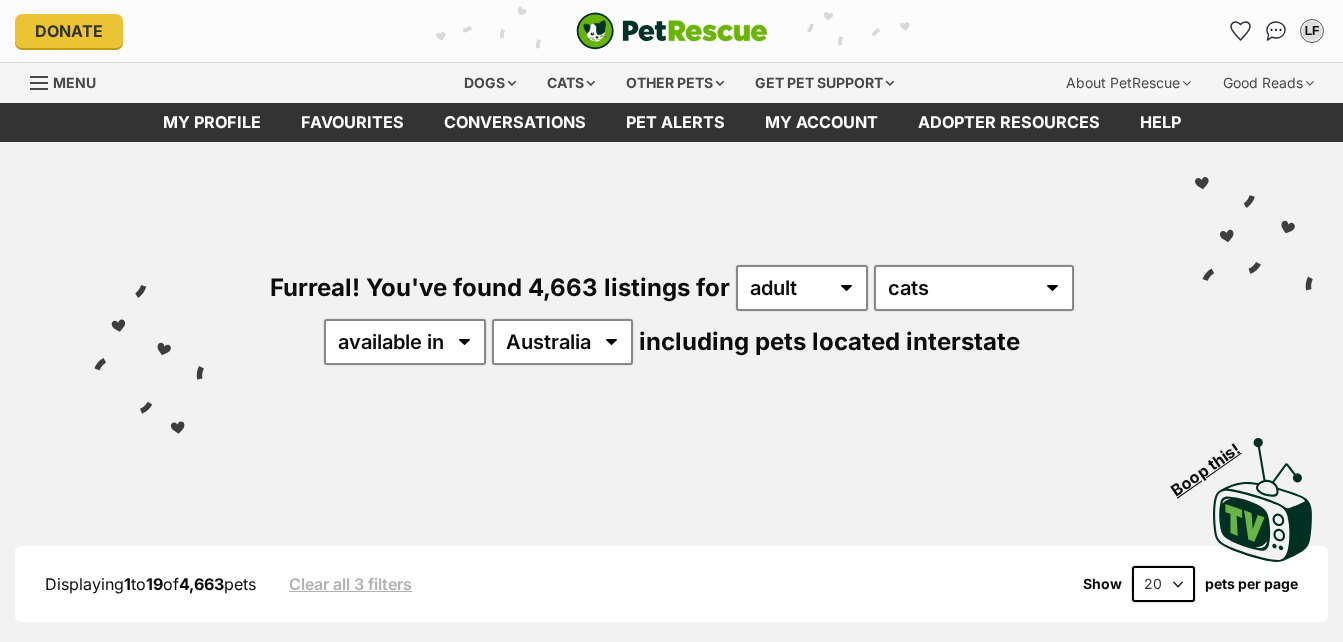 scroll, scrollTop: 0, scrollLeft: 0, axis: both 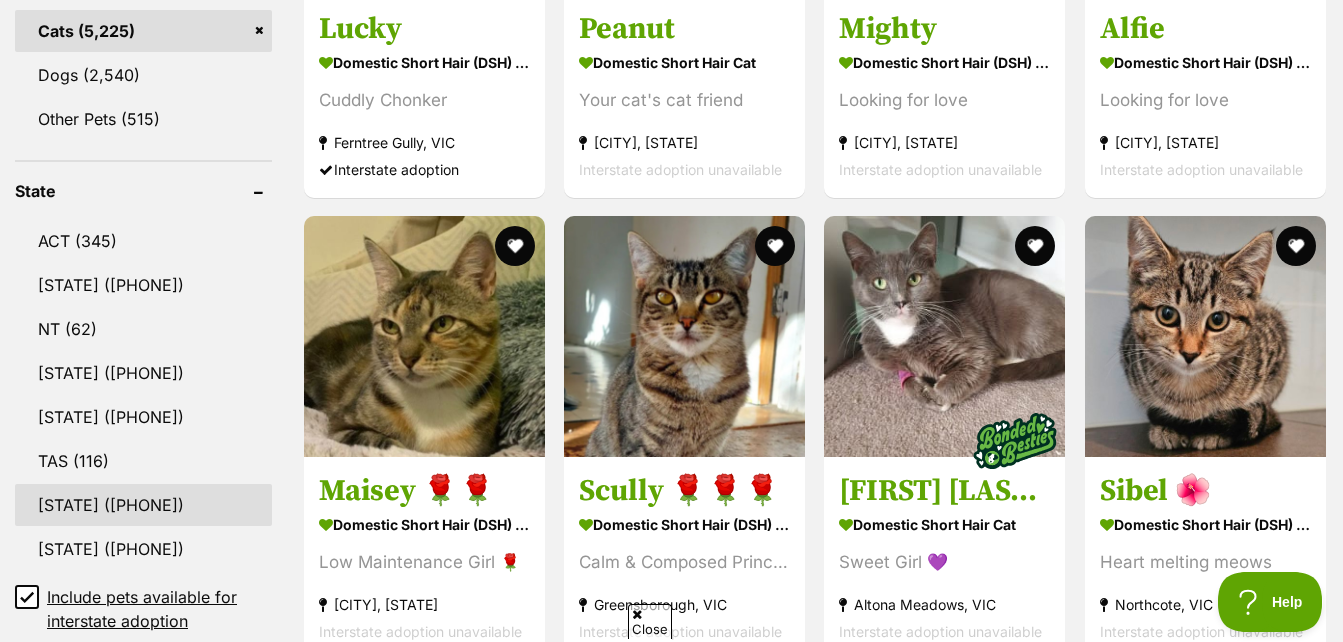 click on "[STATE] ([PHONE])" at bounding box center (143, 505) 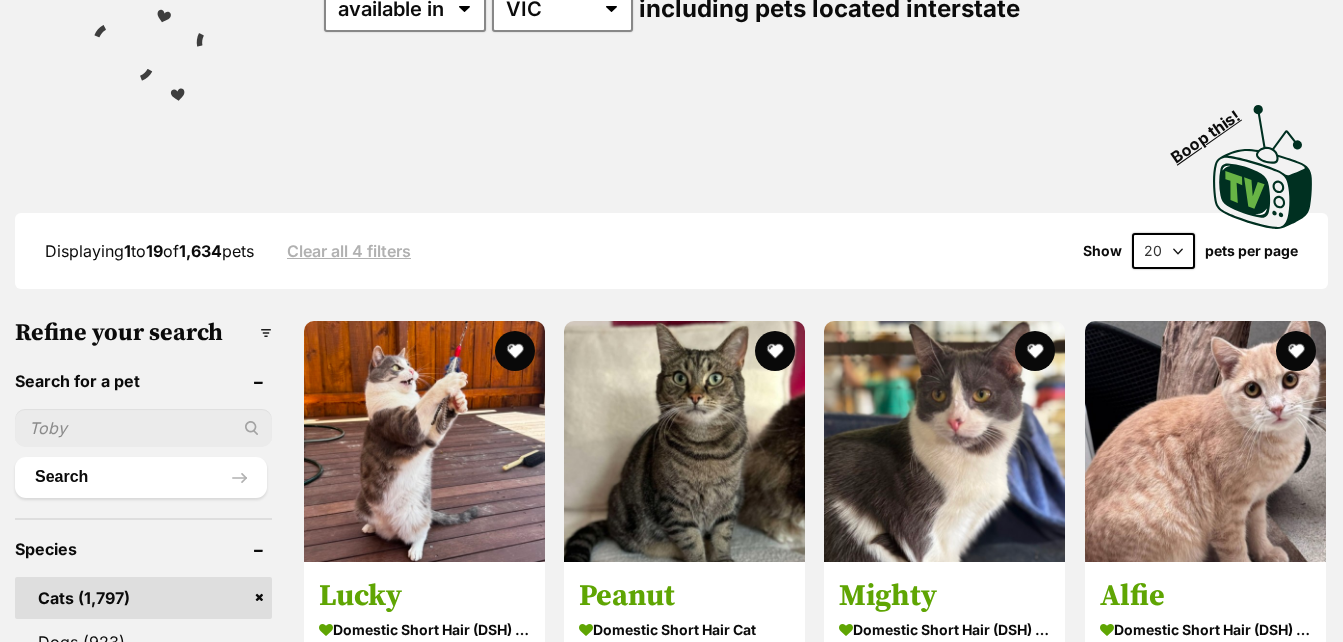 scroll, scrollTop: 500, scrollLeft: 0, axis: vertical 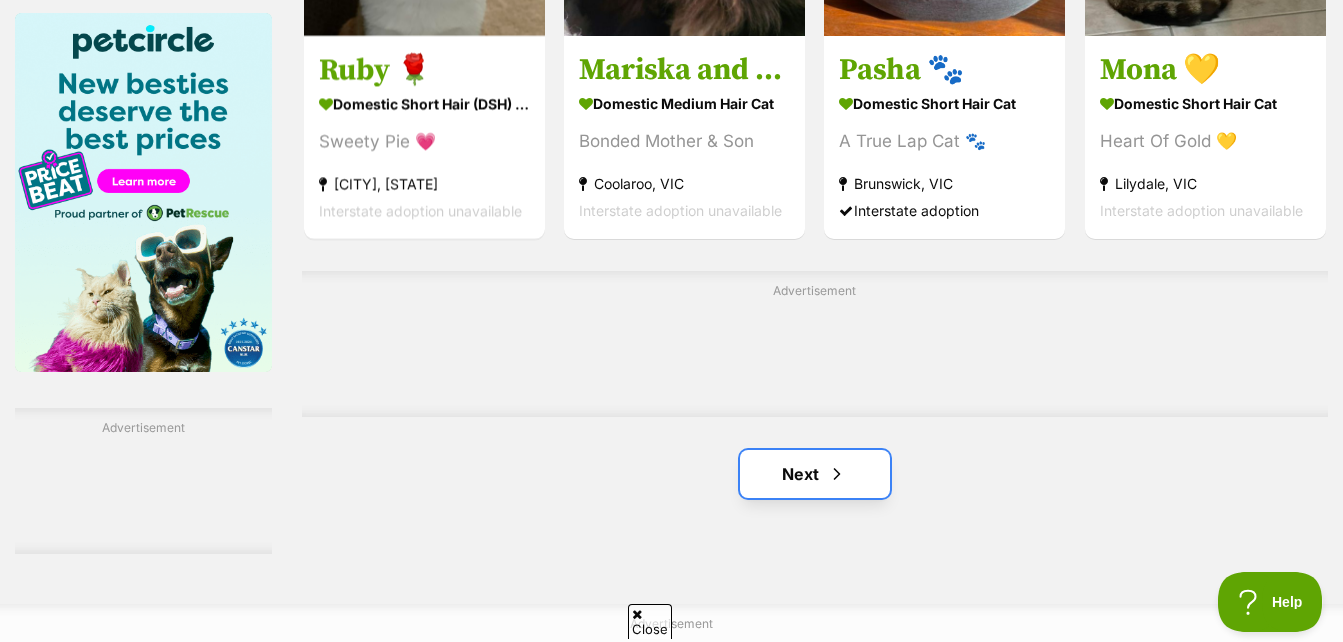 click on "Next" at bounding box center [815, 474] 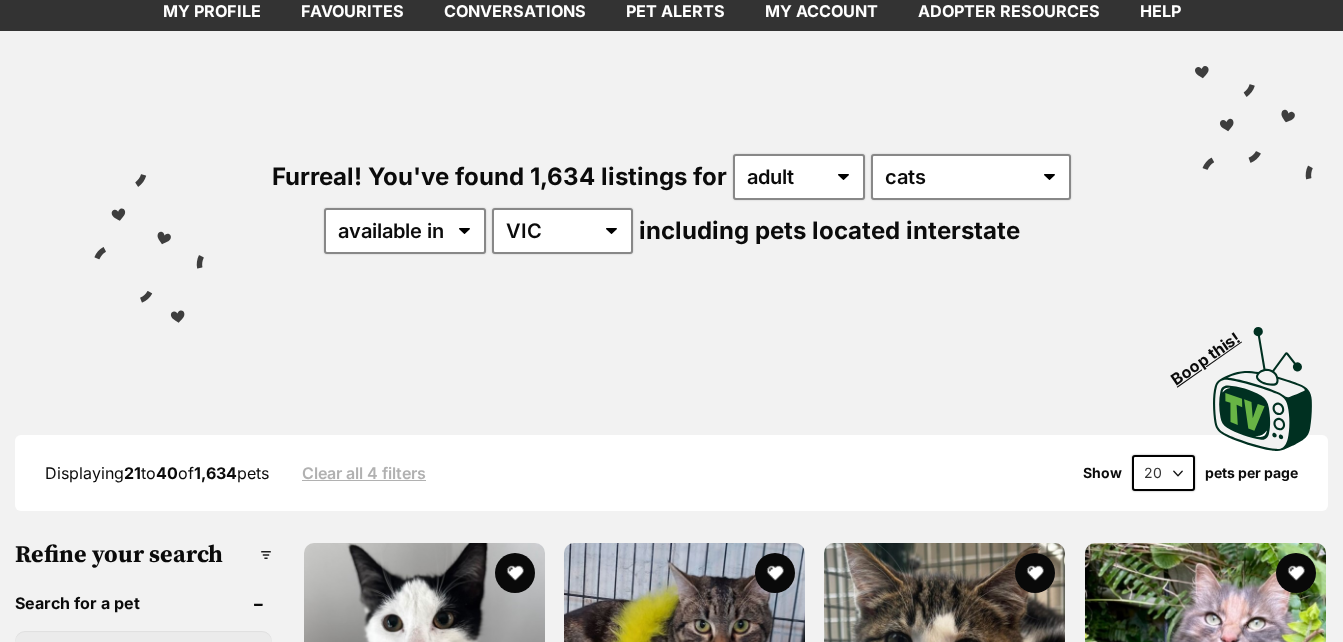 scroll, scrollTop: 0, scrollLeft: 0, axis: both 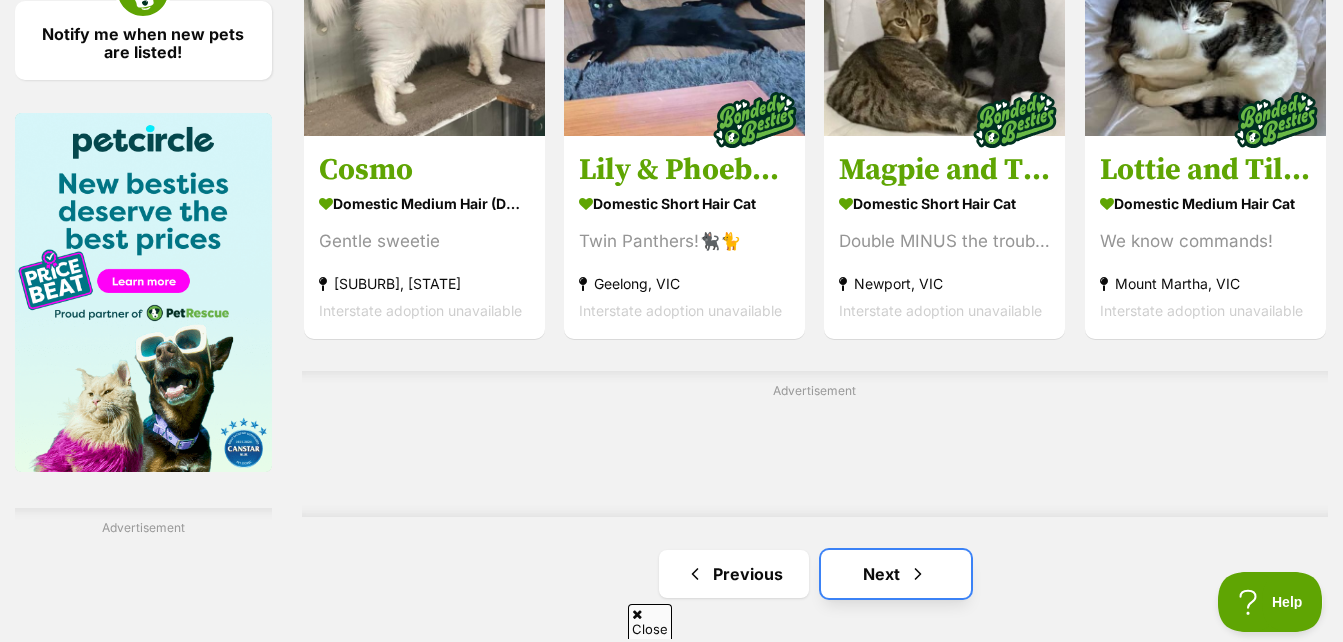 click on "Next" at bounding box center [896, 574] 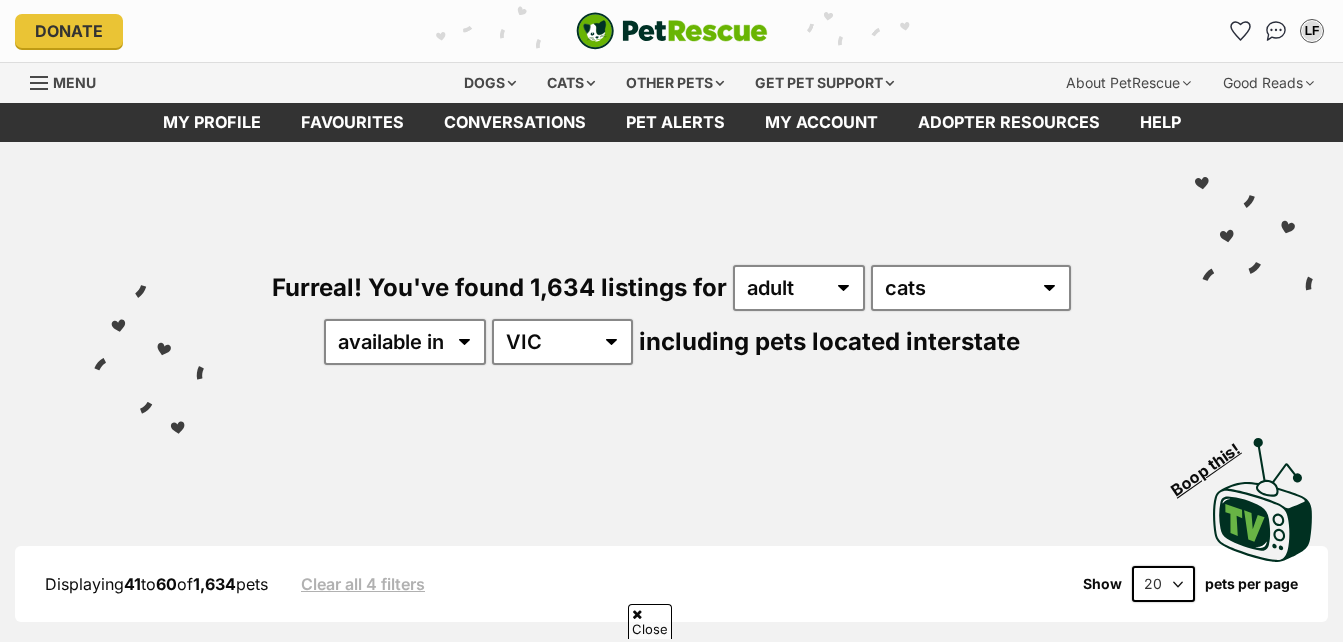 scroll, scrollTop: 400, scrollLeft: 0, axis: vertical 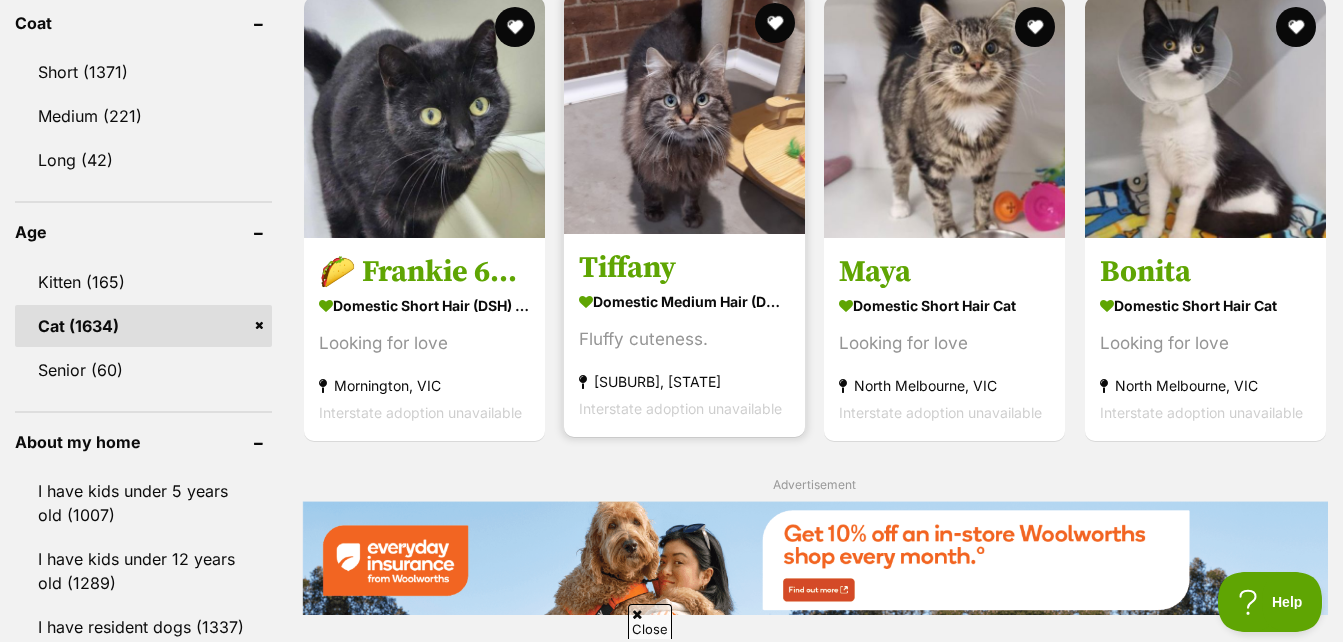 click at bounding box center (684, 113) 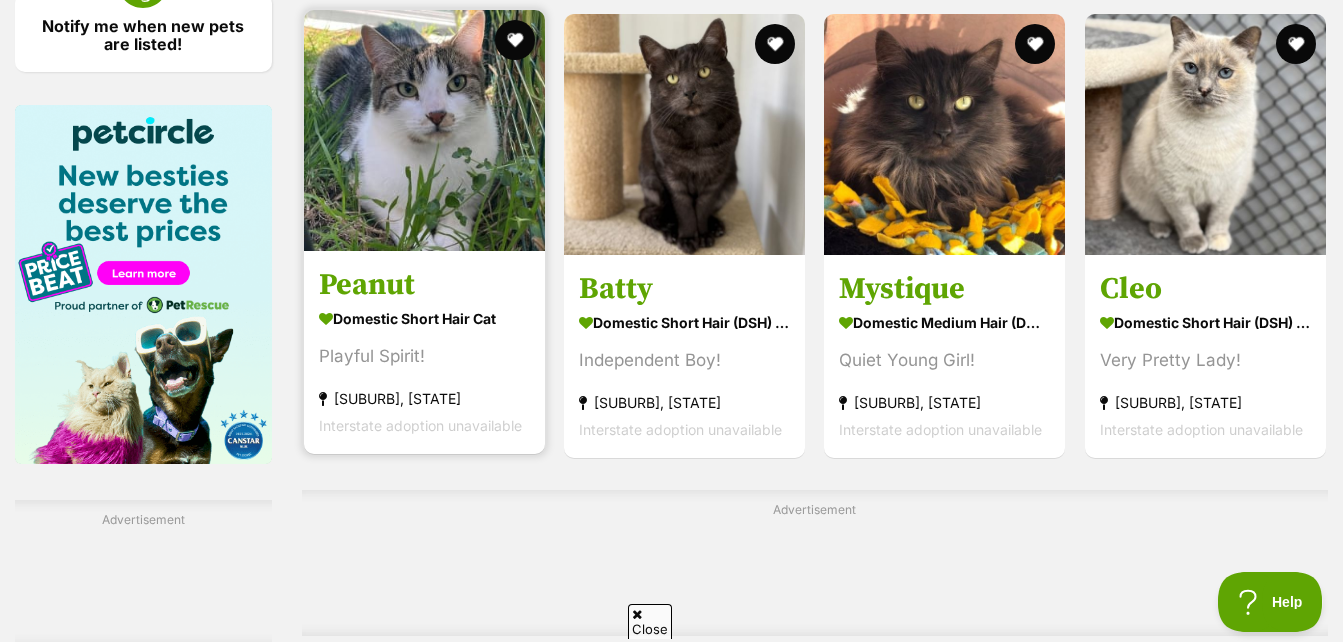 scroll, scrollTop: 3300, scrollLeft: 0, axis: vertical 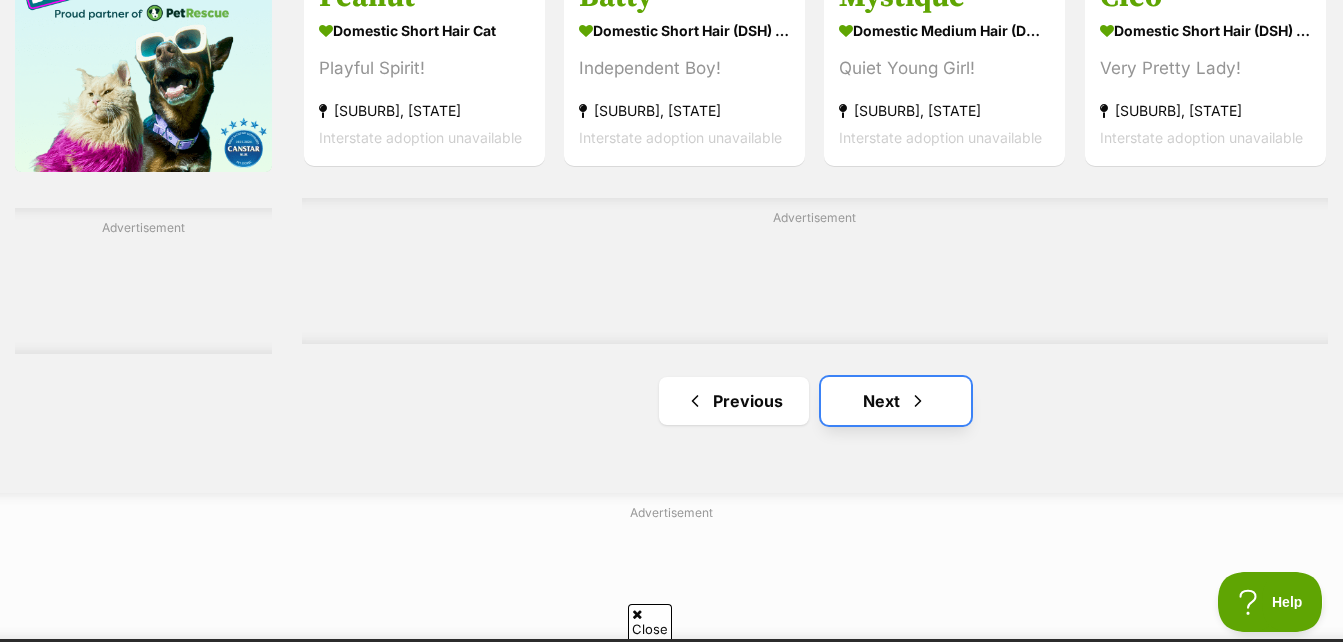 click at bounding box center [918, 401] 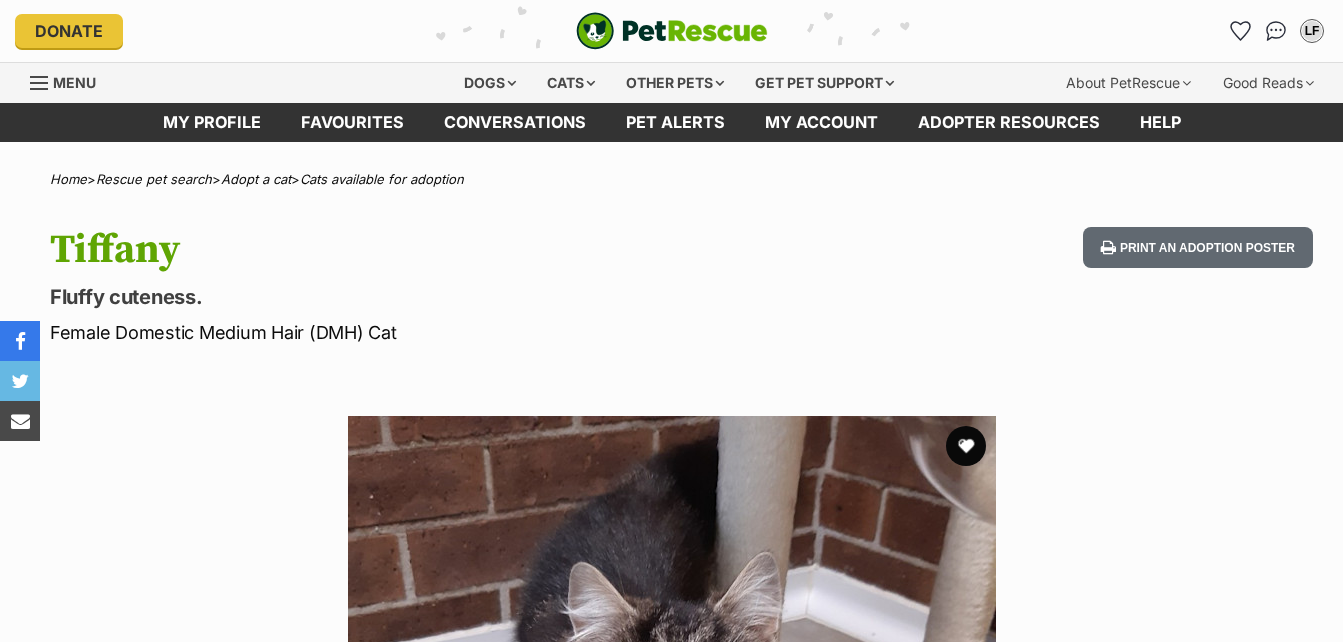 scroll, scrollTop: 199, scrollLeft: 0, axis: vertical 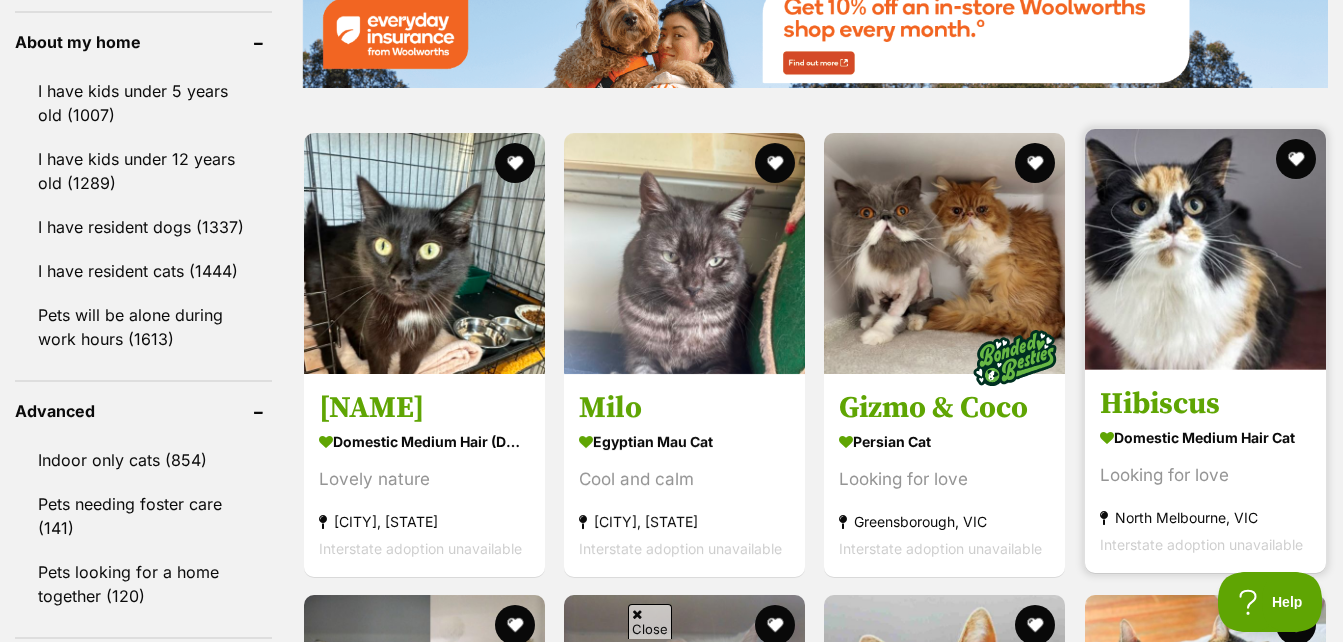 click at bounding box center [1205, 249] 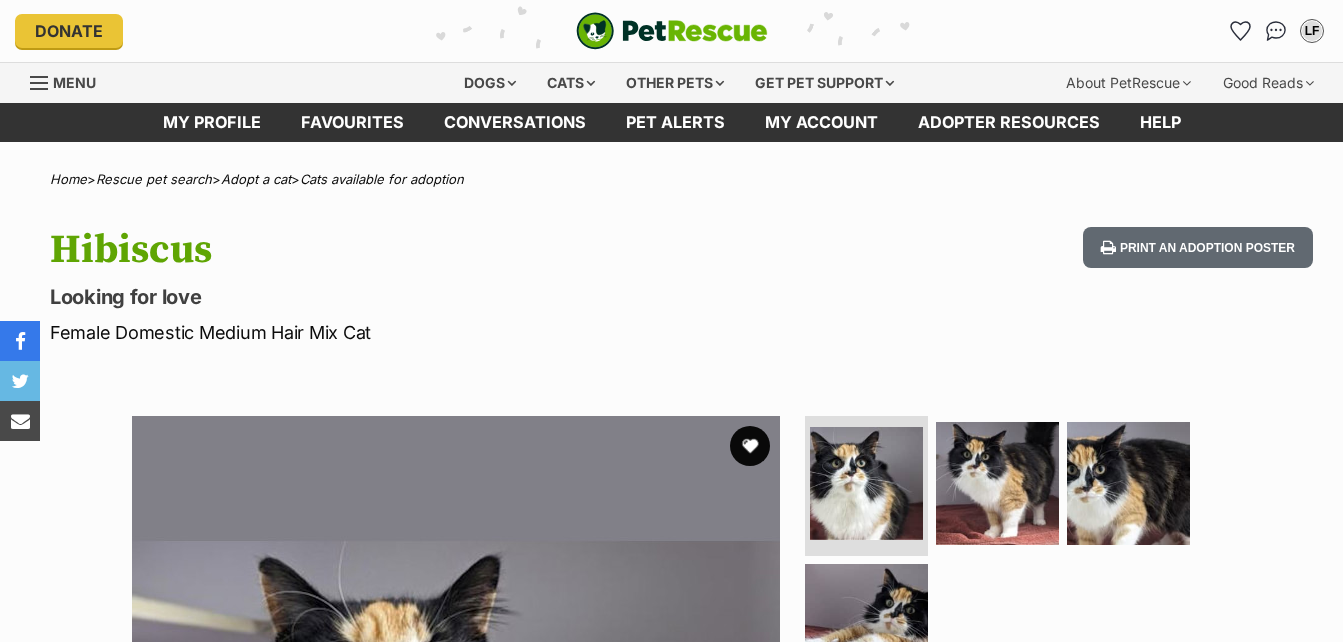 scroll, scrollTop: 0, scrollLeft: 0, axis: both 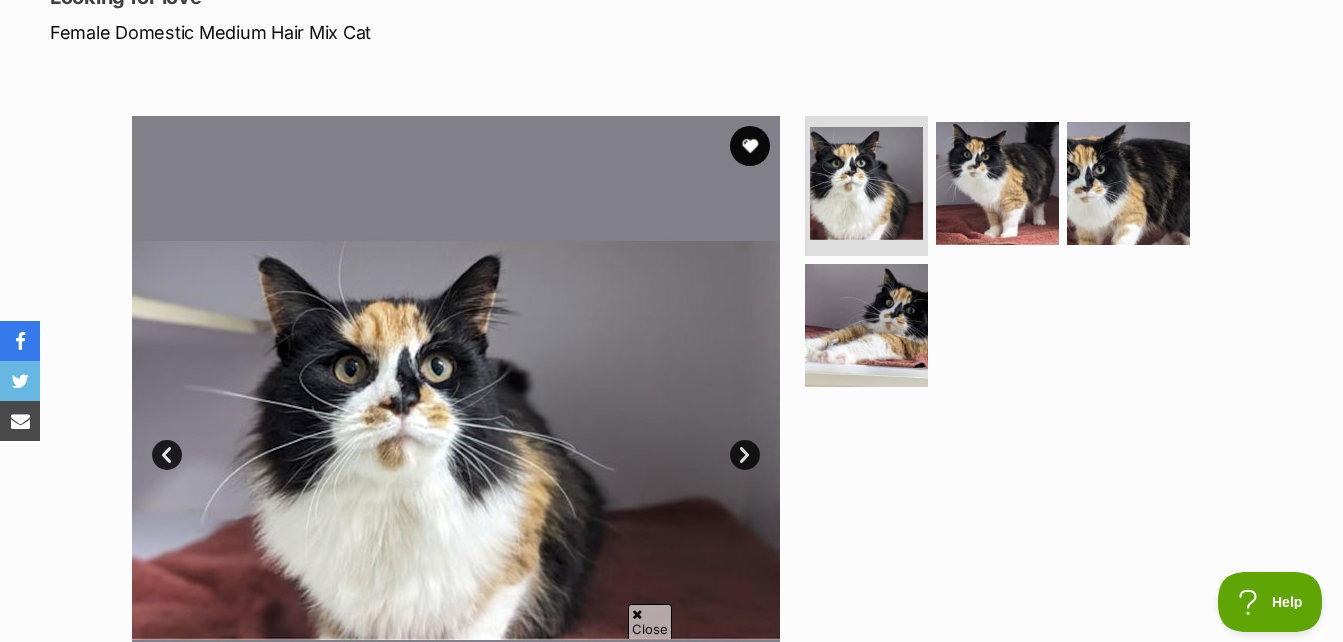 click on "Next" at bounding box center (745, 455) 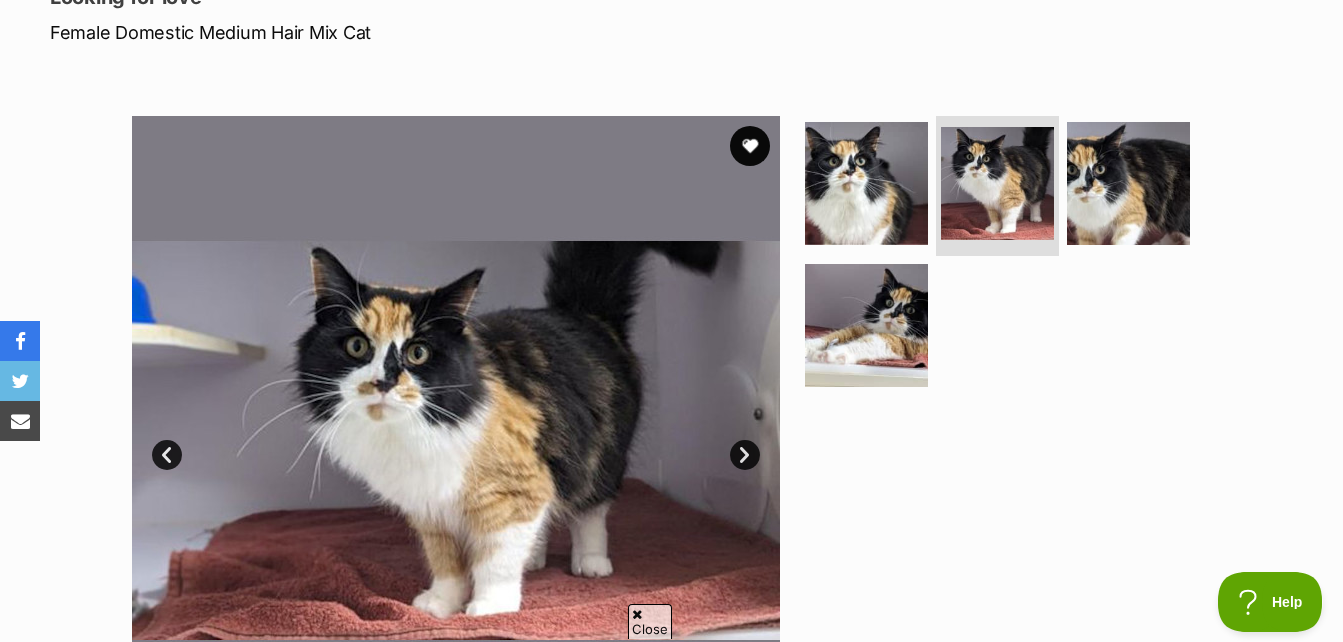 click on "Next" at bounding box center [745, 455] 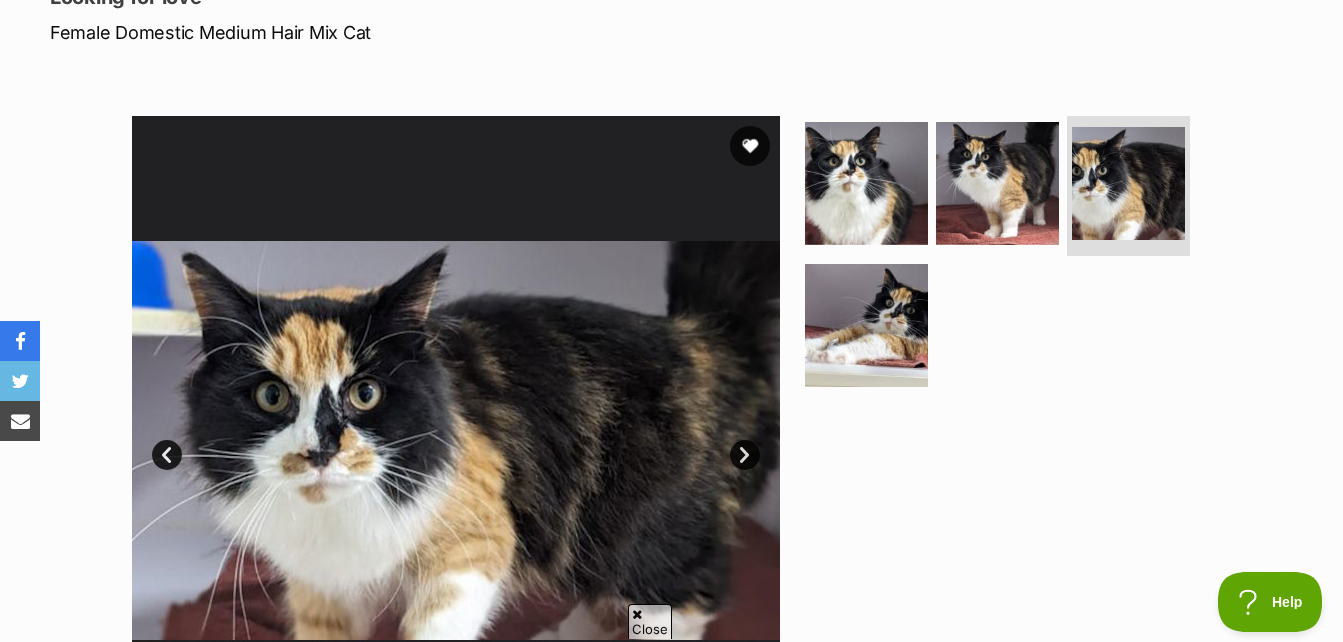 click on "Next" at bounding box center (745, 455) 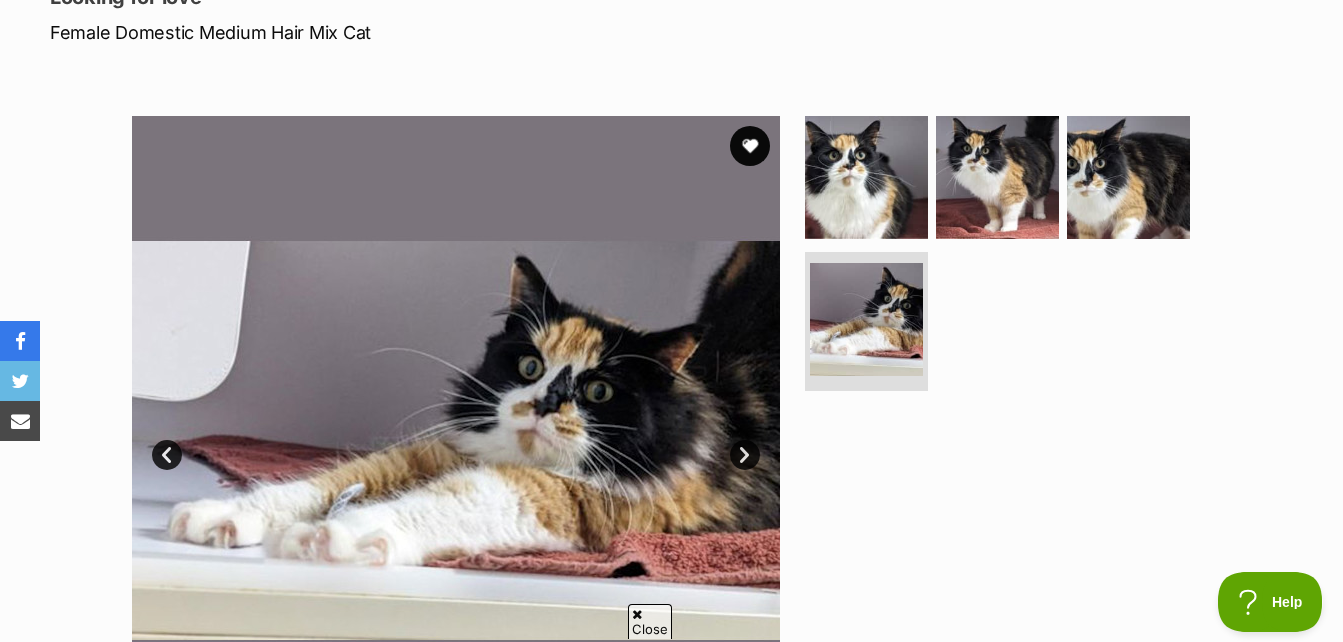 click on "Next" at bounding box center [745, 455] 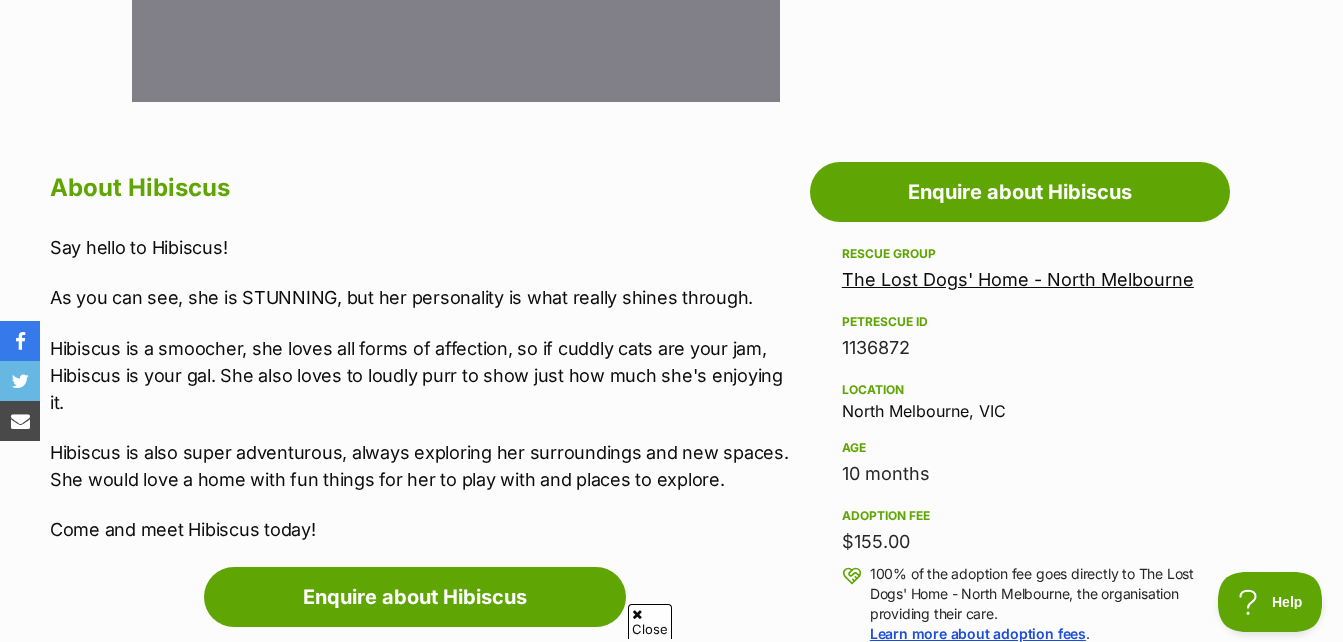 scroll, scrollTop: 1100, scrollLeft: 0, axis: vertical 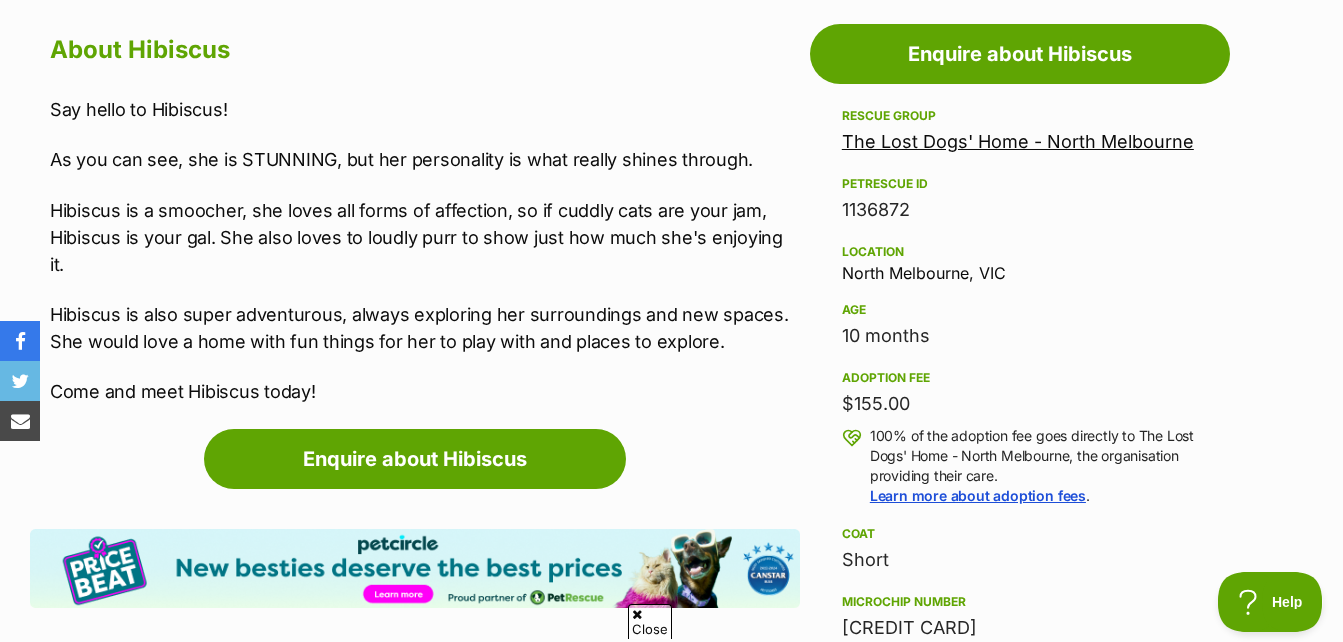 click on "The Lost Dogs' Home - North Melbourne" at bounding box center (1018, 141) 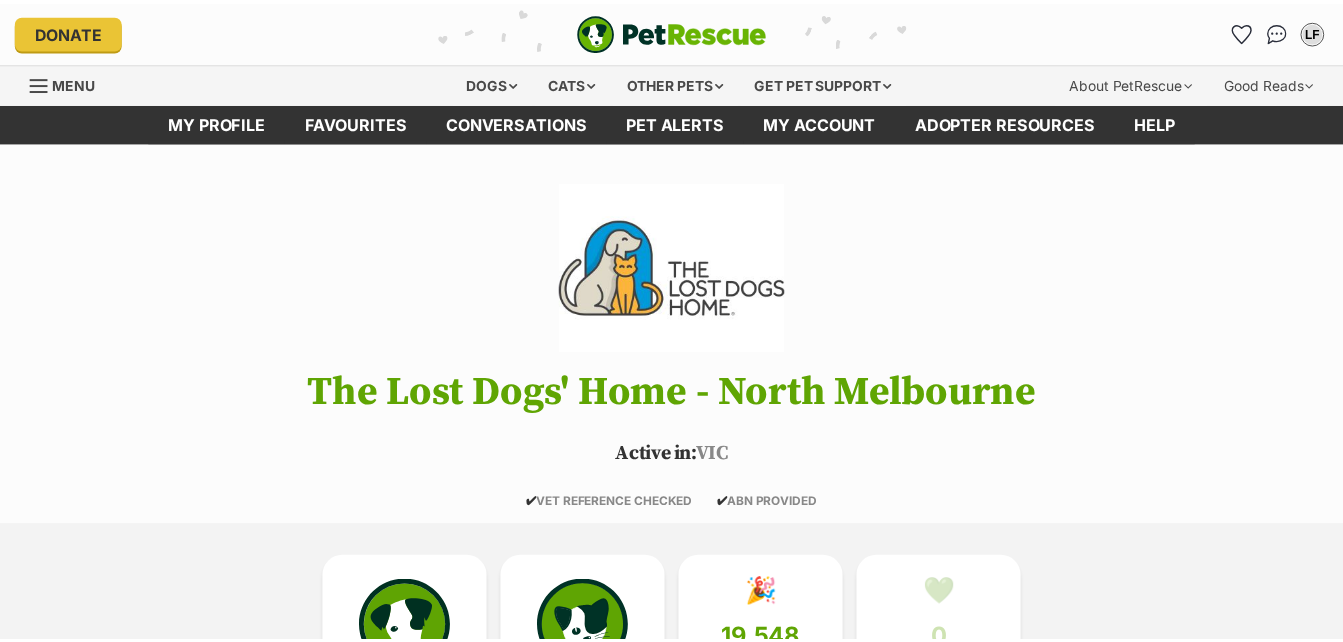 scroll, scrollTop: 0, scrollLeft: 0, axis: both 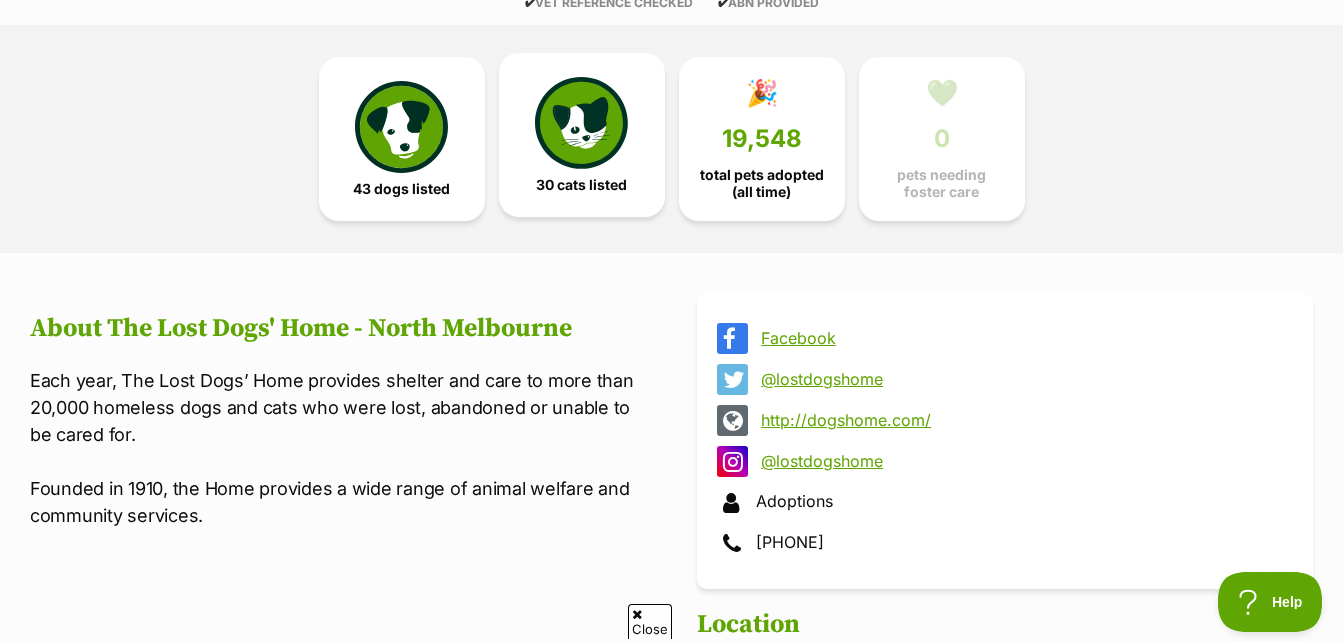 click at bounding box center [581, 123] 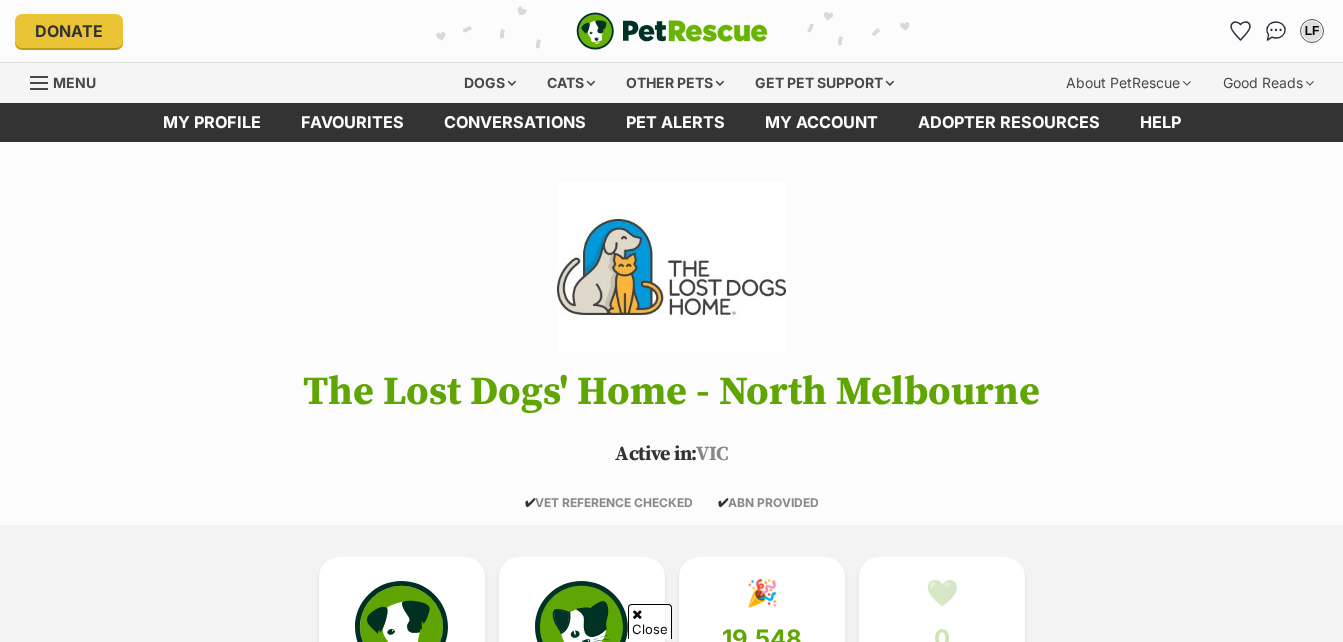 scroll, scrollTop: 1359, scrollLeft: 0, axis: vertical 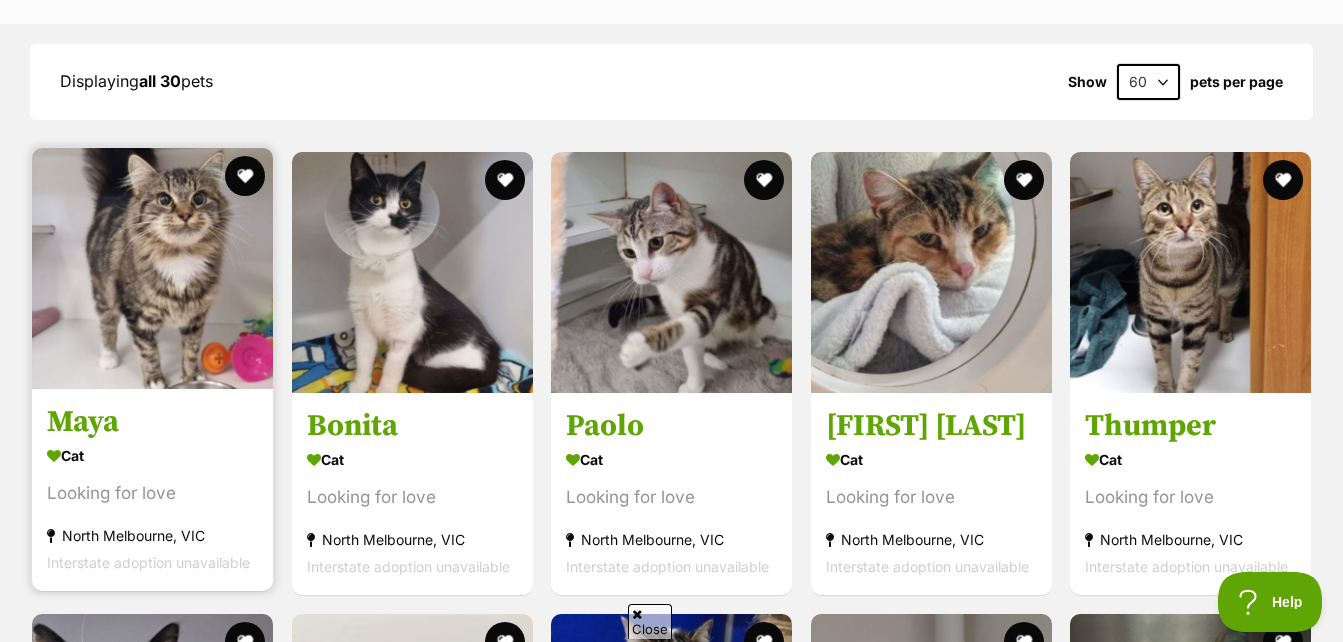 click at bounding box center [152, 268] 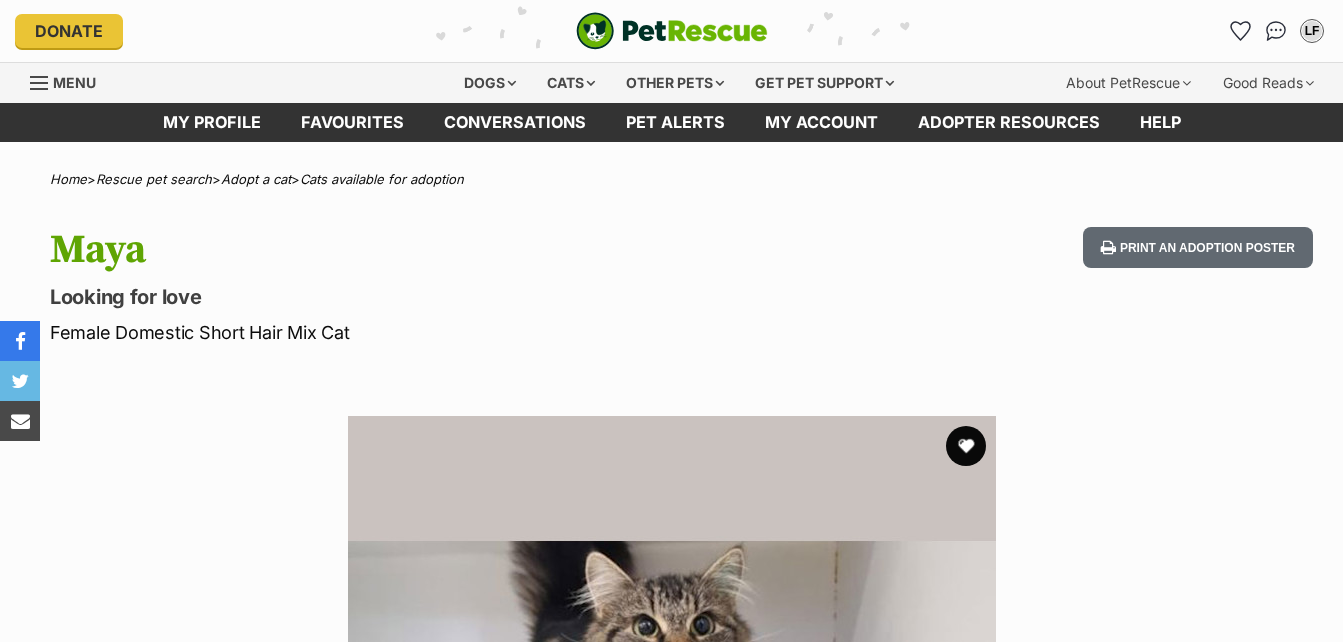 scroll, scrollTop: 0, scrollLeft: 0, axis: both 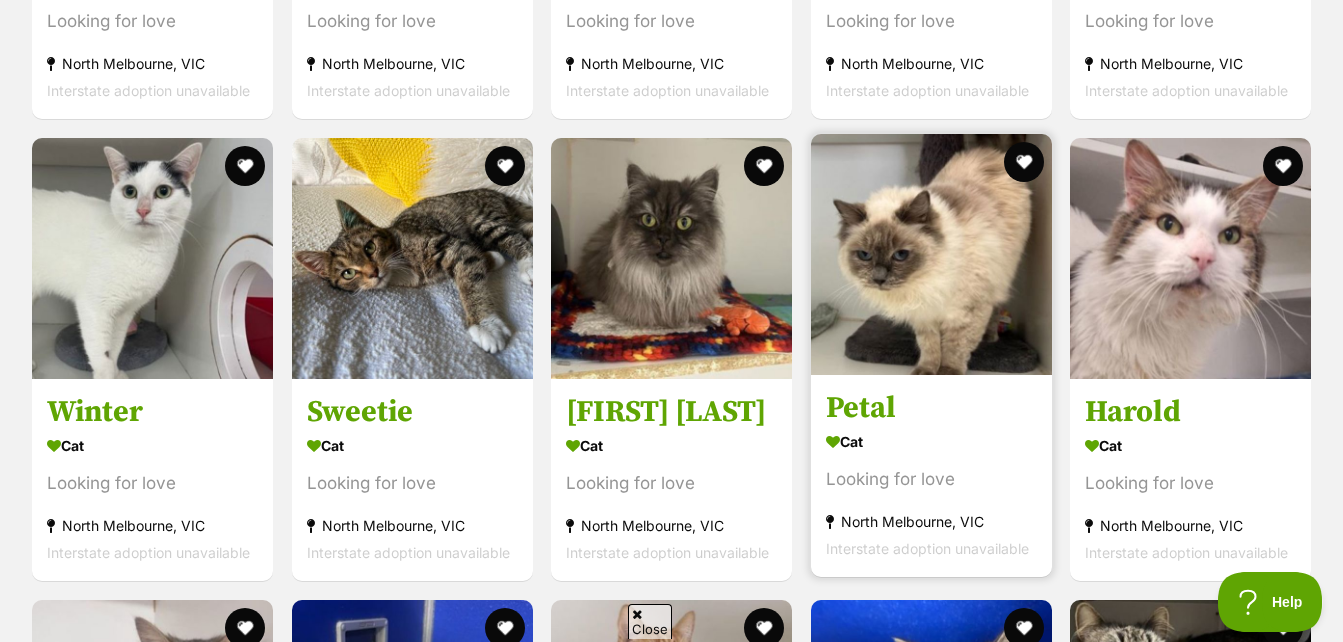 click at bounding box center [931, 254] 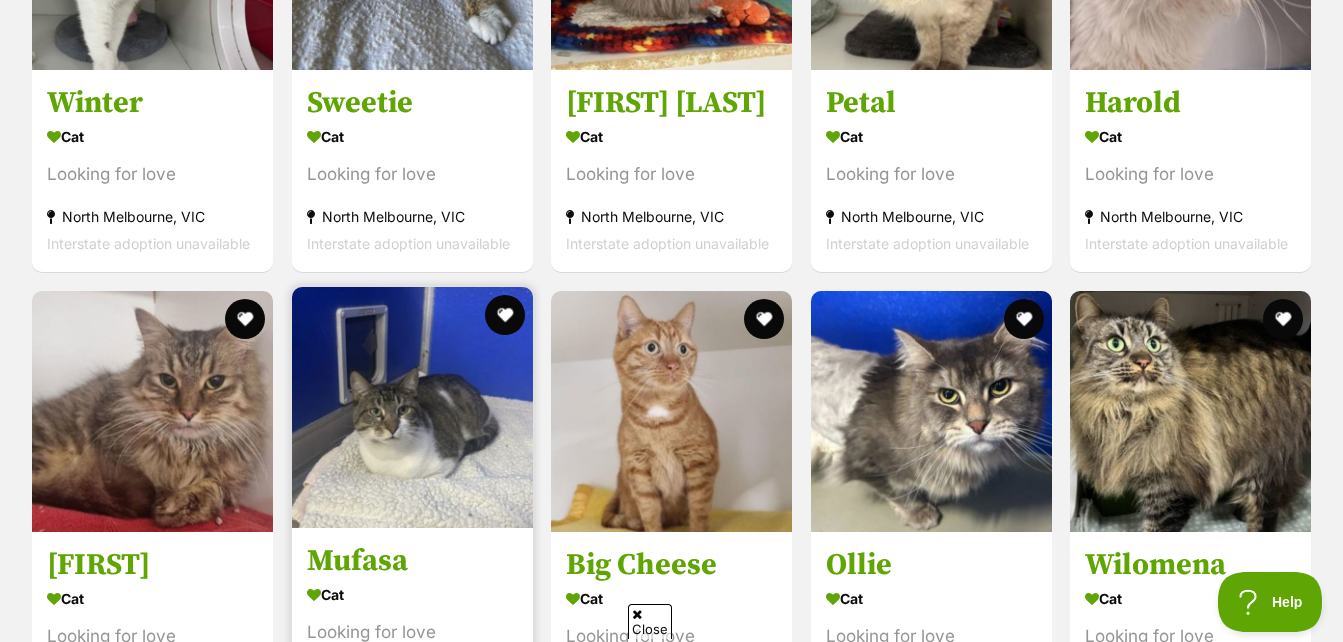 scroll, scrollTop: 3359, scrollLeft: 0, axis: vertical 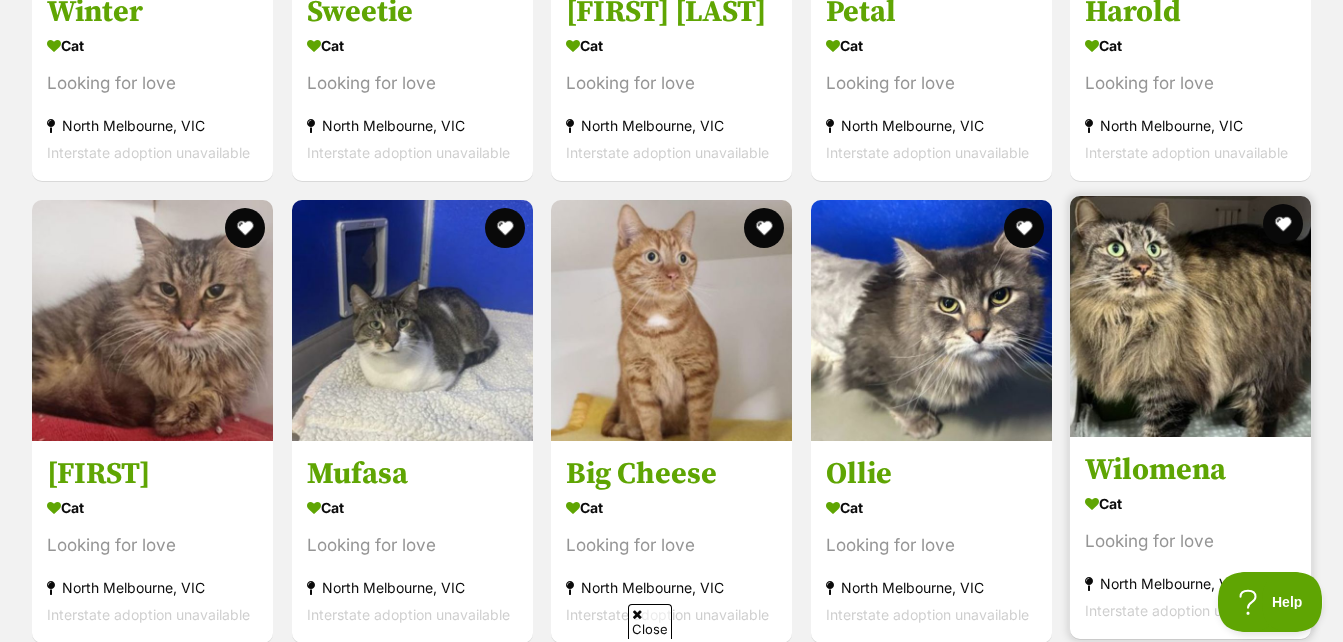click on "Wilomena" at bounding box center [1190, 470] 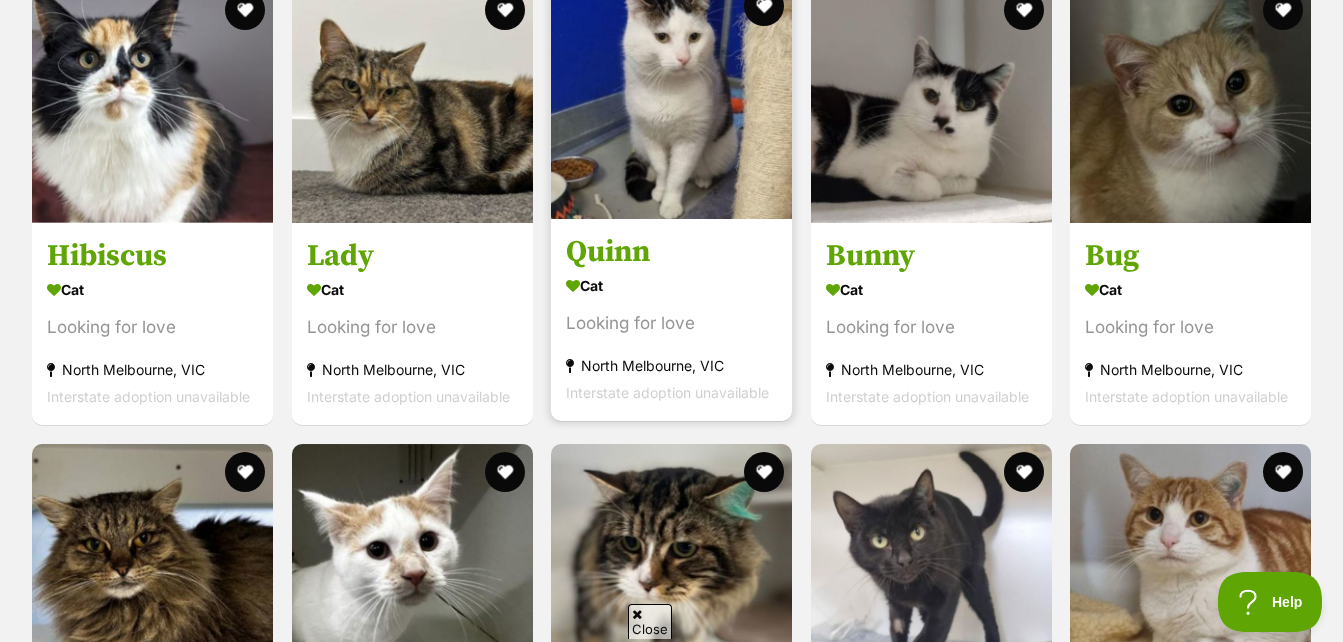 scroll, scrollTop: 2059, scrollLeft: 0, axis: vertical 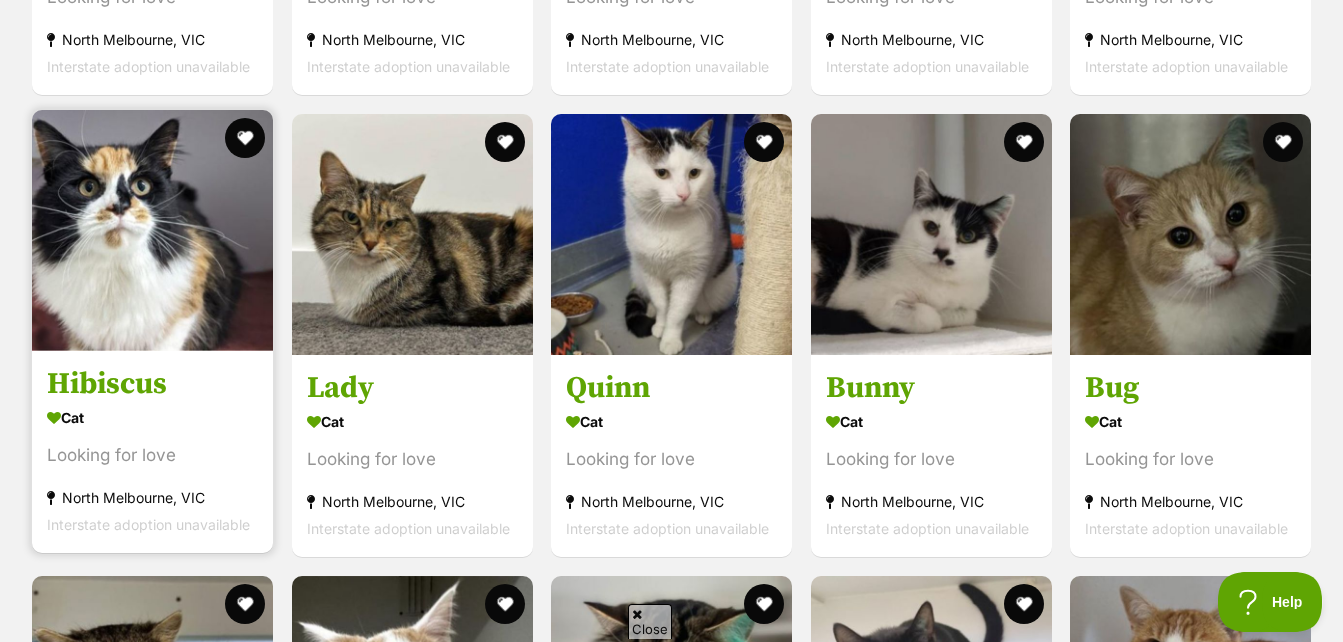 click at bounding box center (152, 230) 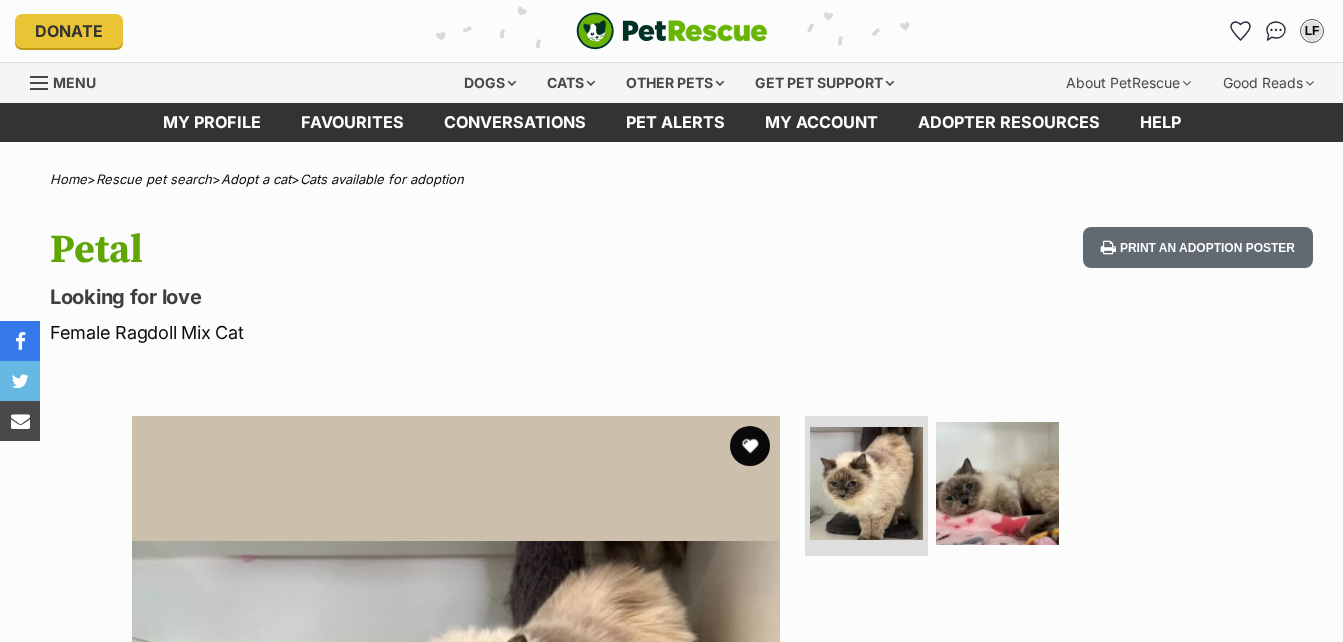 scroll, scrollTop: 0, scrollLeft: 0, axis: both 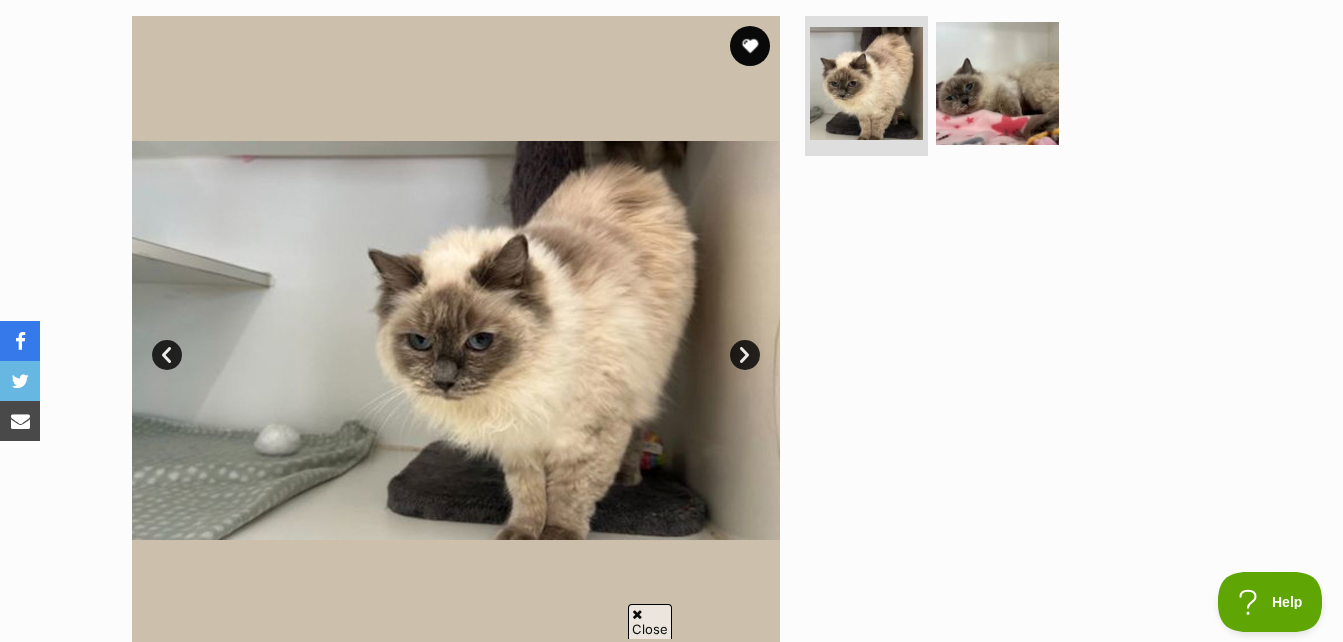 click on "Next" at bounding box center [745, 355] 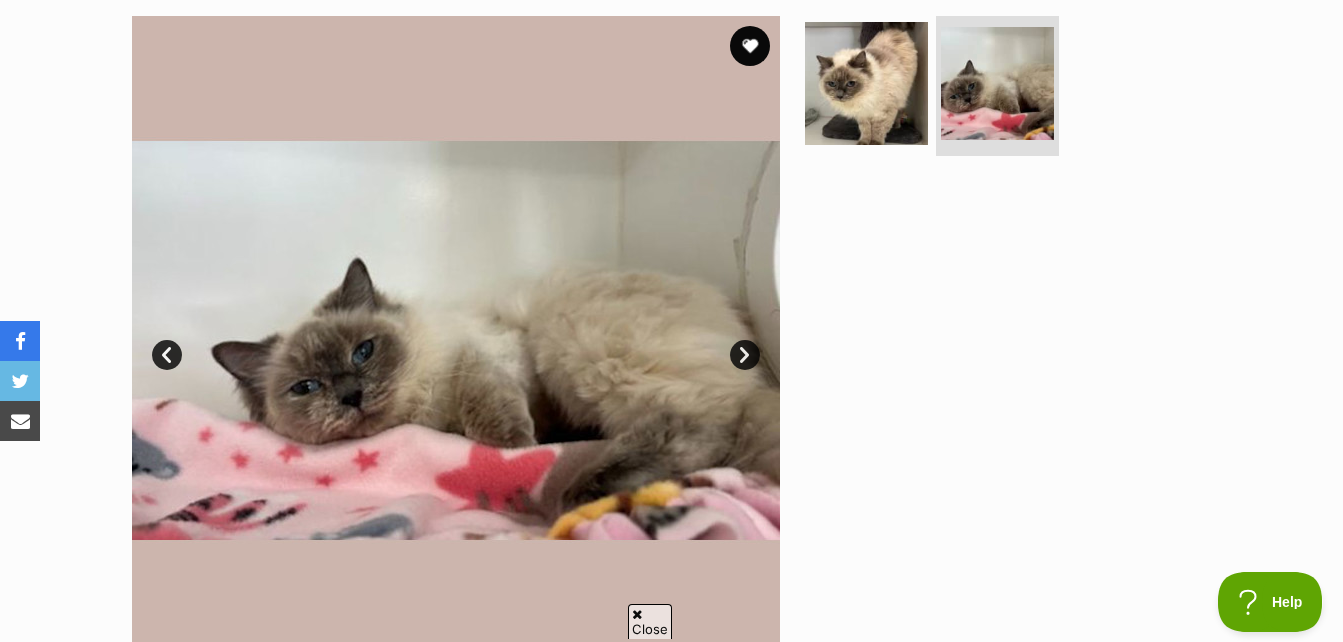 click on "Next" at bounding box center (745, 355) 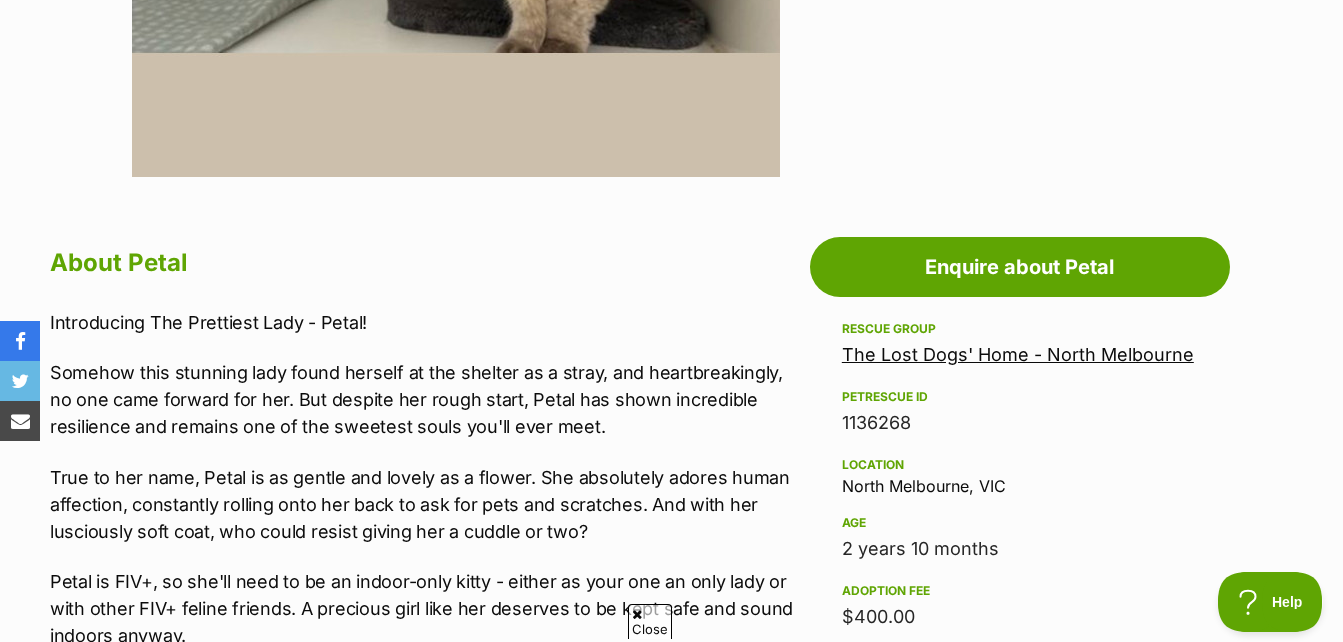 scroll, scrollTop: 1100, scrollLeft: 0, axis: vertical 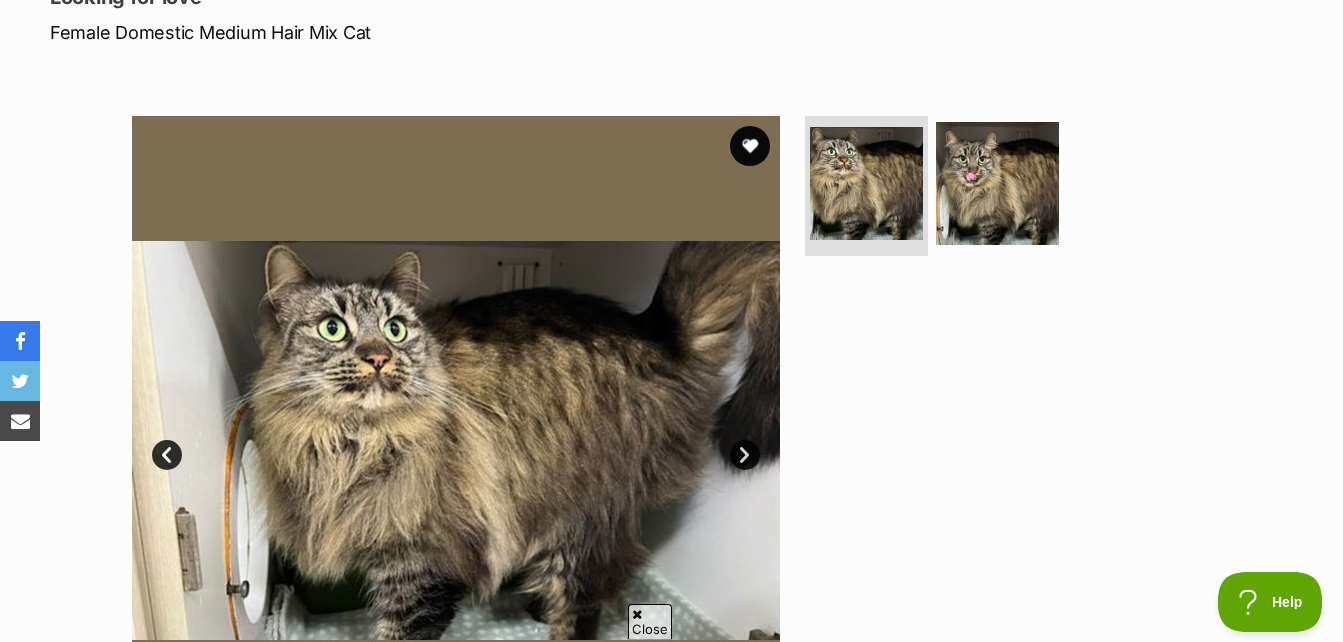 click on "Next" at bounding box center (745, 455) 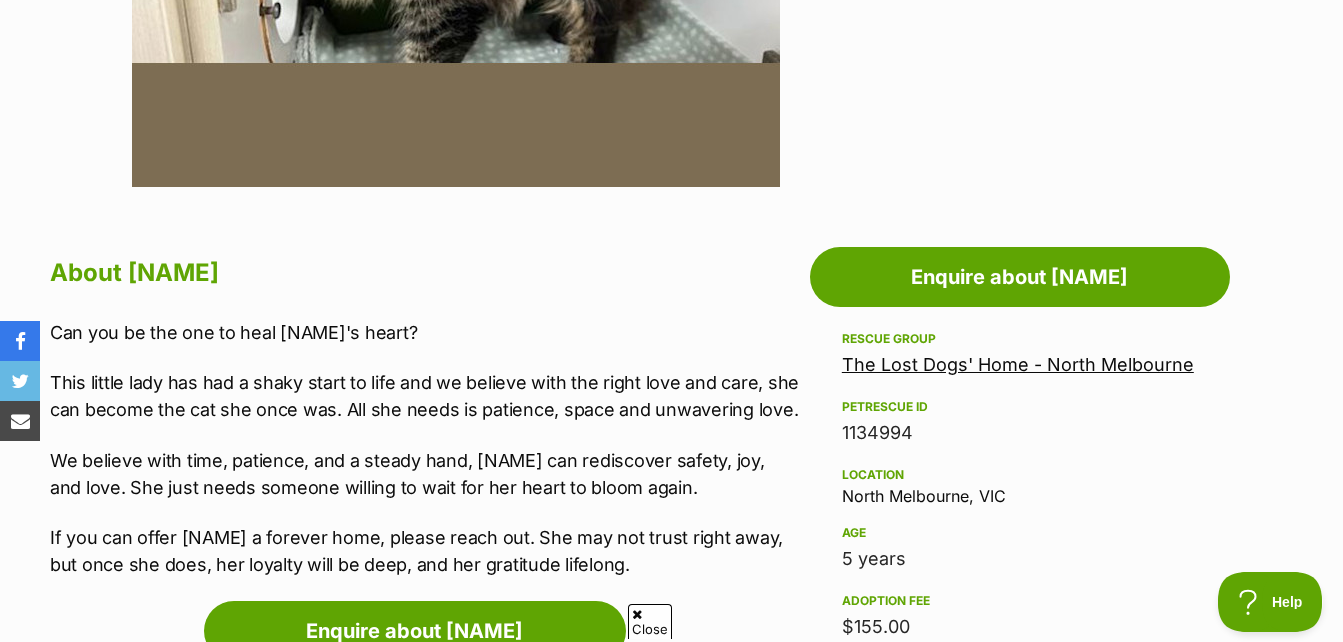 scroll, scrollTop: 1000, scrollLeft: 0, axis: vertical 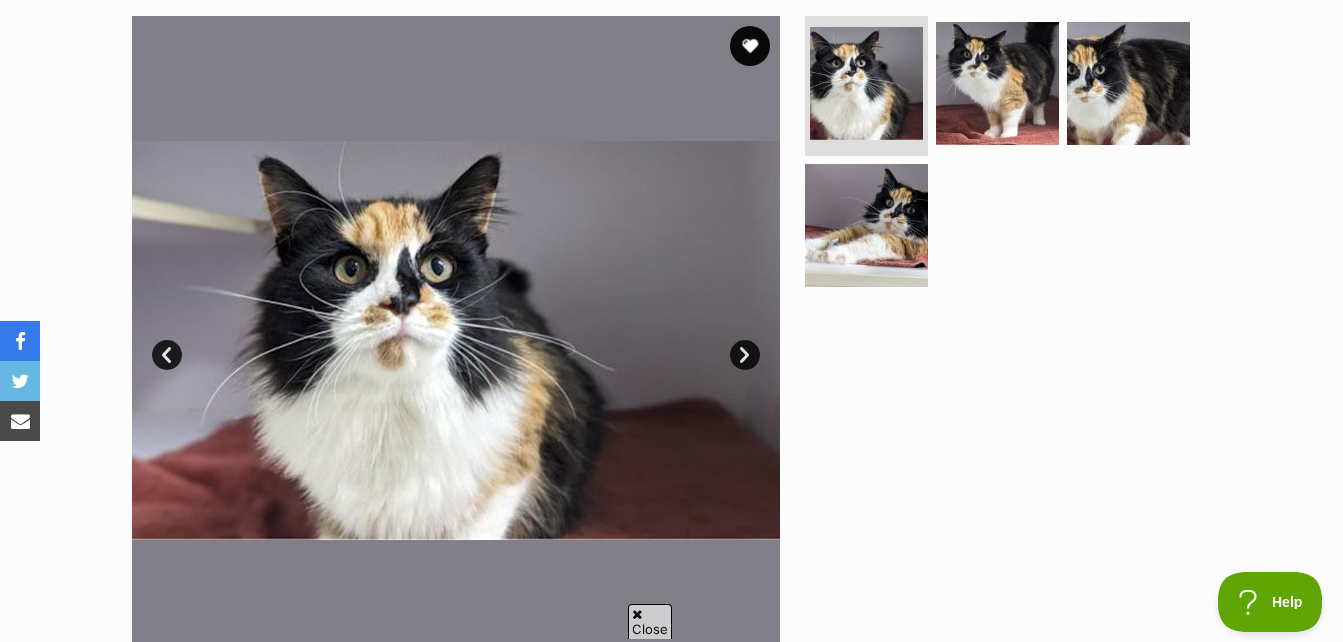 click on "Next" at bounding box center (745, 355) 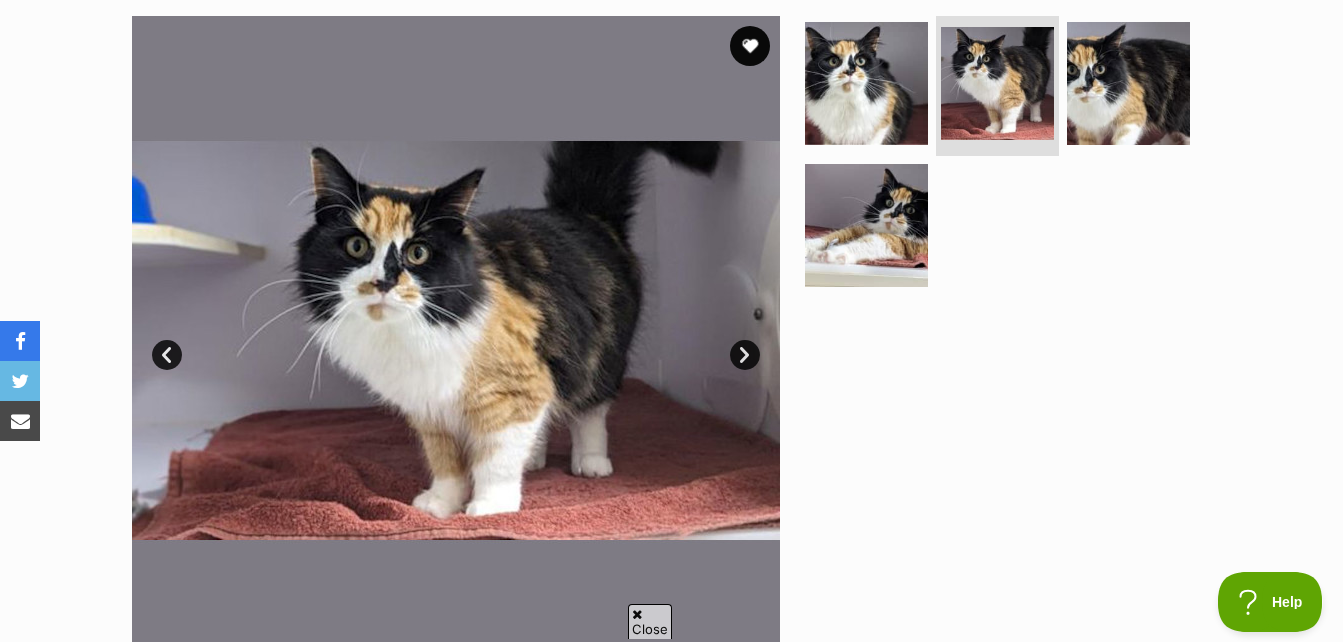 click on "Next" at bounding box center [745, 355] 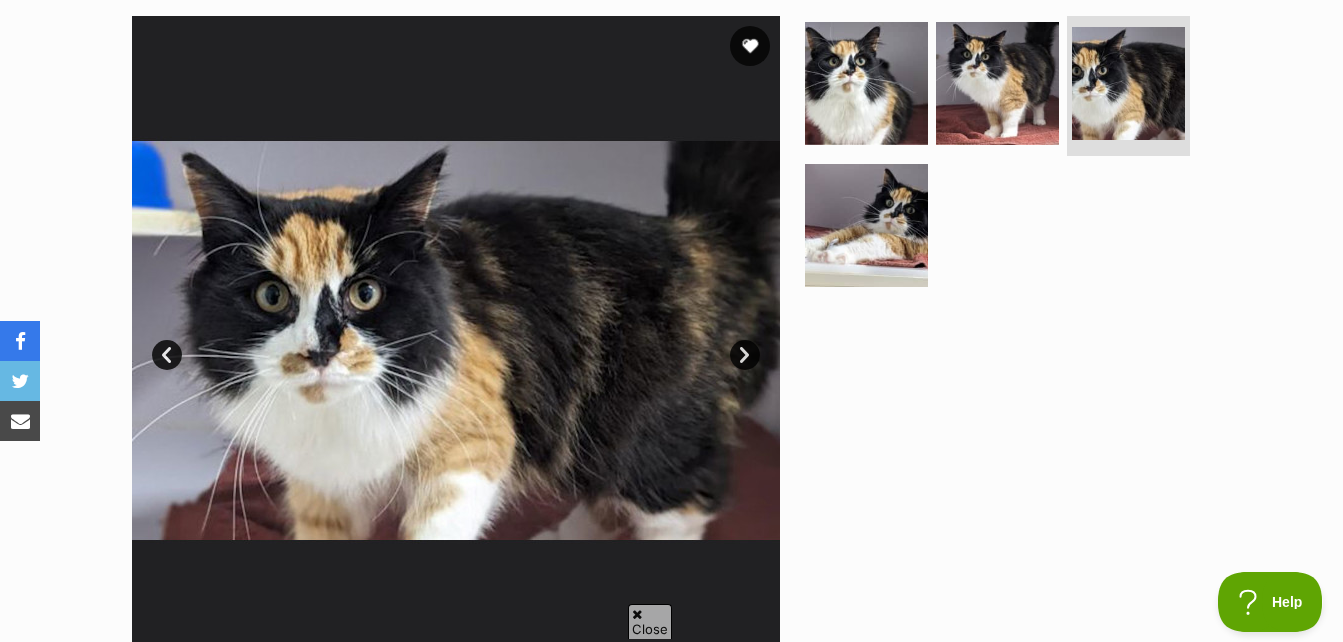 click on "Next" at bounding box center (745, 355) 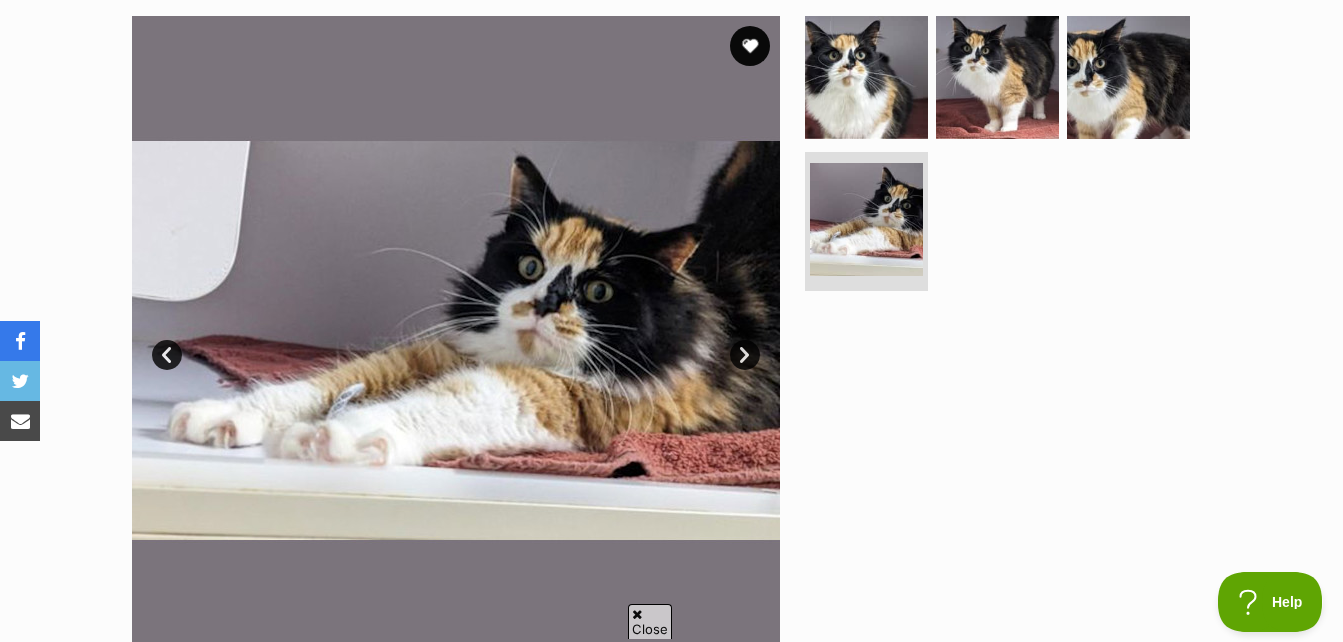 click on "Next" at bounding box center (745, 355) 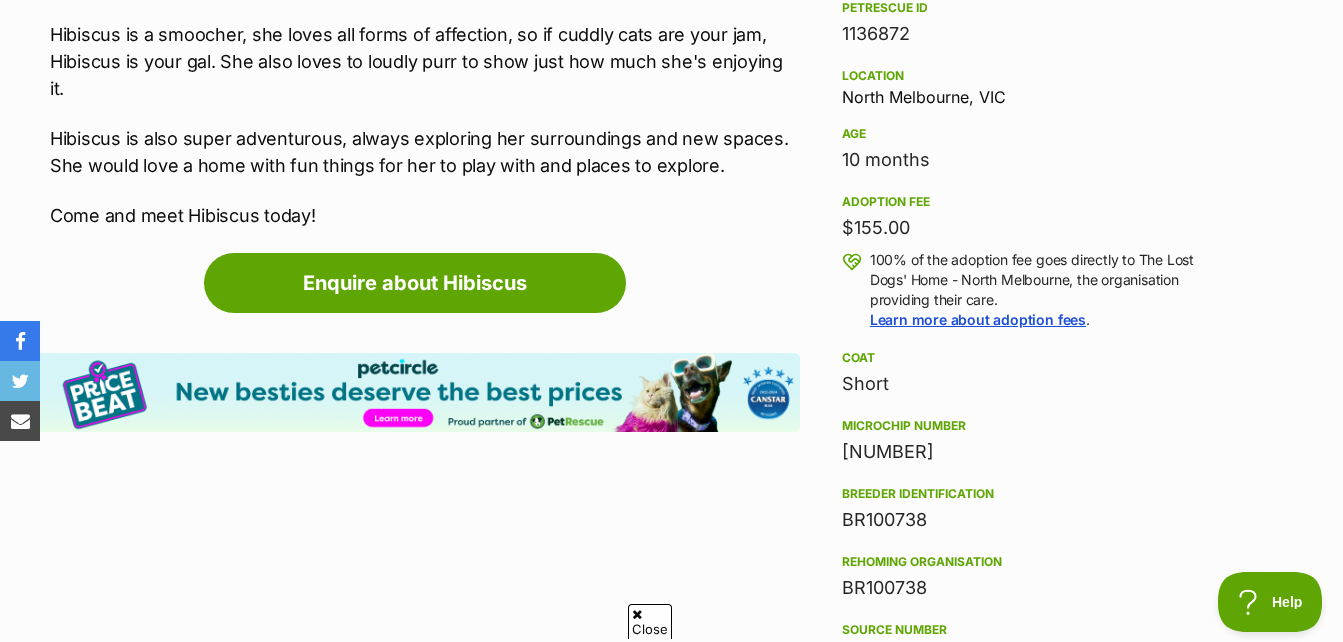scroll, scrollTop: 1300, scrollLeft: 0, axis: vertical 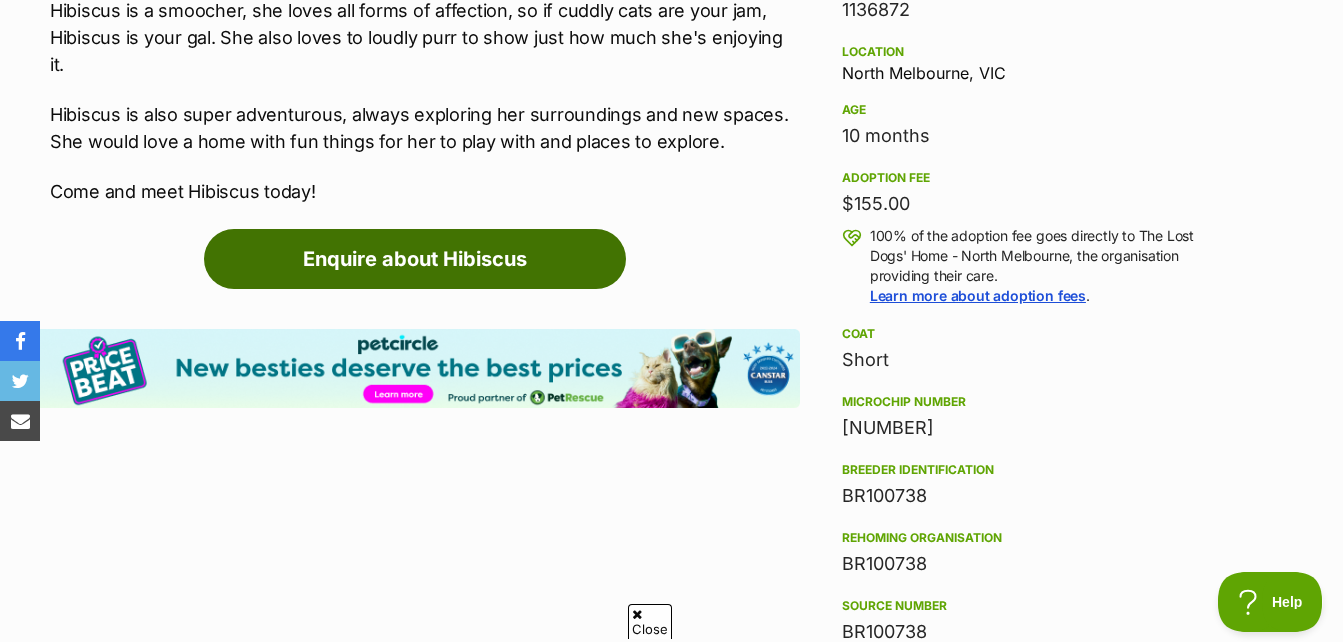 click on "Enquire about Hibiscus" at bounding box center [415, 259] 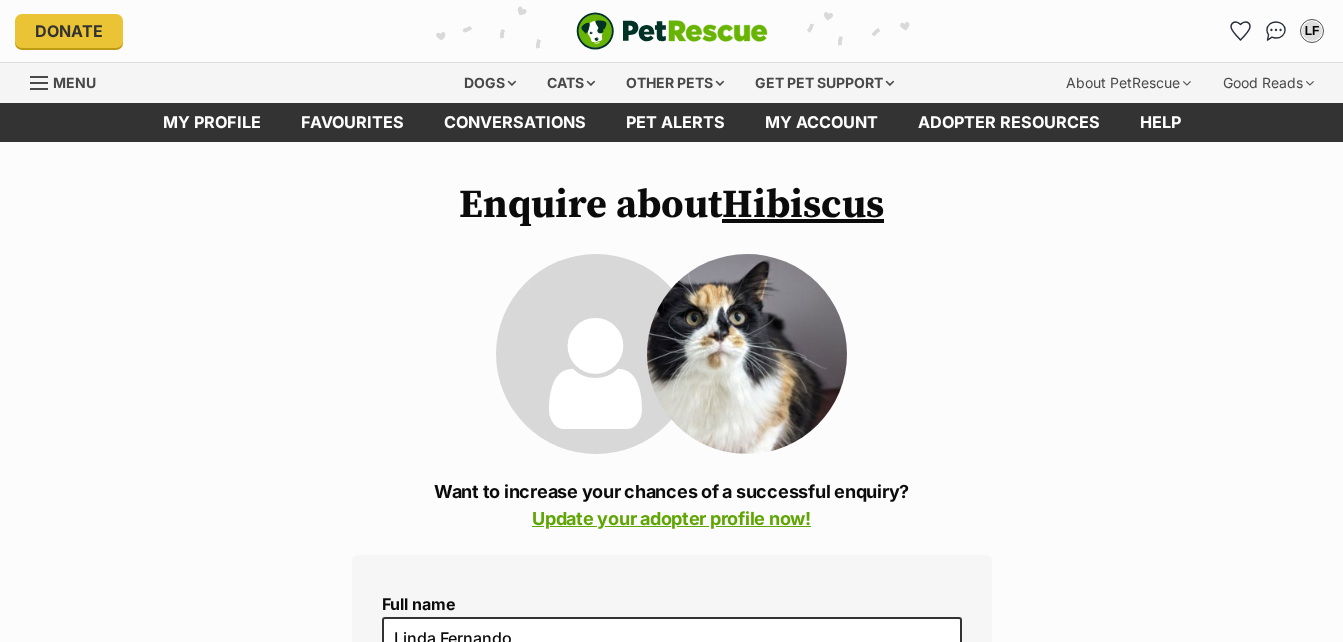 scroll, scrollTop: 0, scrollLeft: 0, axis: both 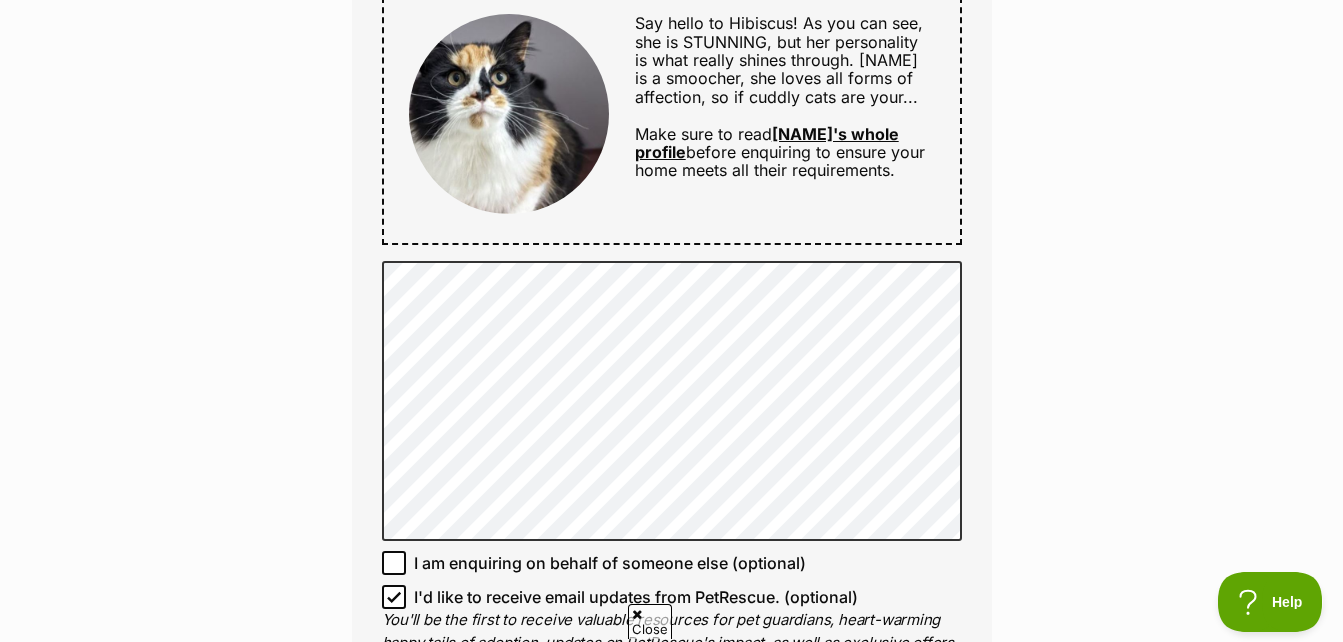 click on "[NAME]'s whole profile" at bounding box center (767, 143) 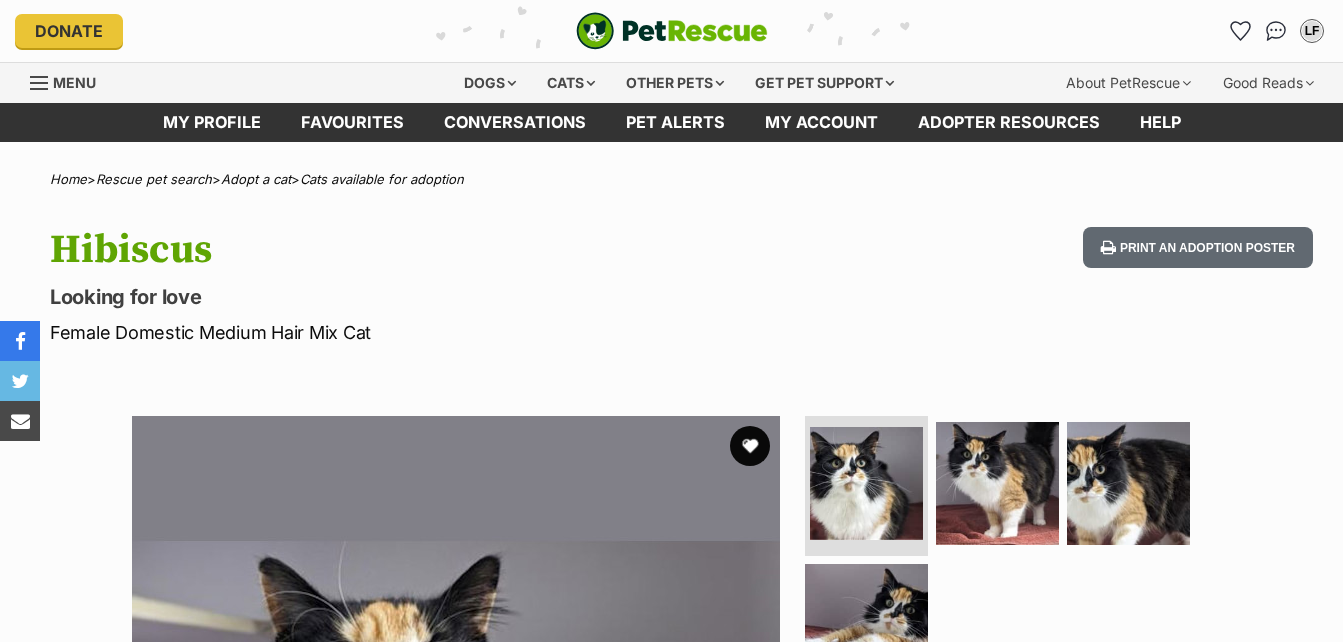 scroll, scrollTop: 0, scrollLeft: 0, axis: both 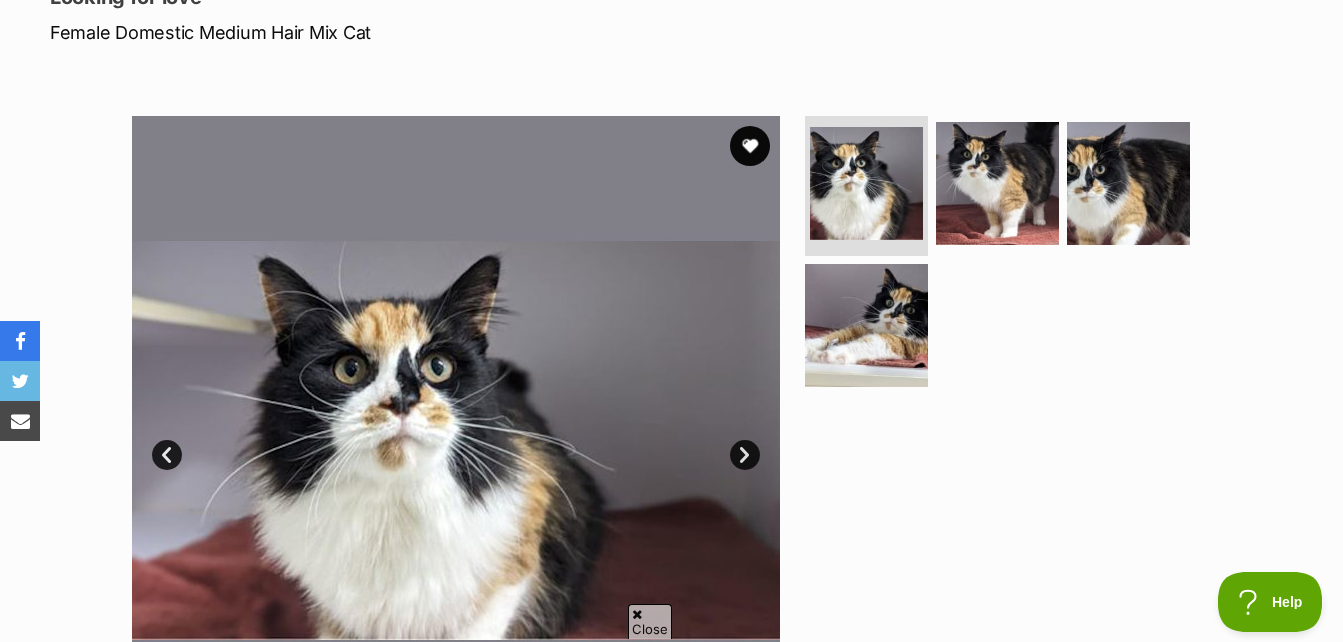 click on "Next" at bounding box center [745, 455] 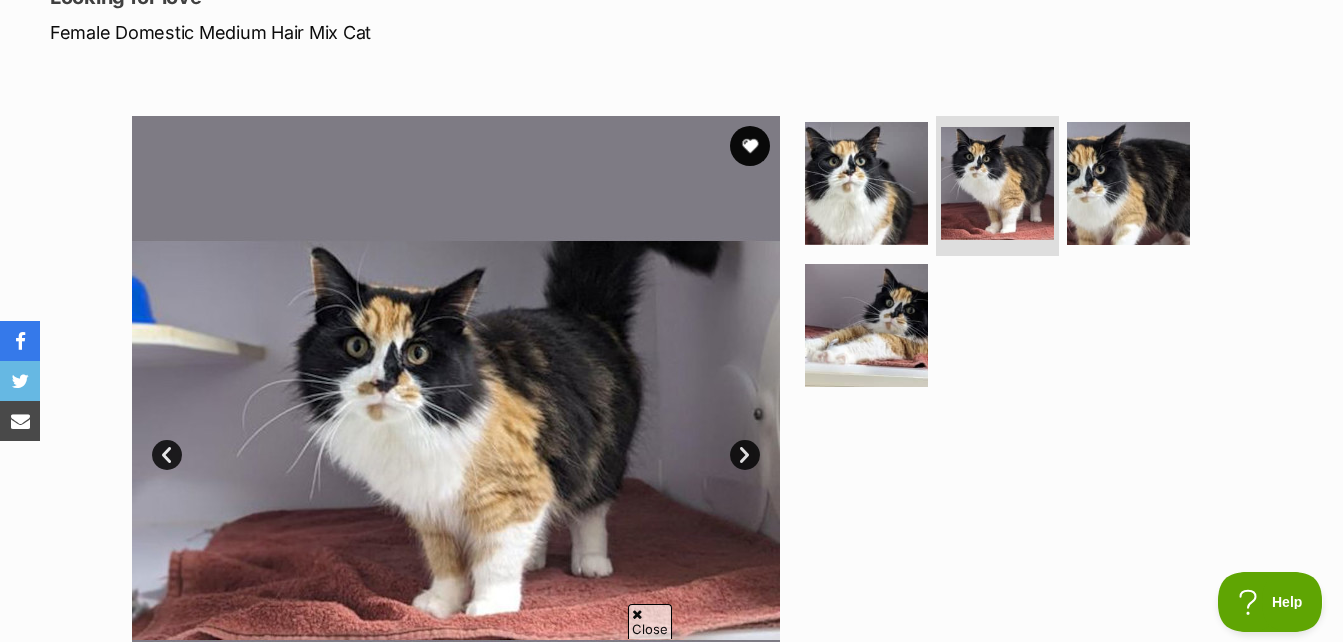 click on "Next" at bounding box center [745, 455] 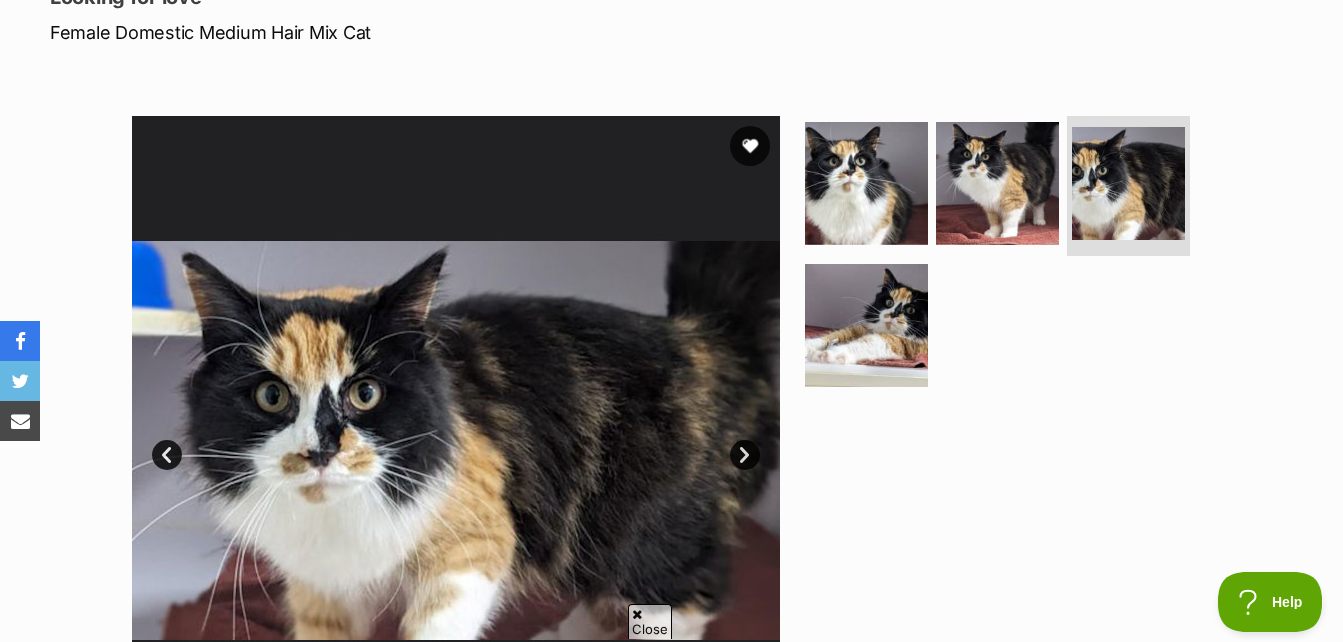click on "Next" at bounding box center [745, 455] 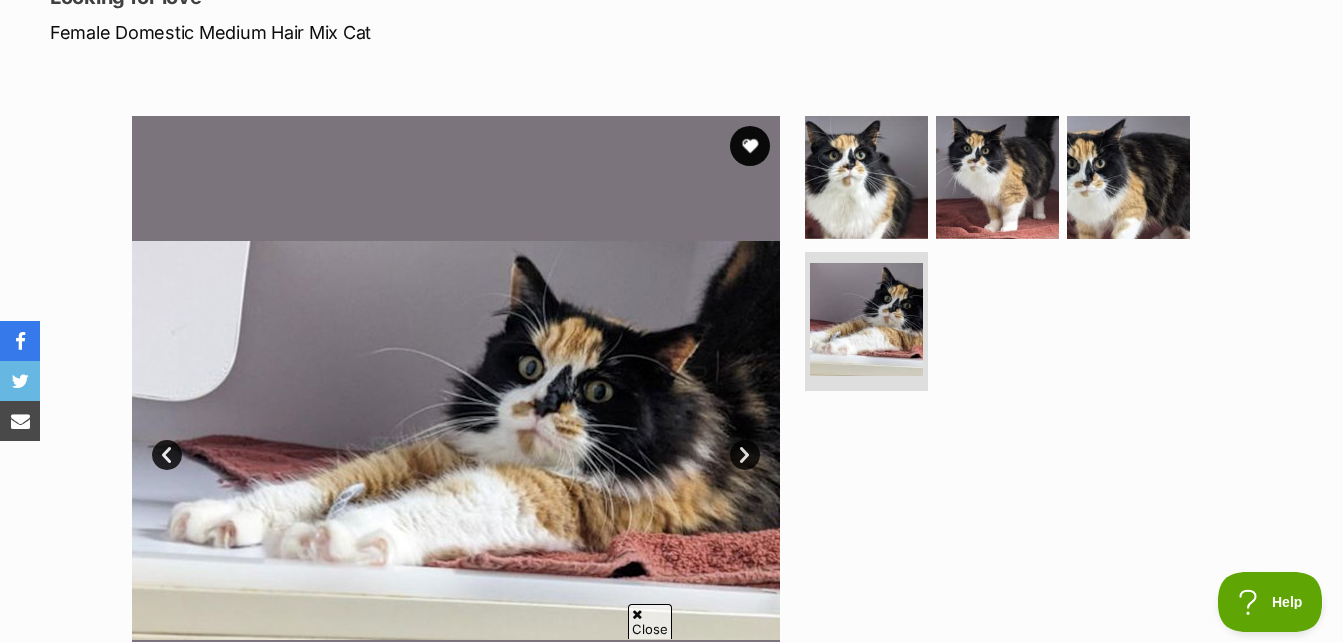 click on "Next" at bounding box center [745, 455] 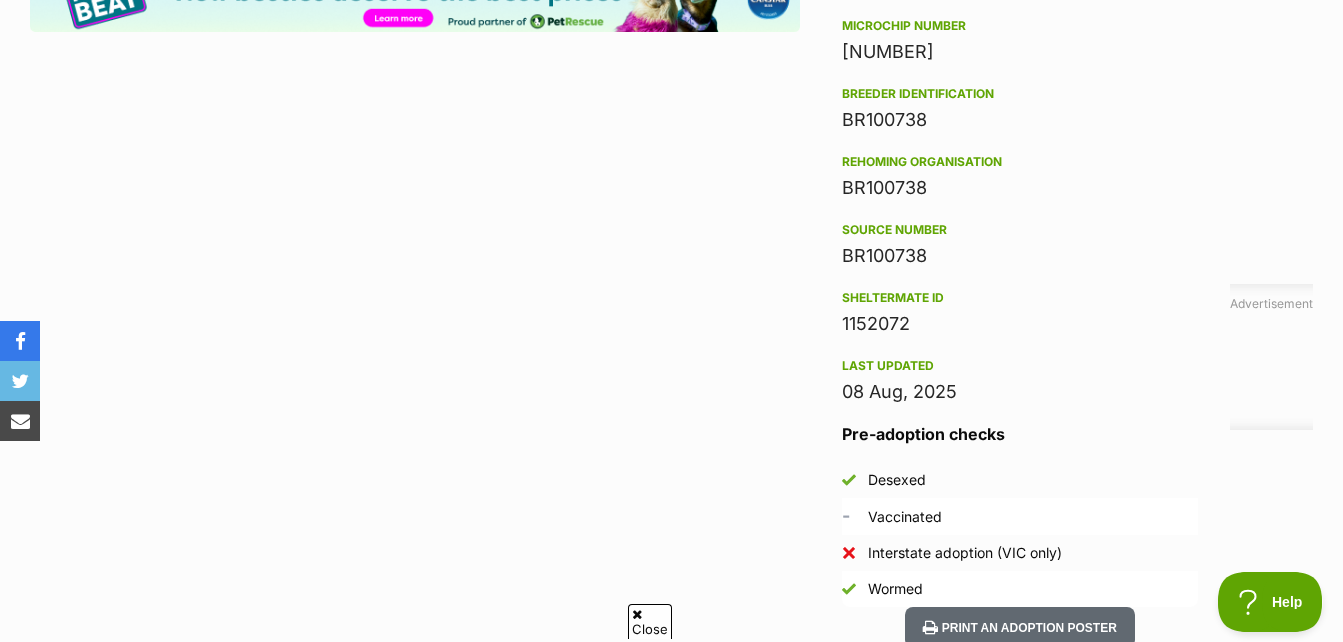 scroll, scrollTop: 1800, scrollLeft: 0, axis: vertical 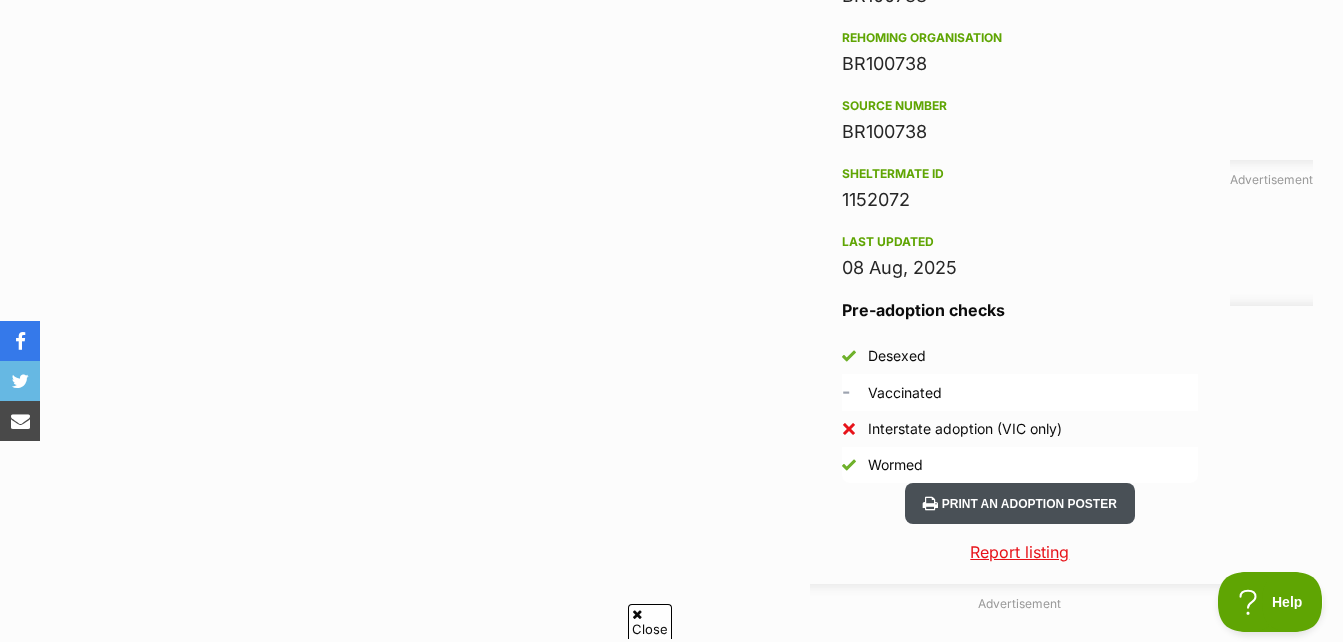 click on "Print an adoption poster" at bounding box center (1020, 503) 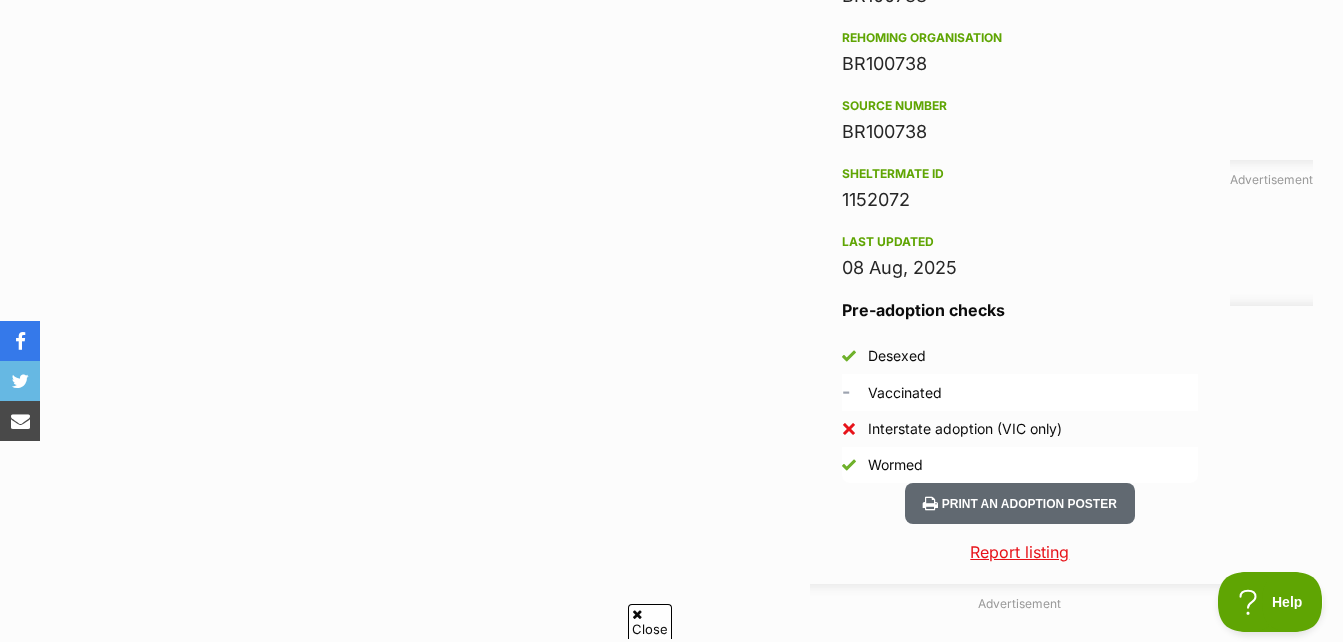 type 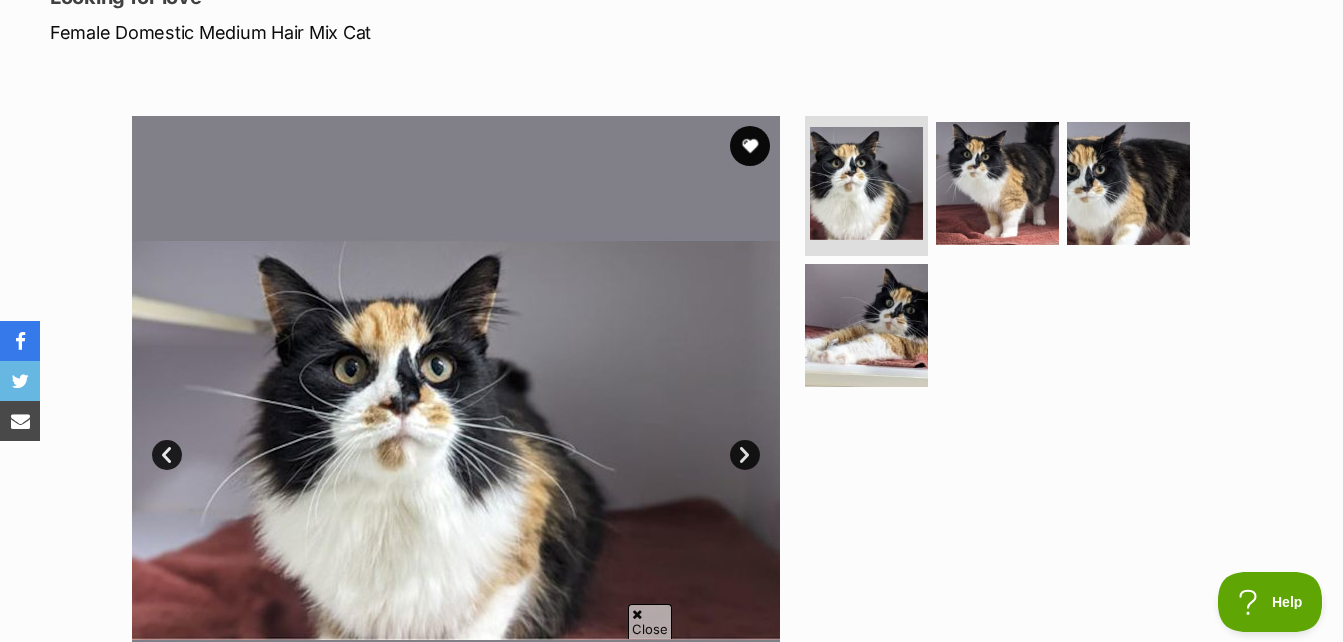 scroll, scrollTop: 400, scrollLeft: 0, axis: vertical 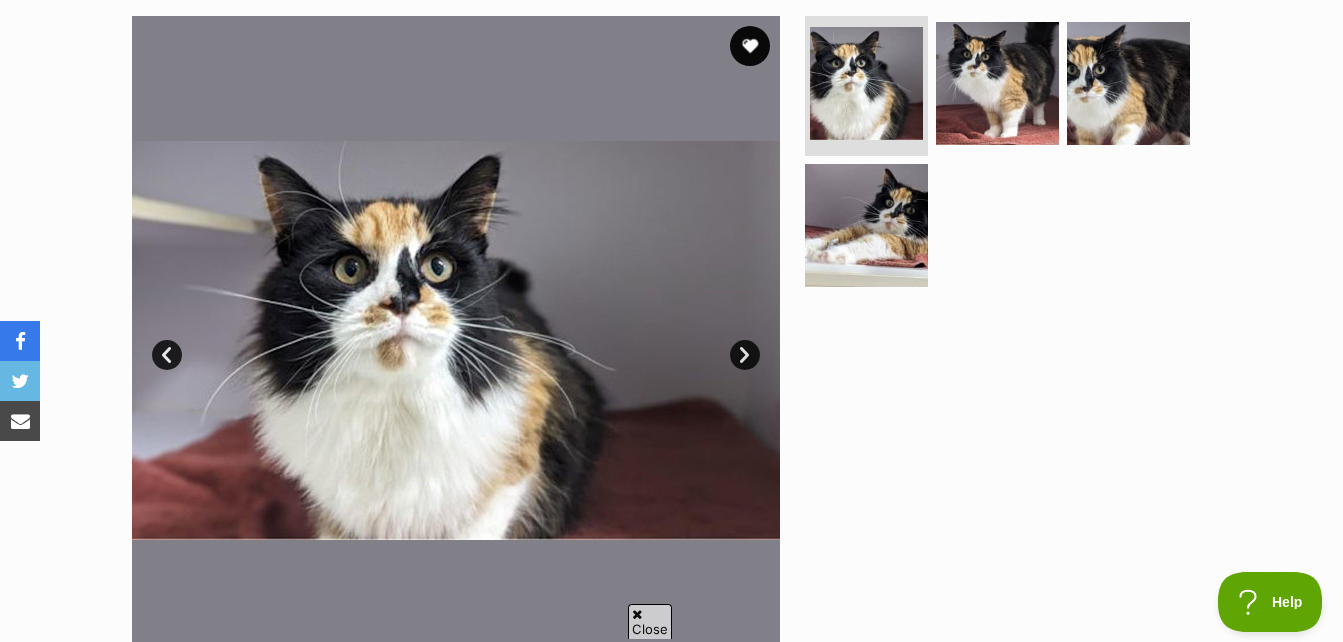 click on "Next" at bounding box center [745, 355] 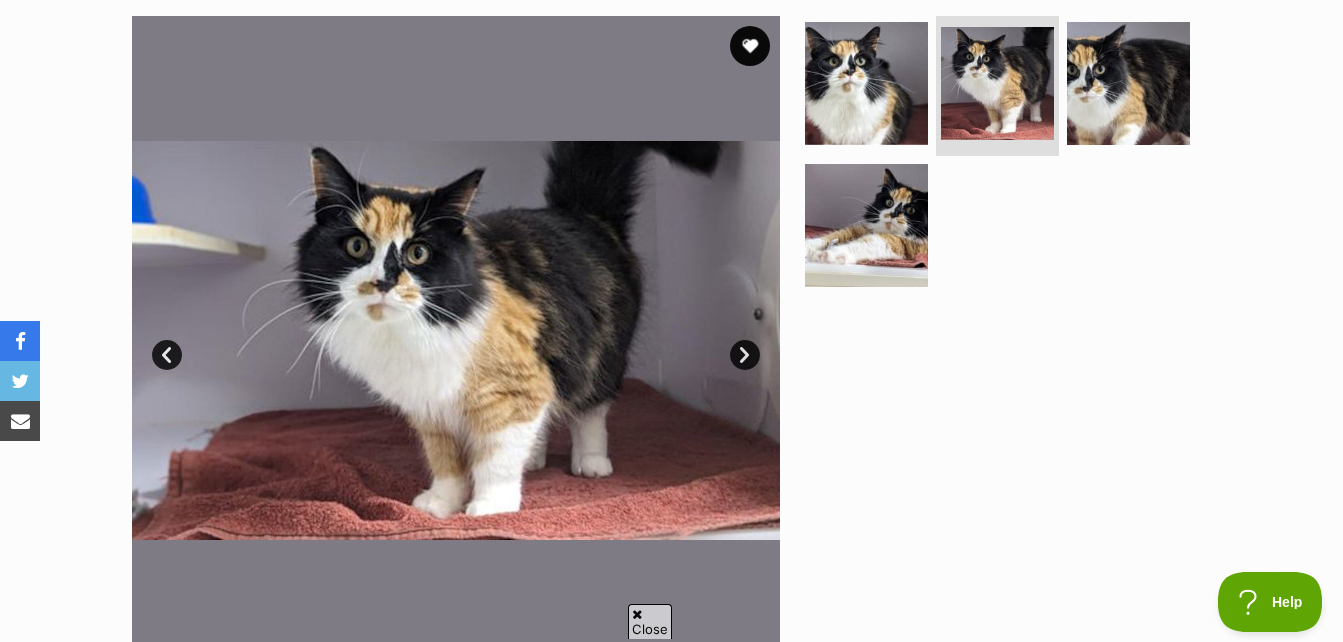 click on "Next" at bounding box center (745, 355) 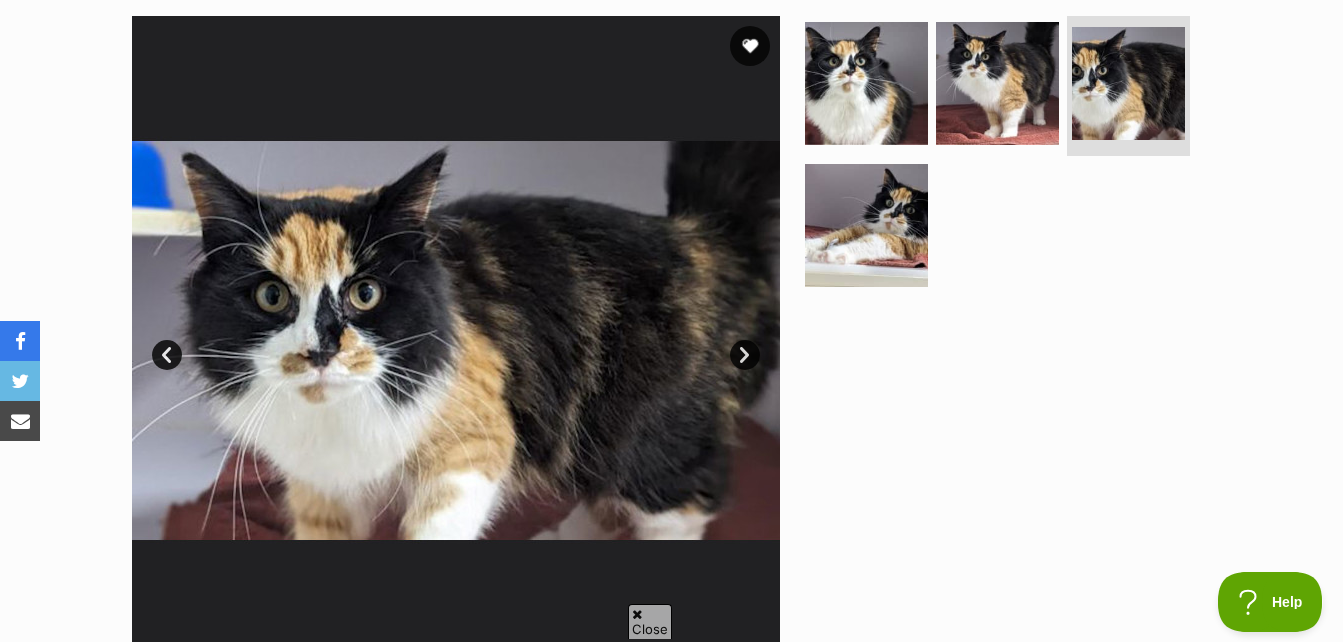 click on "Next" at bounding box center (745, 355) 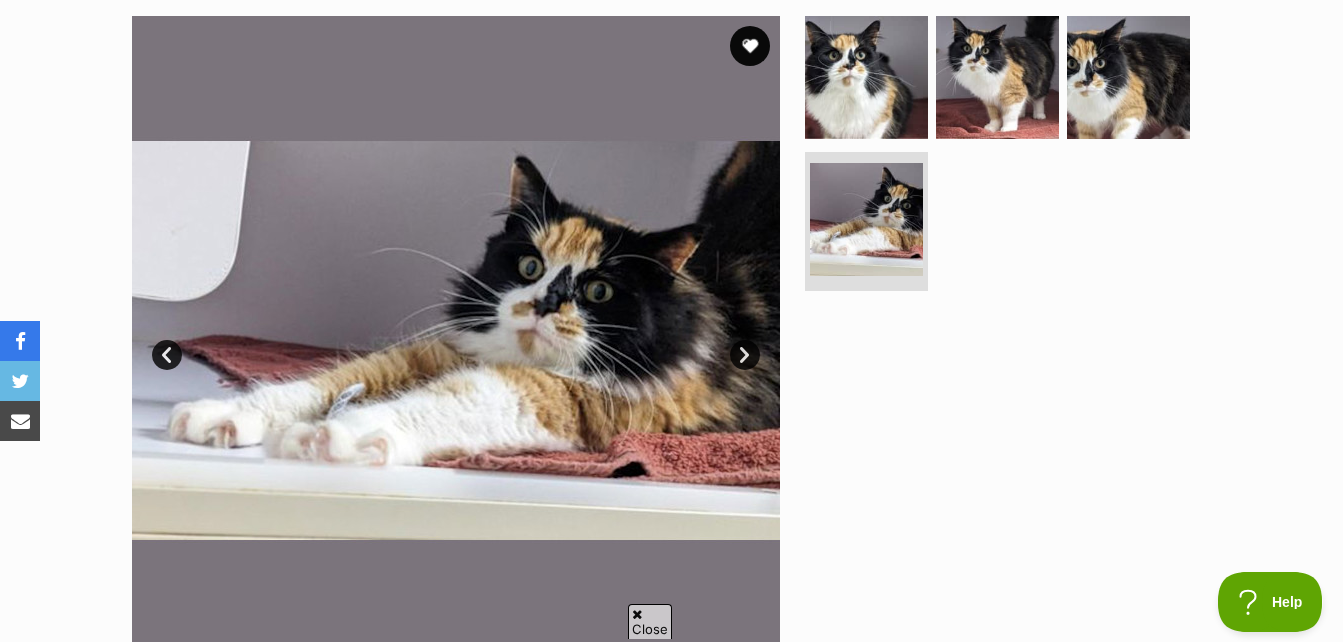 click on "Next" at bounding box center [745, 355] 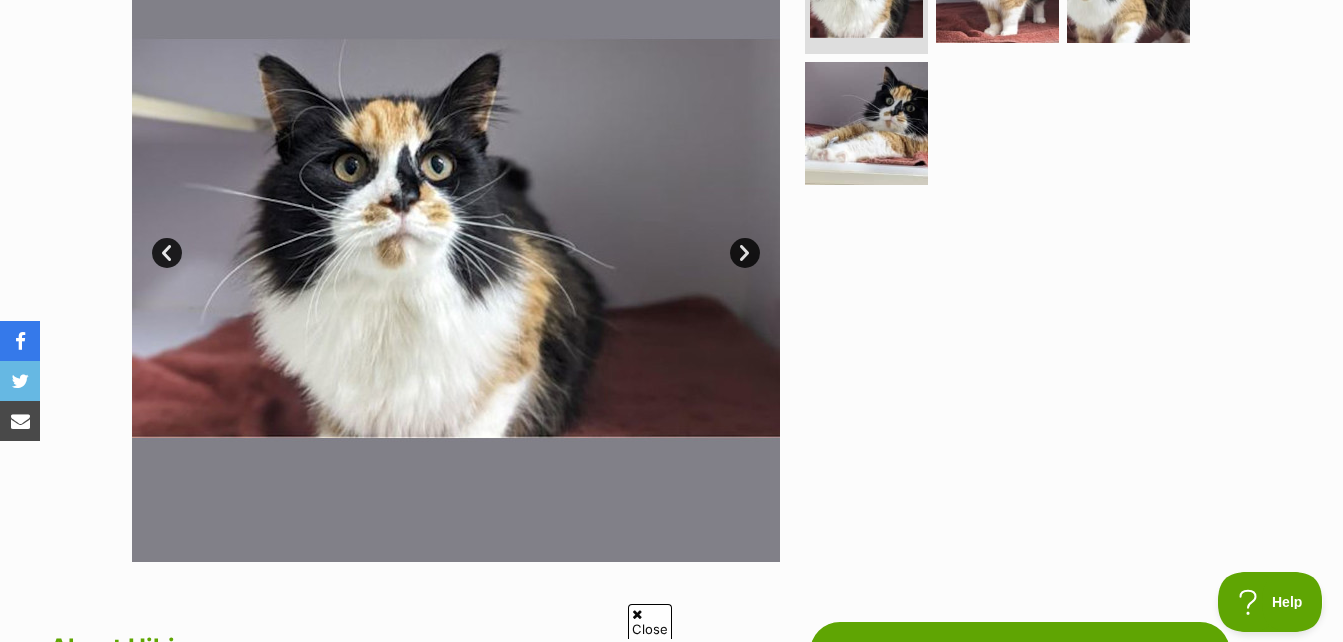 scroll, scrollTop: 300, scrollLeft: 0, axis: vertical 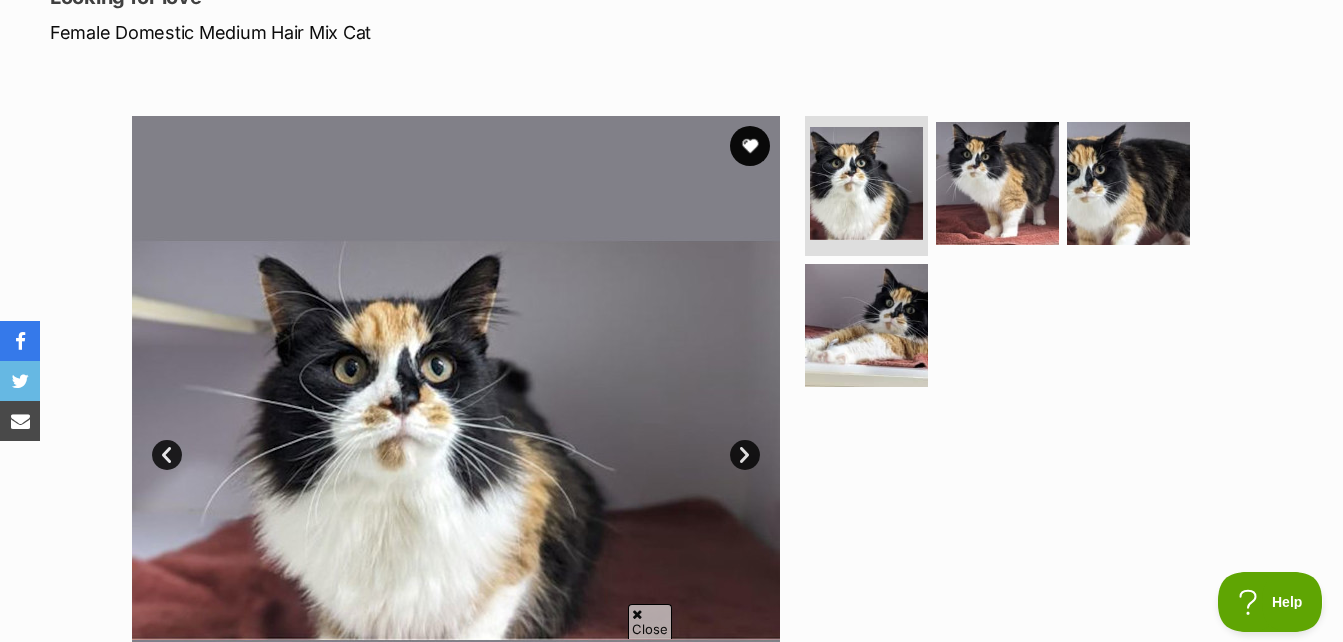 click on "Next" at bounding box center (745, 455) 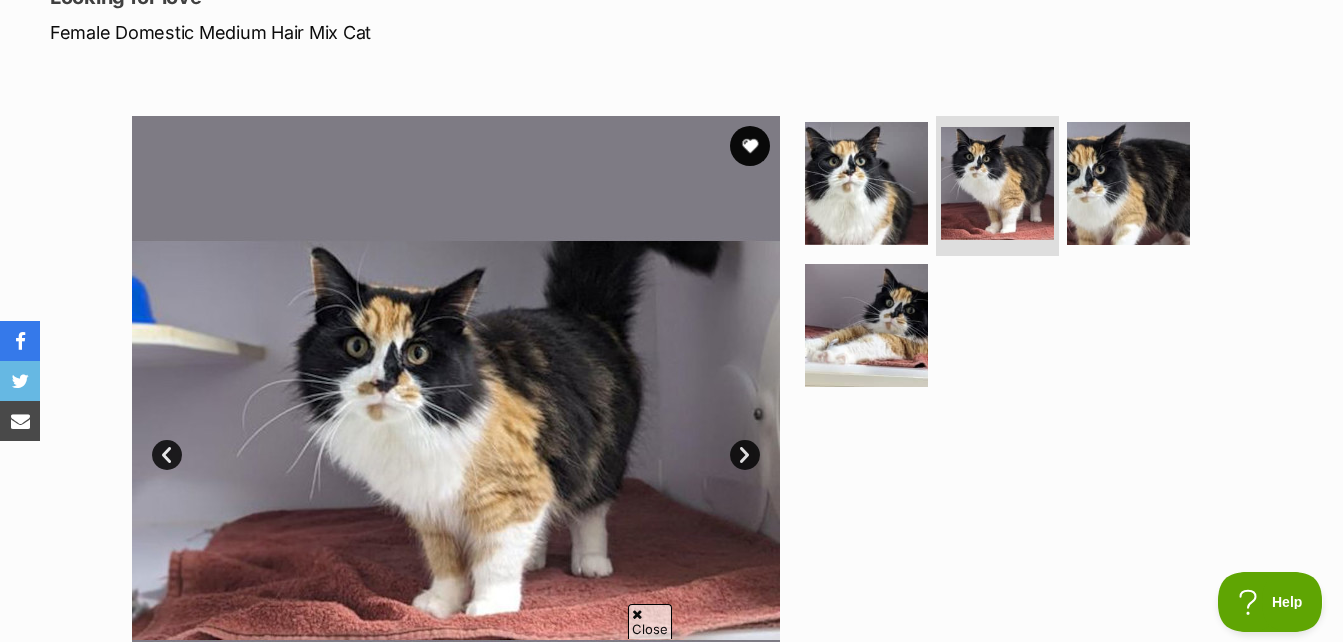 click on "Next" at bounding box center [745, 455] 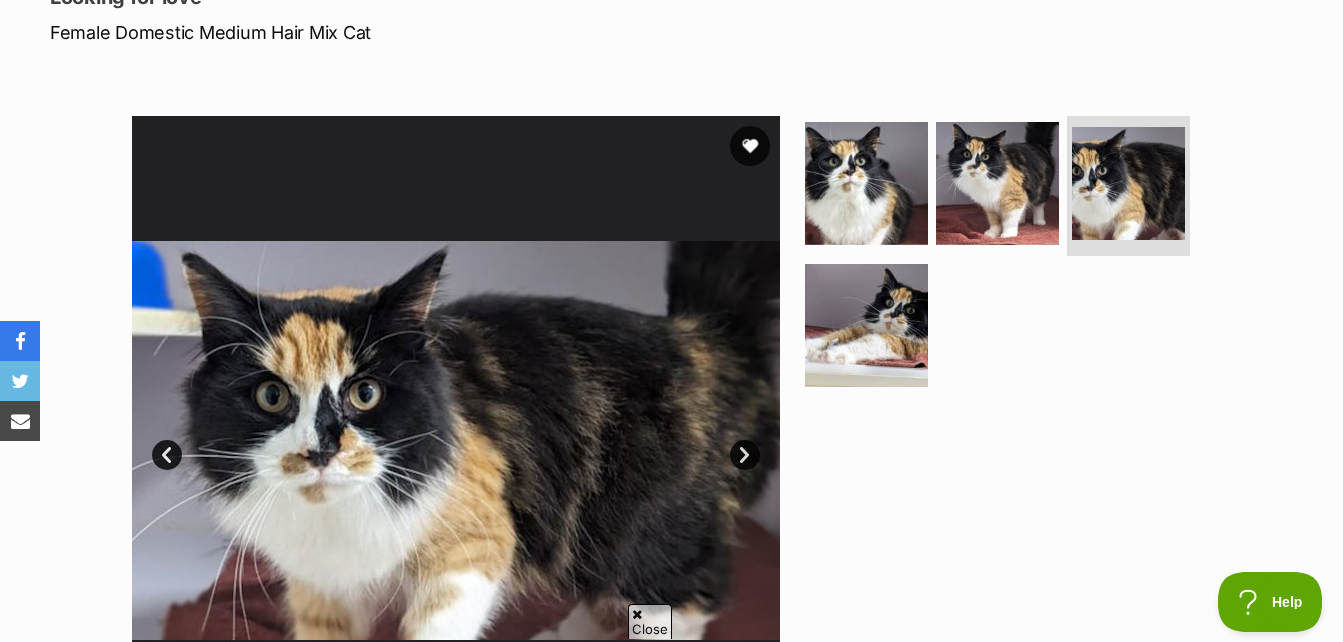 click on "Next" at bounding box center [745, 455] 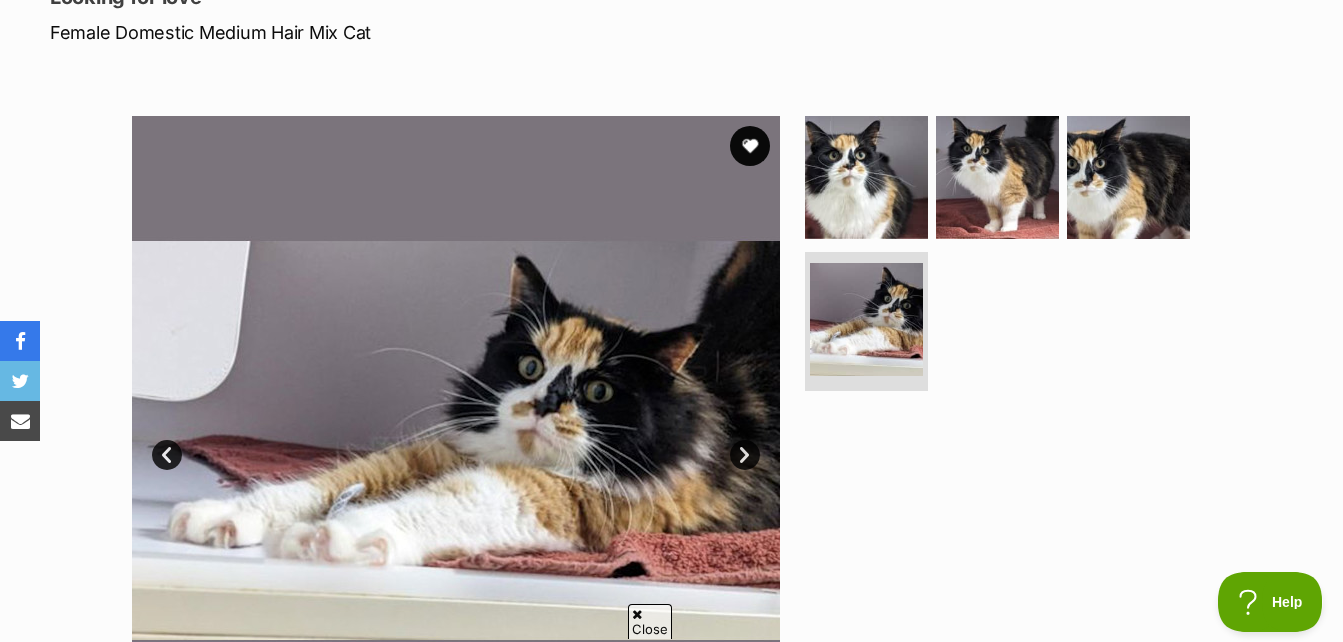 click on "Next" at bounding box center (745, 455) 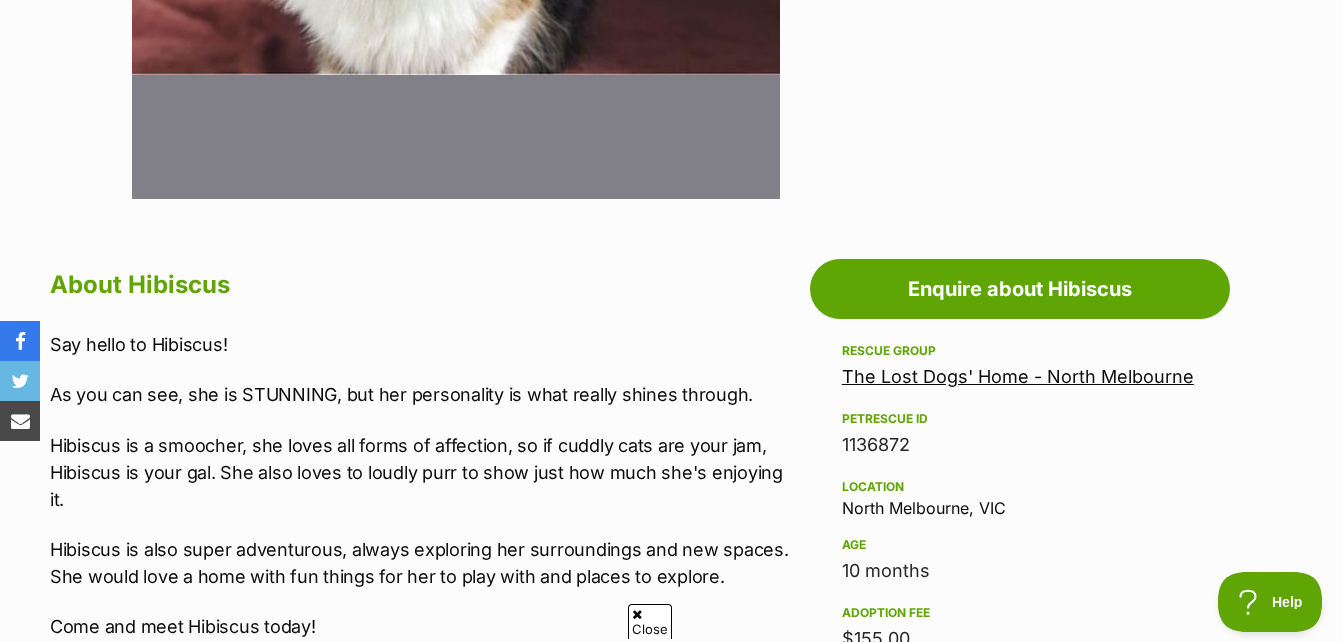 scroll, scrollTop: 900, scrollLeft: 0, axis: vertical 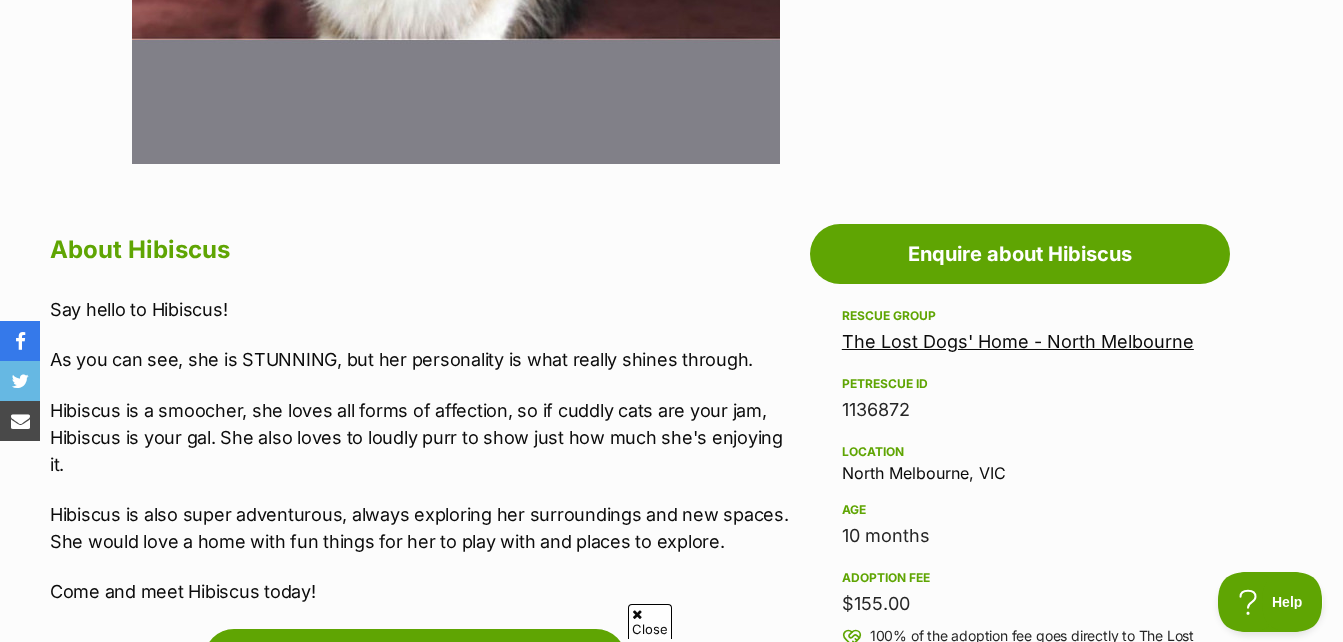 click on "The Lost Dogs' Home - North Melbourne" at bounding box center [1018, 341] 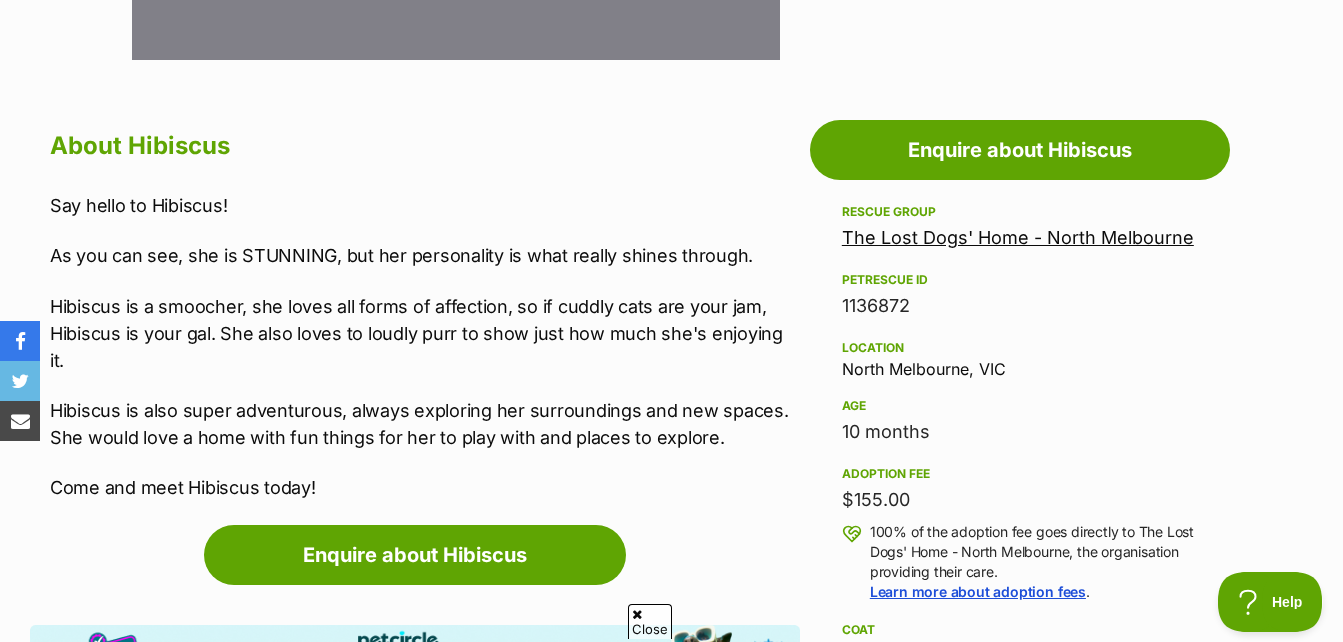 scroll, scrollTop: 1000, scrollLeft: 0, axis: vertical 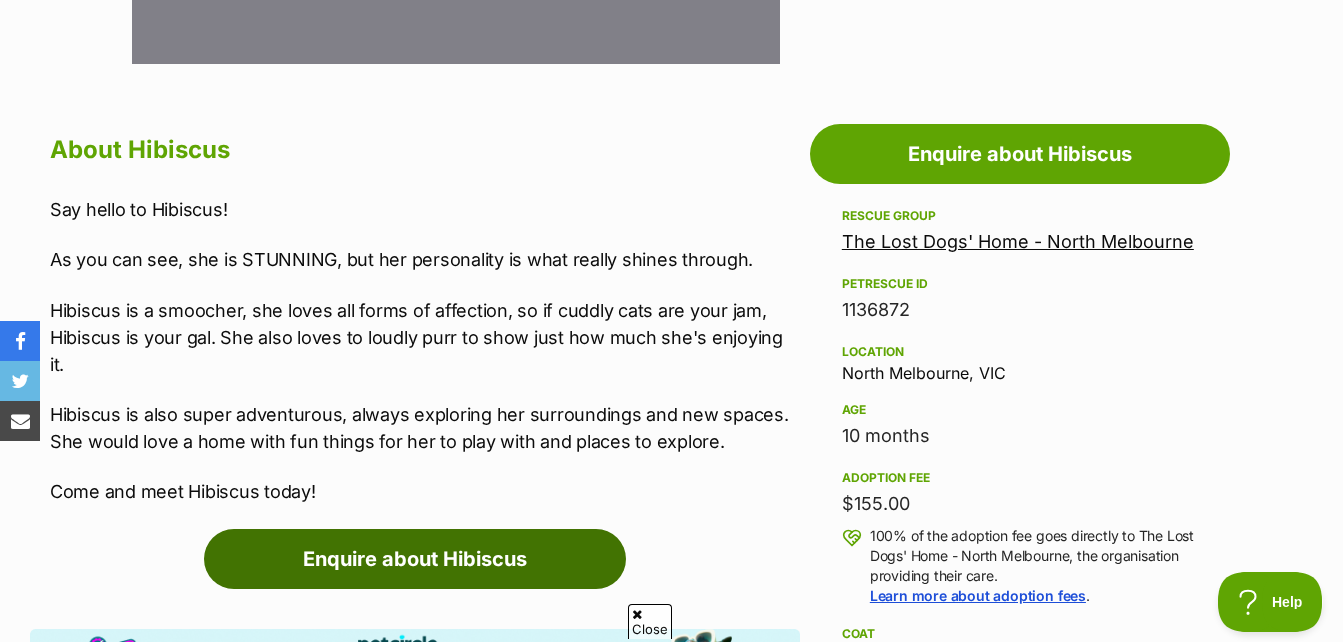 click on "Enquire about Hibiscus" at bounding box center [415, 559] 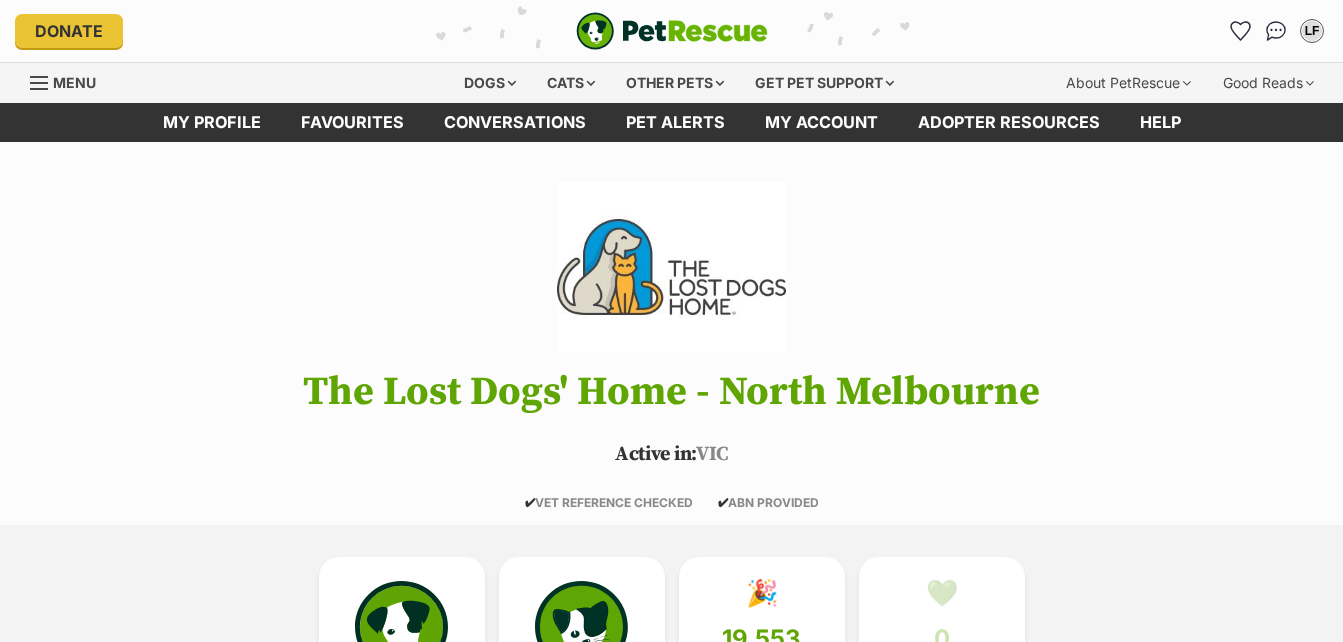 scroll, scrollTop: 0, scrollLeft: 0, axis: both 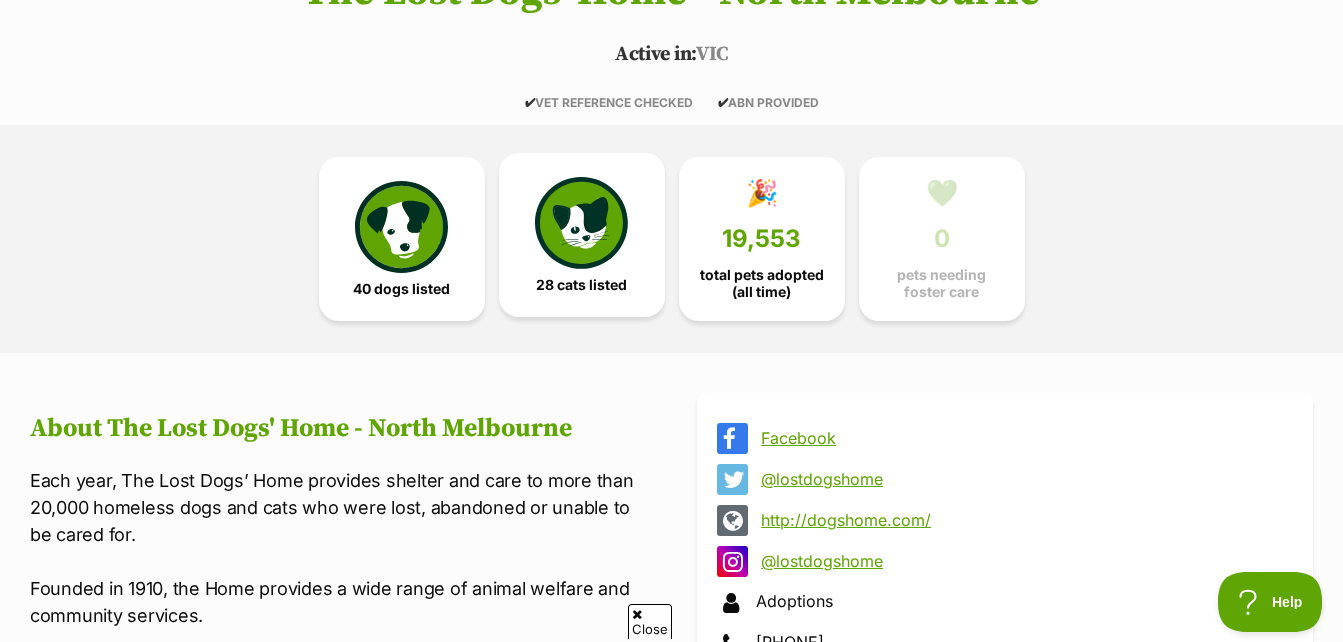 click at bounding box center (581, 223) 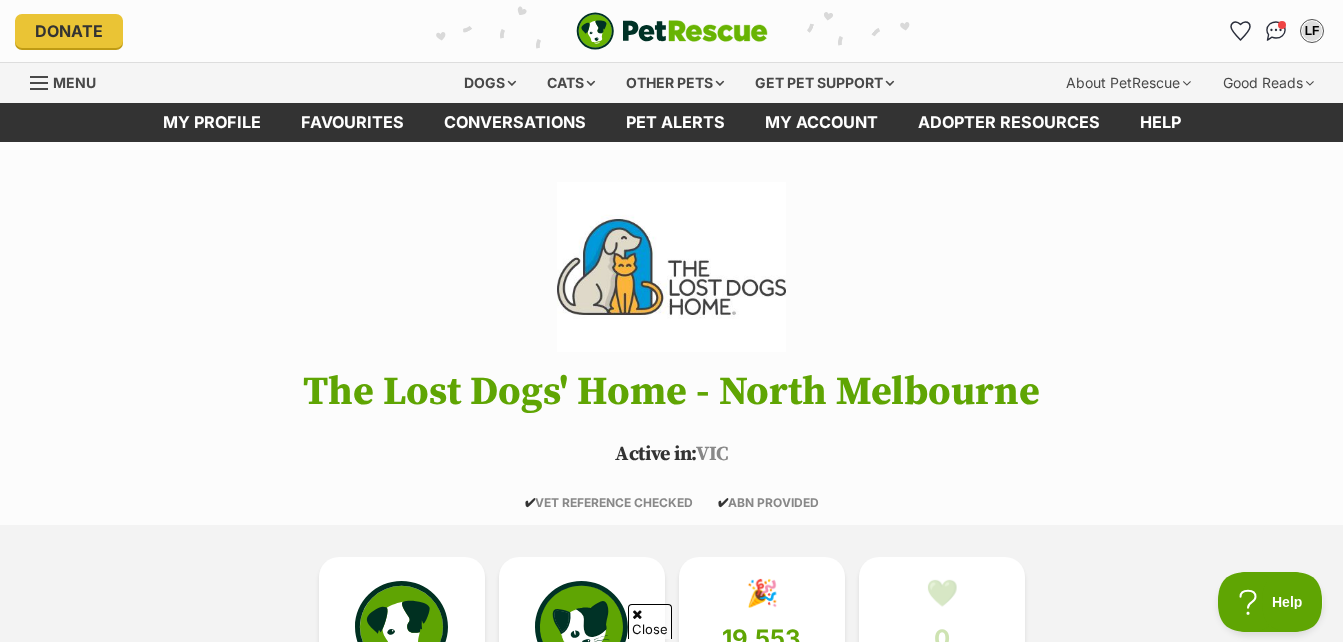 scroll, scrollTop: 400, scrollLeft: 0, axis: vertical 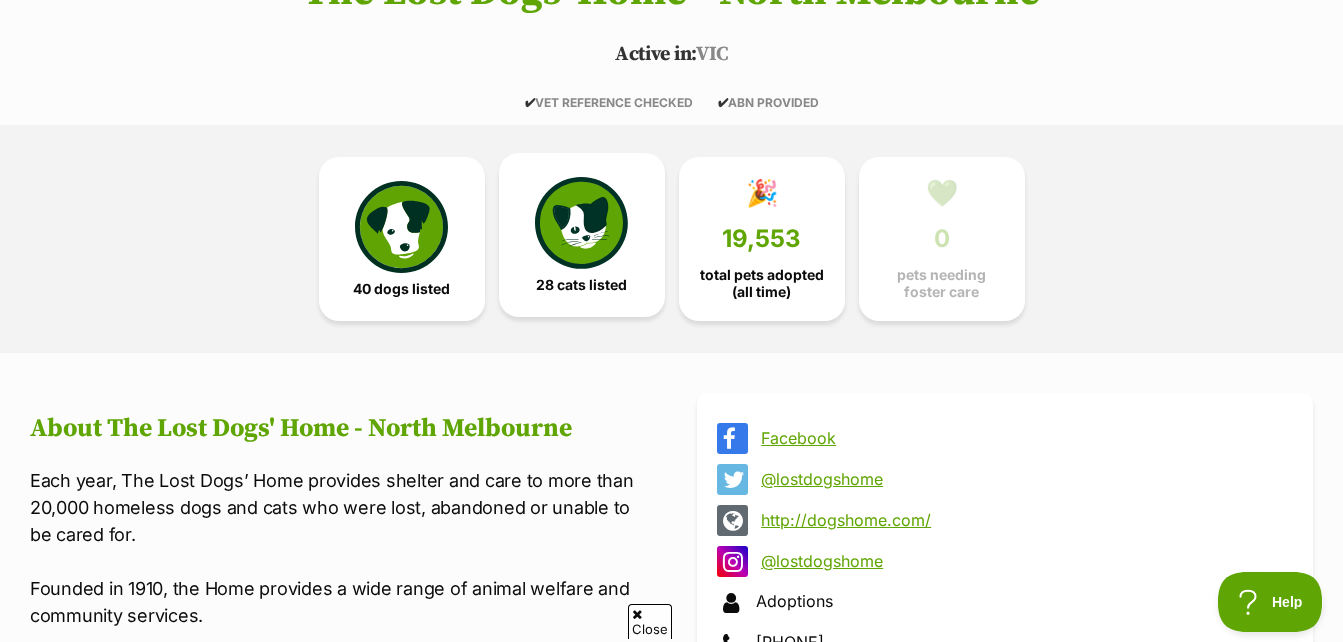 click at bounding box center [581, 223] 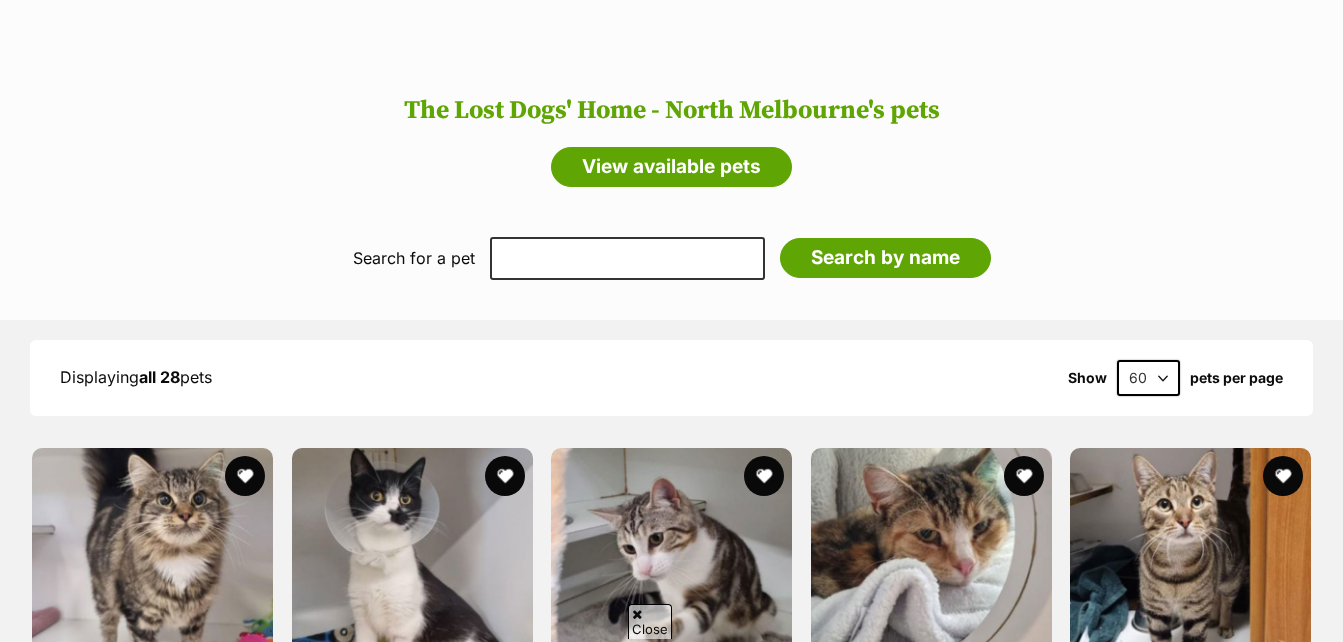 scroll, scrollTop: 0, scrollLeft: 0, axis: both 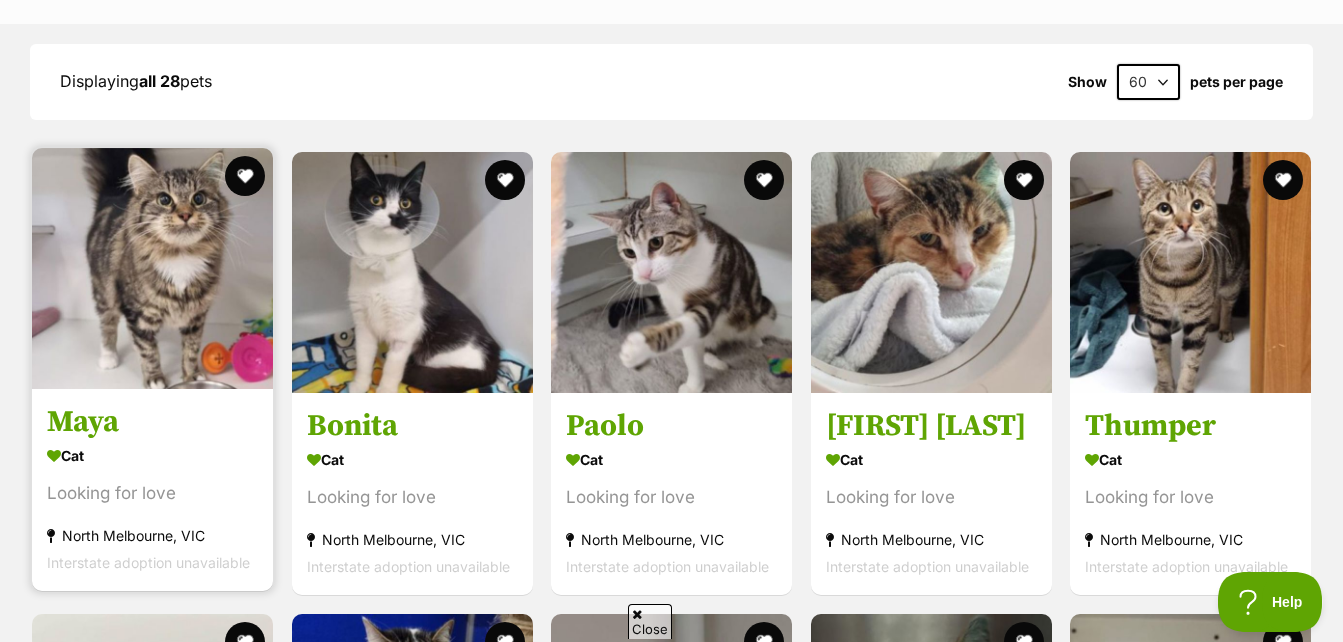 click at bounding box center (152, 268) 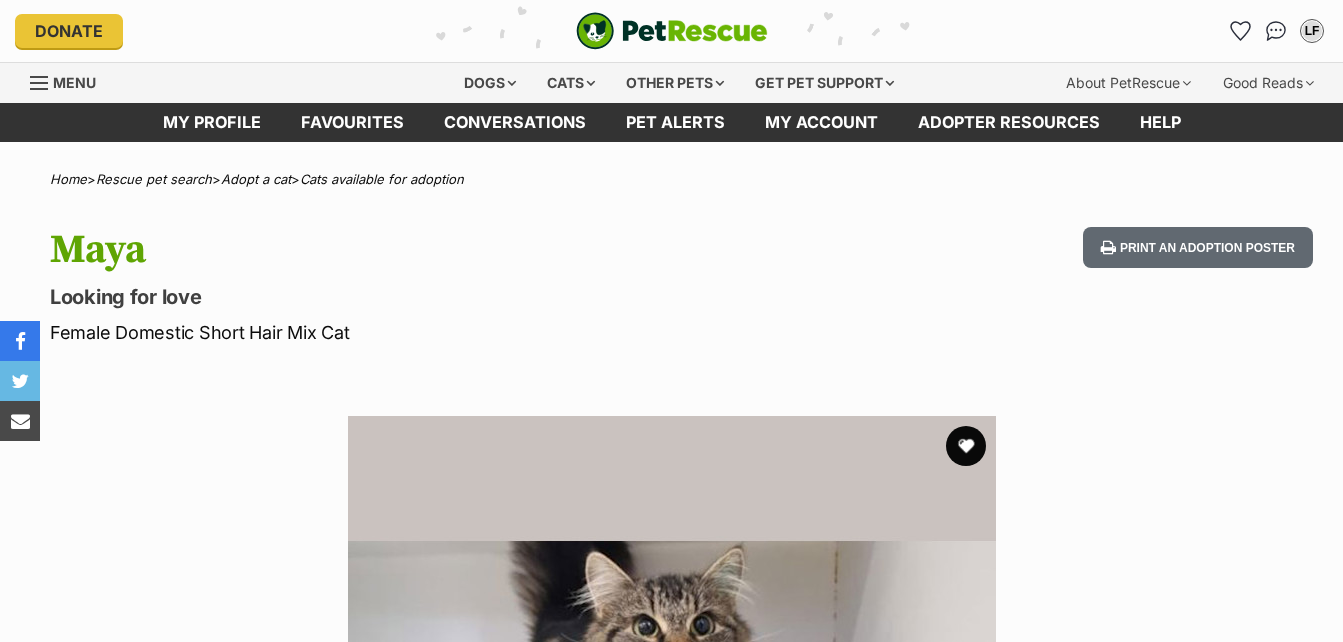 scroll, scrollTop: 221, scrollLeft: 0, axis: vertical 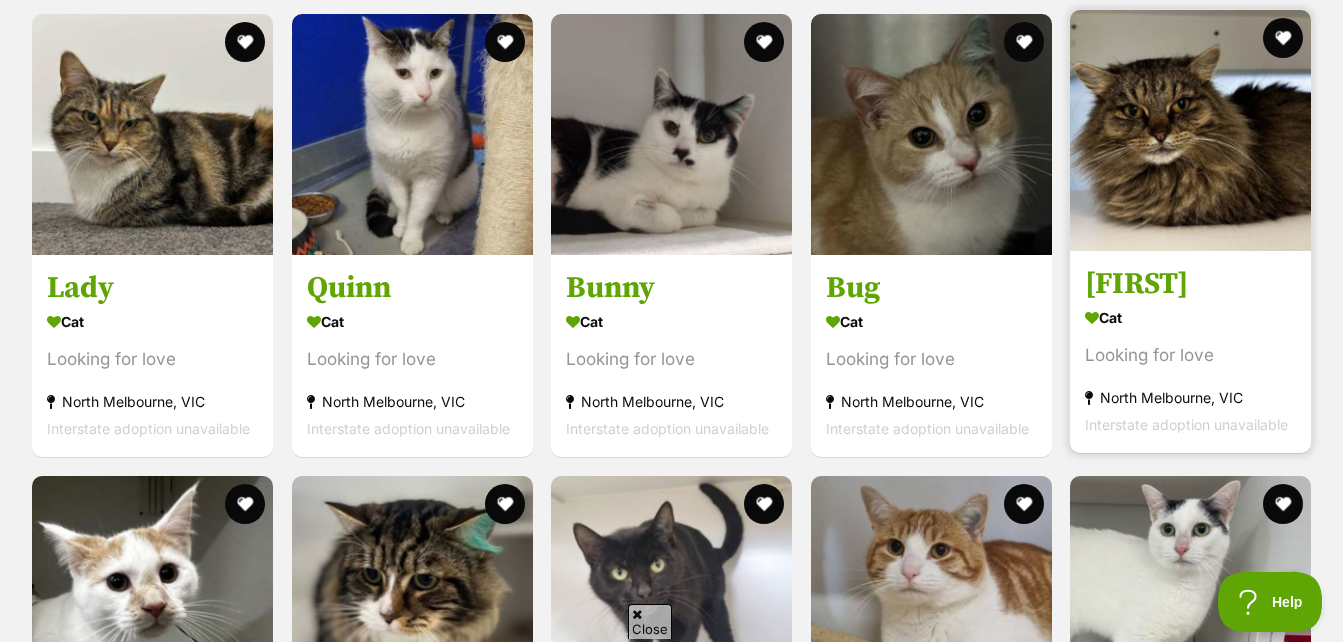 click at bounding box center (1190, 130) 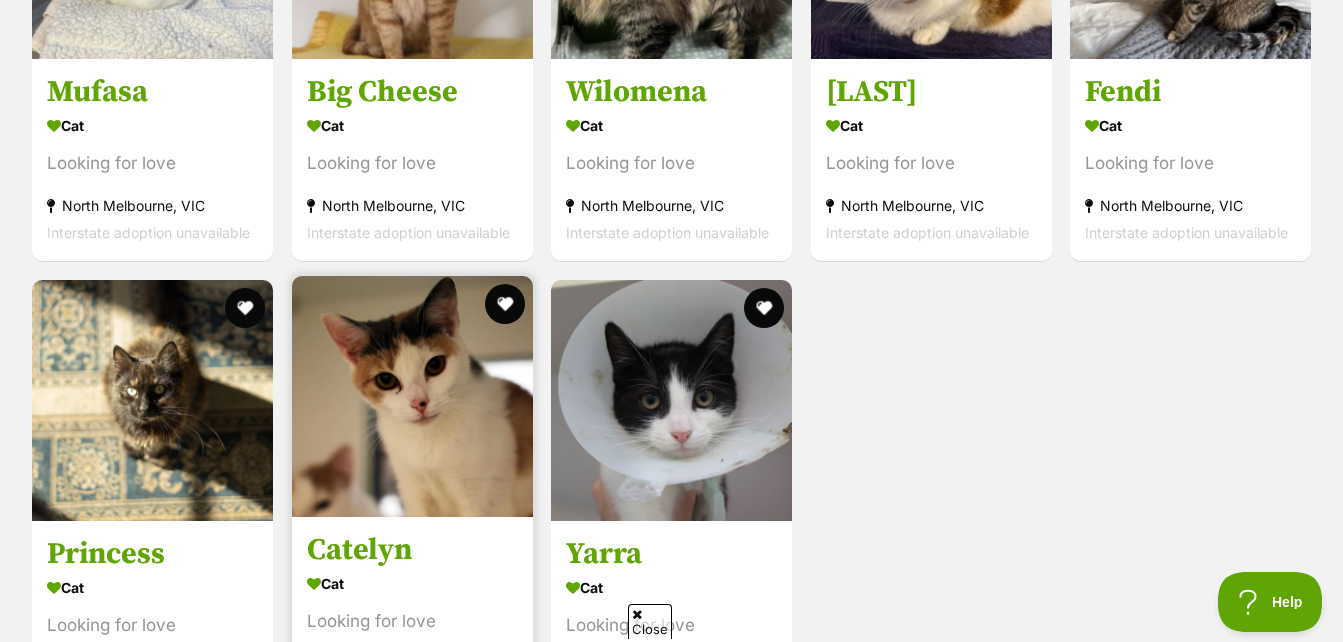 scroll, scrollTop: 3859, scrollLeft: 0, axis: vertical 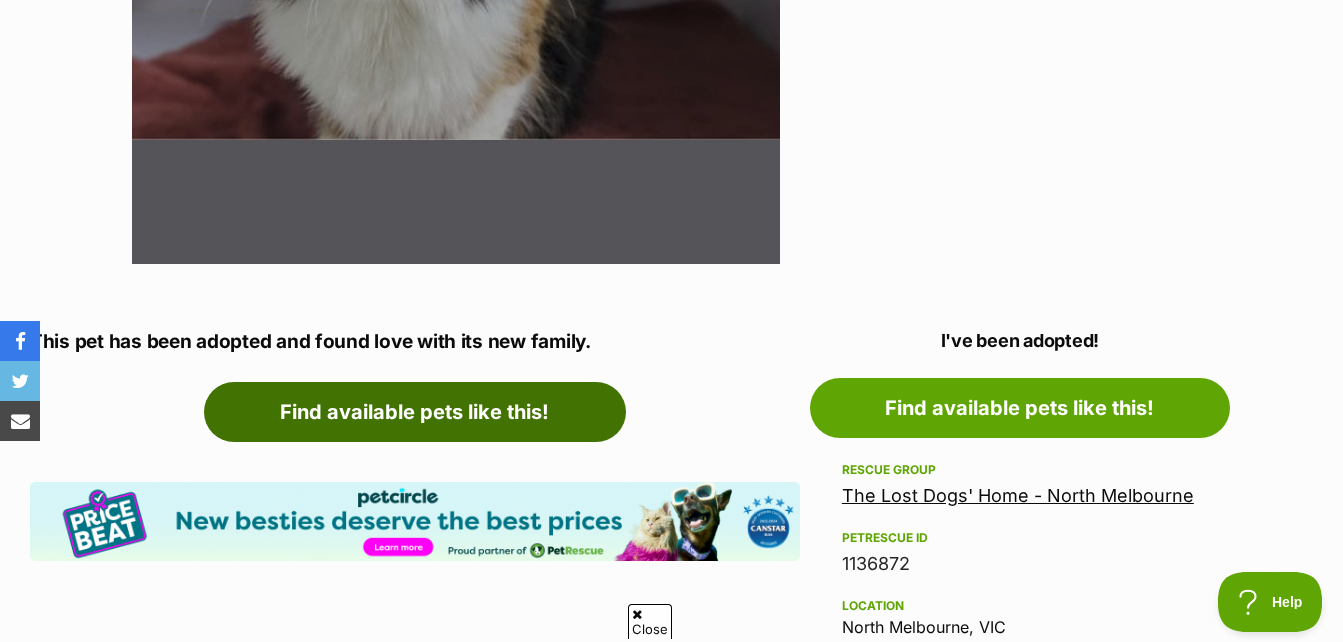 click on "Find available pets like this!" at bounding box center [415, 412] 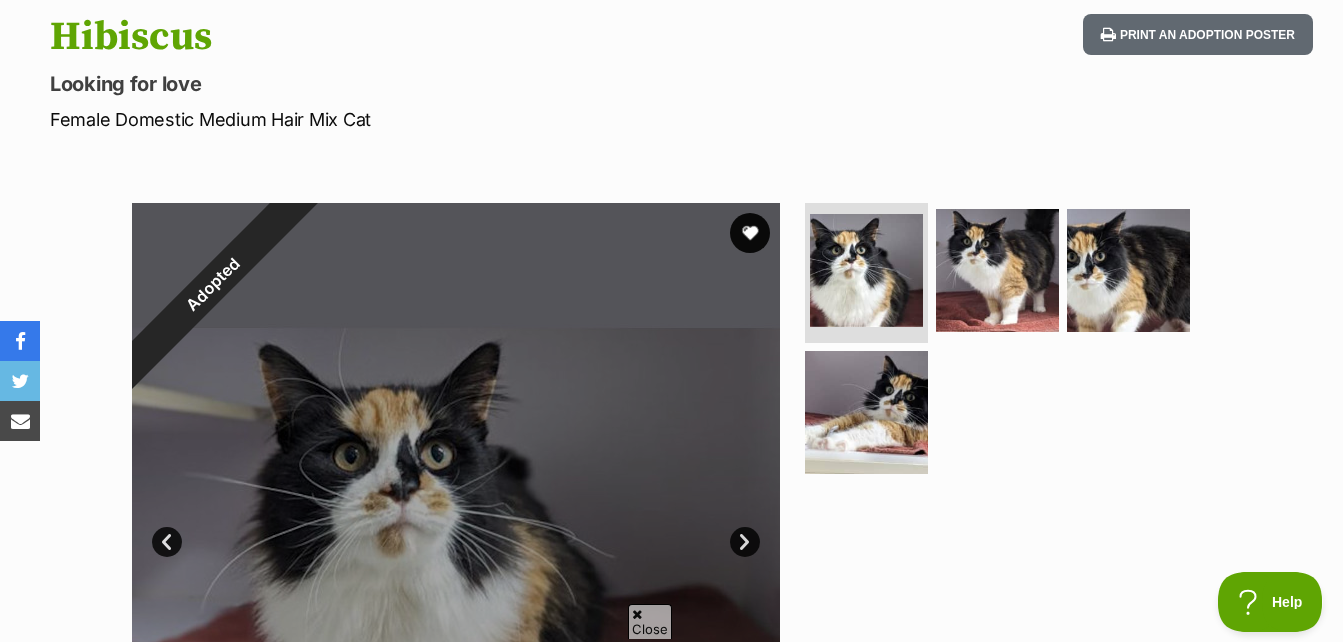 scroll, scrollTop: 500, scrollLeft: 0, axis: vertical 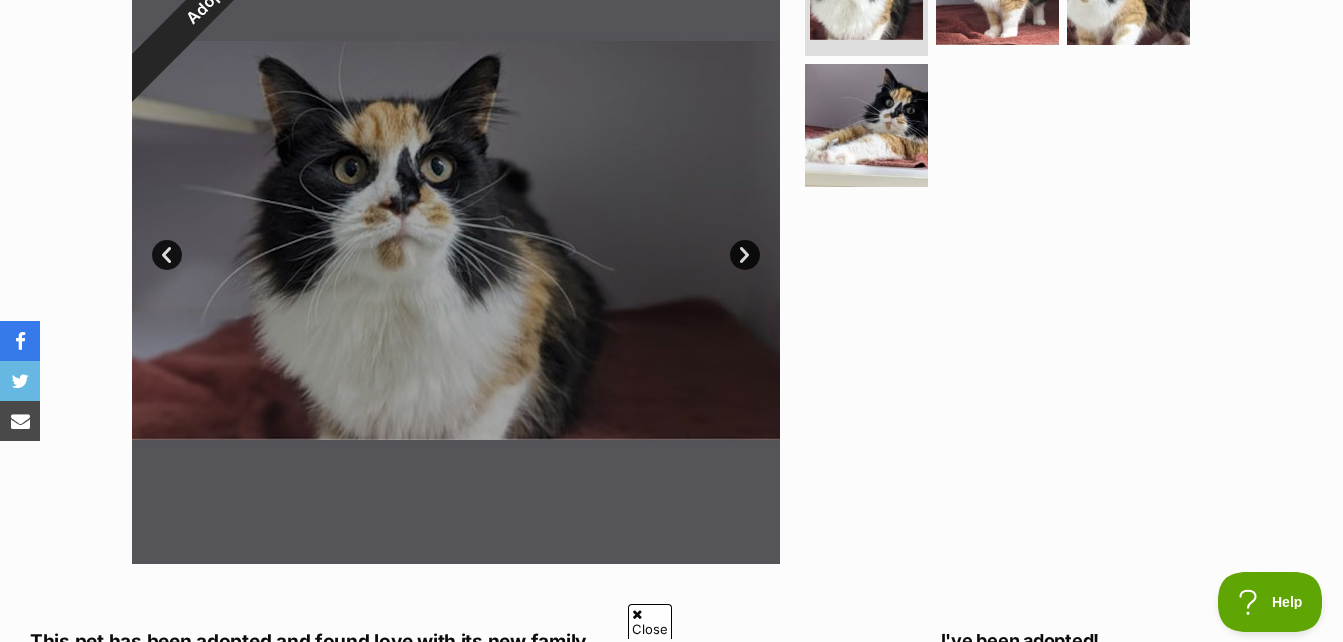 click on "Next" at bounding box center (745, 255) 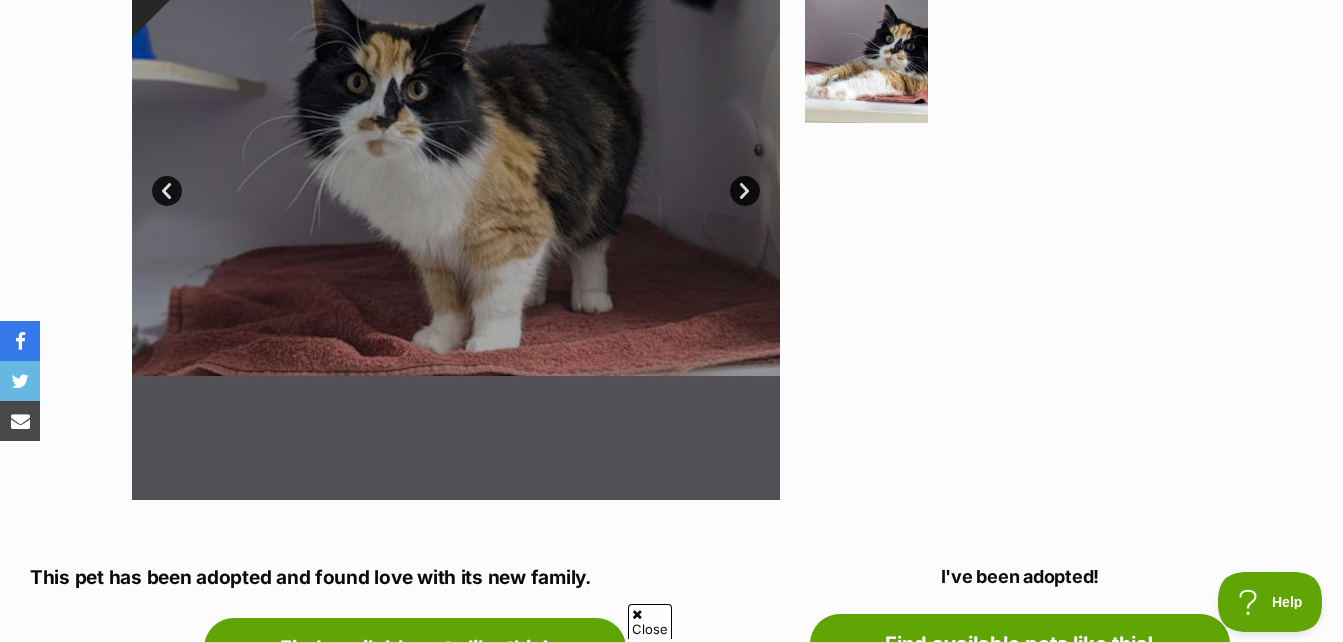 scroll, scrollTop: 800, scrollLeft: 0, axis: vertical 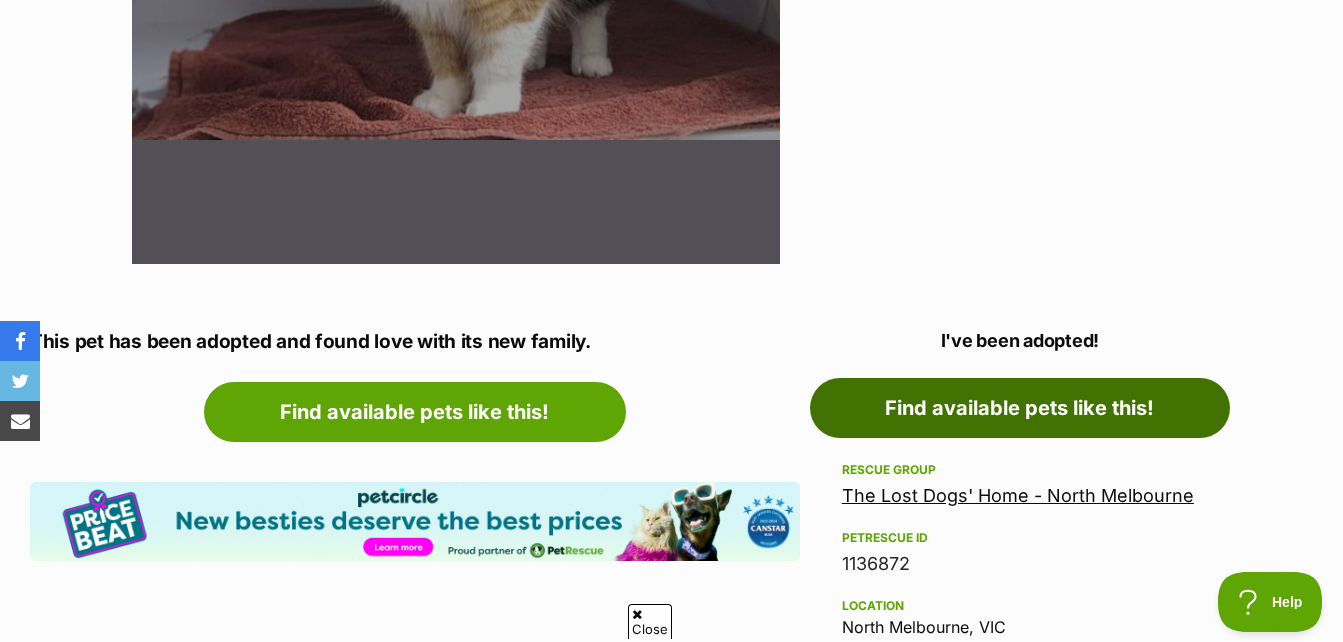click on "Find available pets like this!" at bounding box center [1020, 408] 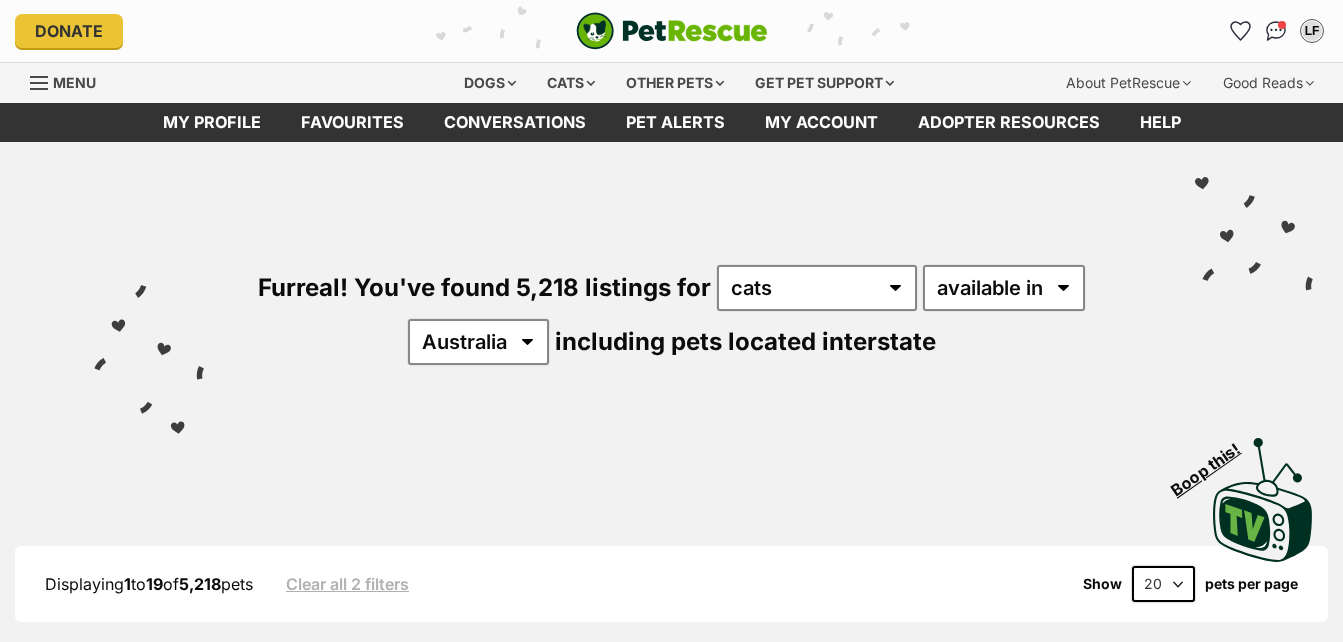 scroll, scrollTop: 0, scrollLeft: 0, axis: both 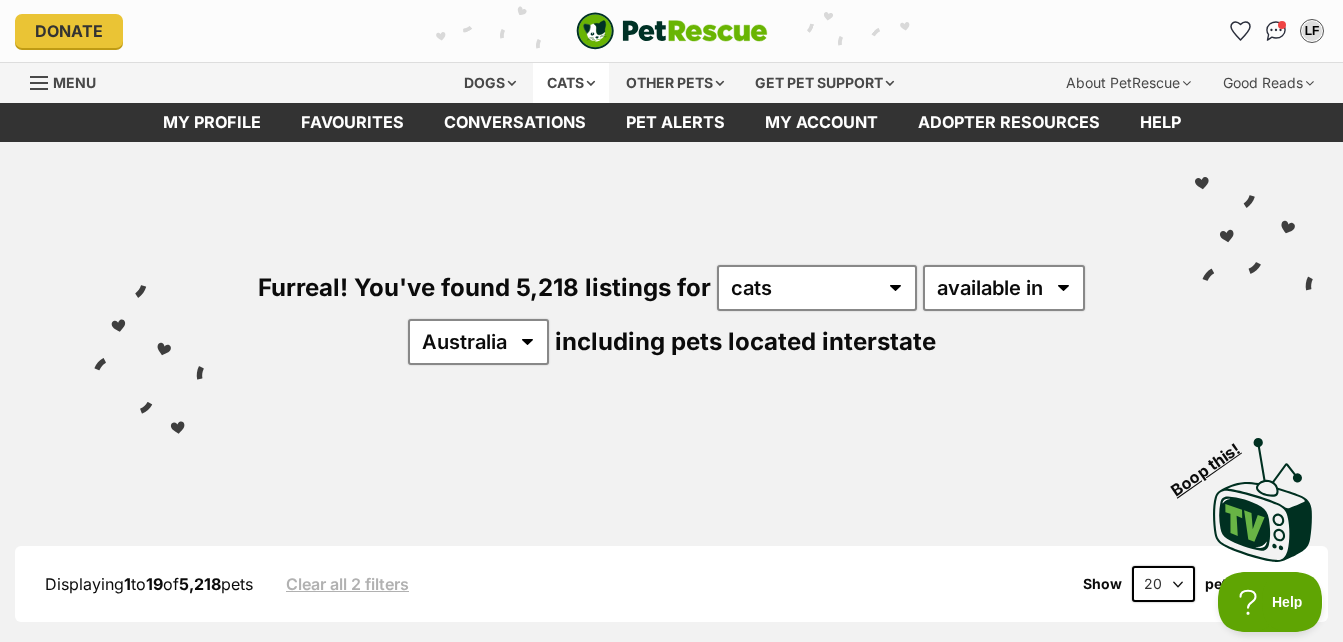click on "Cats" at bounding box center [571, 83] 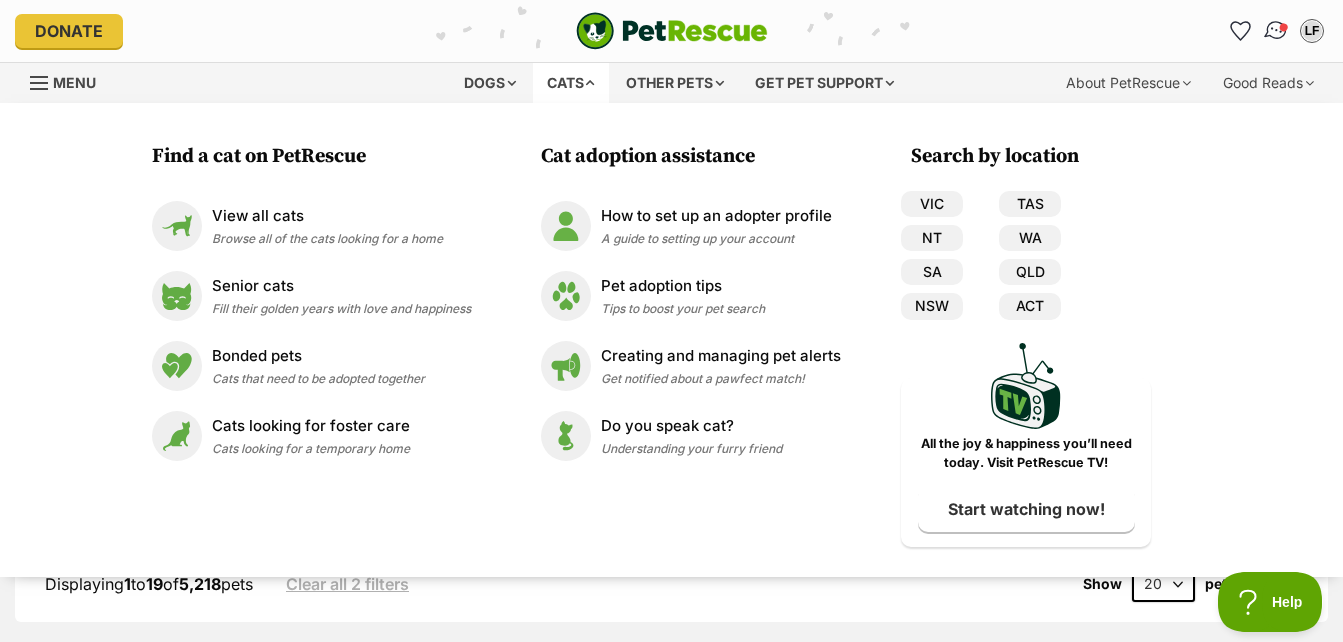 click at bounding box center [1276, 31] 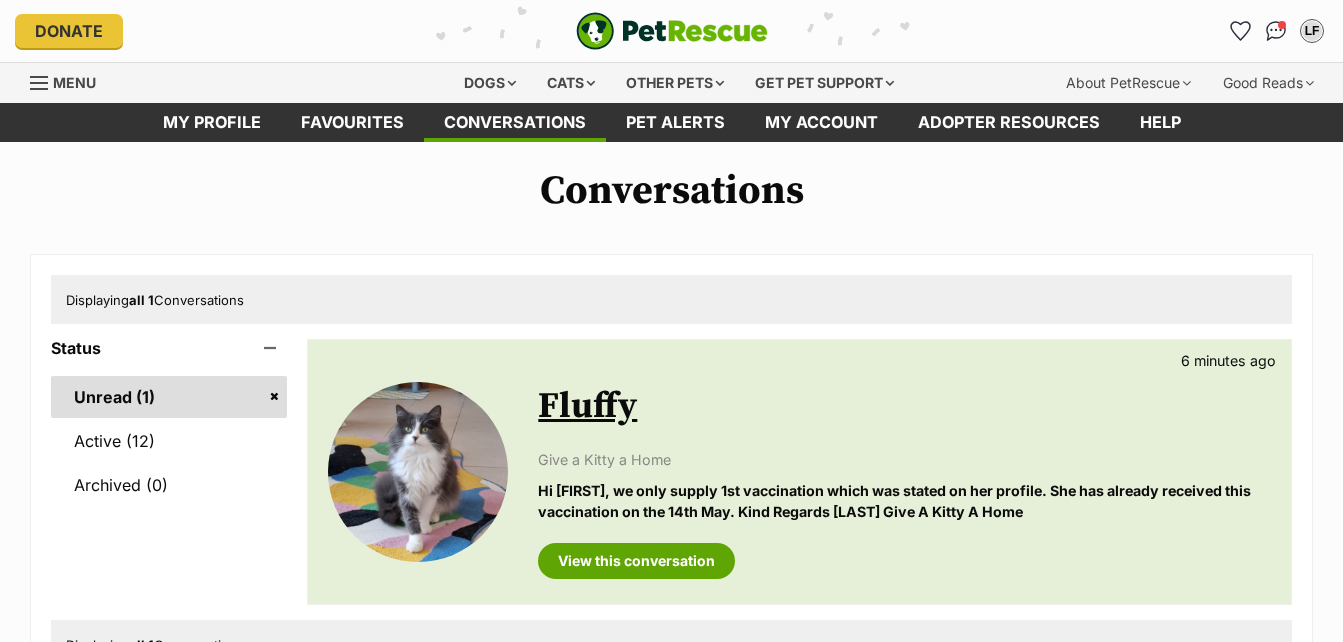 scroll, scrollTop: 0, scrollLeft: 0, axis: both 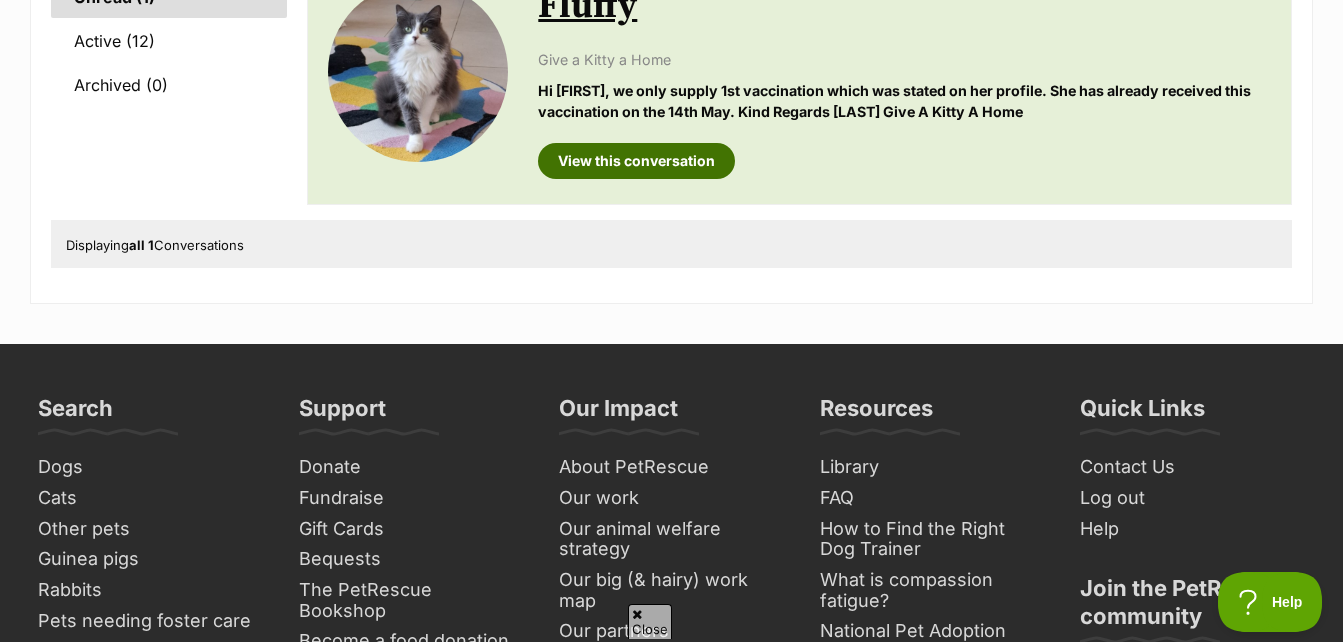click on "View this conversation" at bounding box center (636, 161) 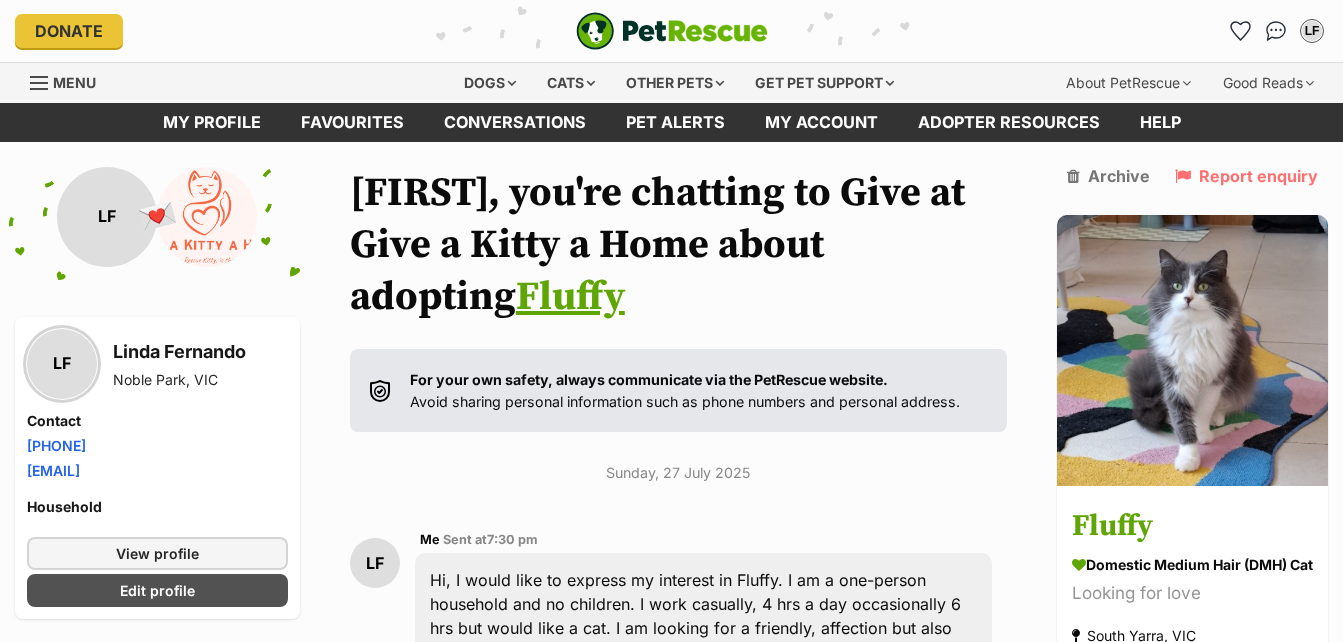 scroll, scrollTop: 0, scrollLeft: 0, axis: both 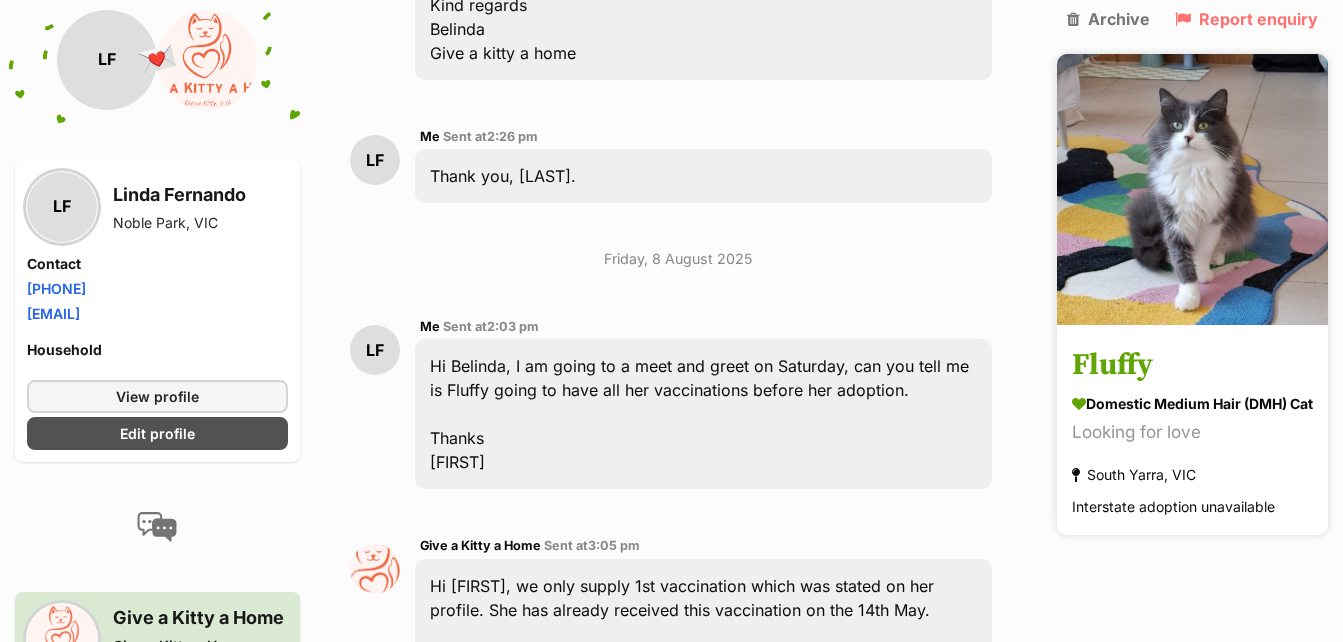 click on "Fluffy" at bounding box center (1192, 366) 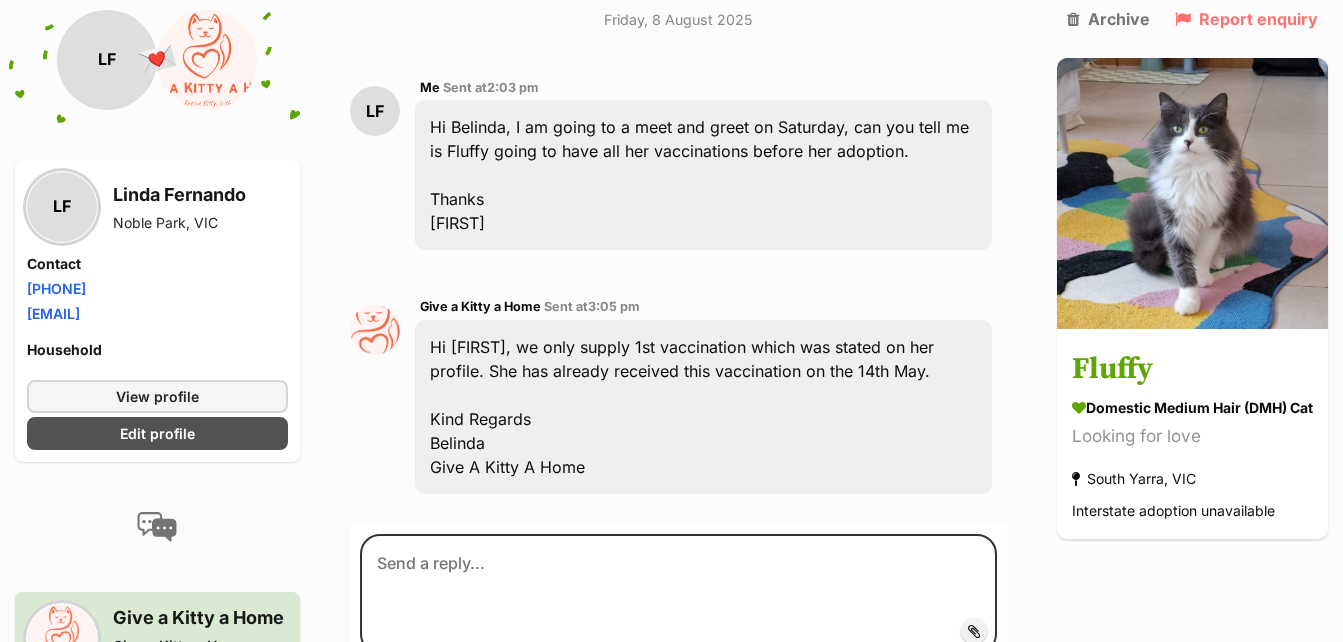 scroll, scrollTop: 2800, scrollLeft: 0, axis: vertical 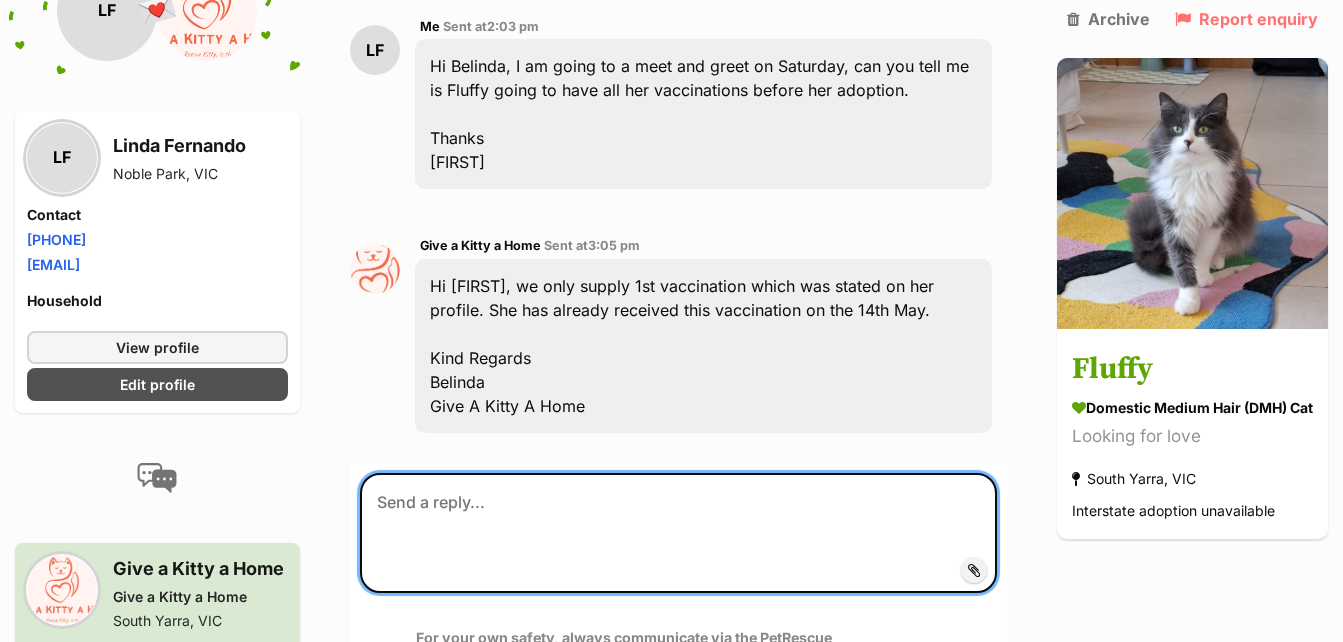 click at bounding box center [678, 533] 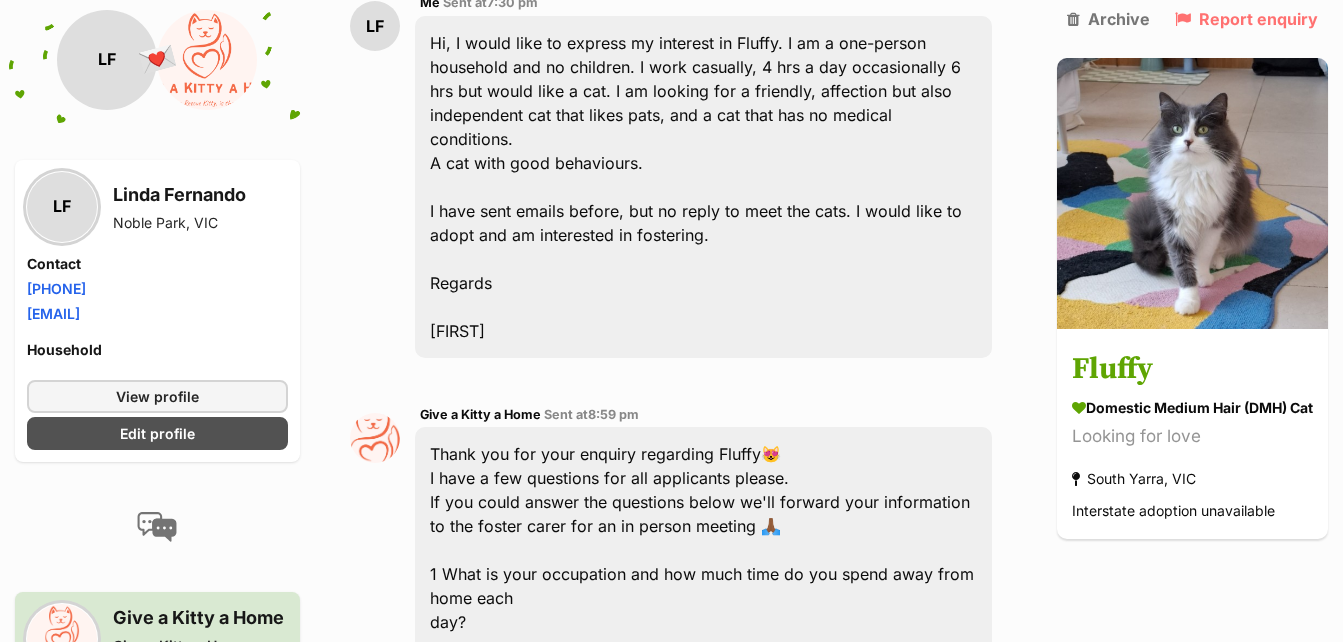 scroll, scrollTop: 200, scrollLeft: 0, axis: vertical 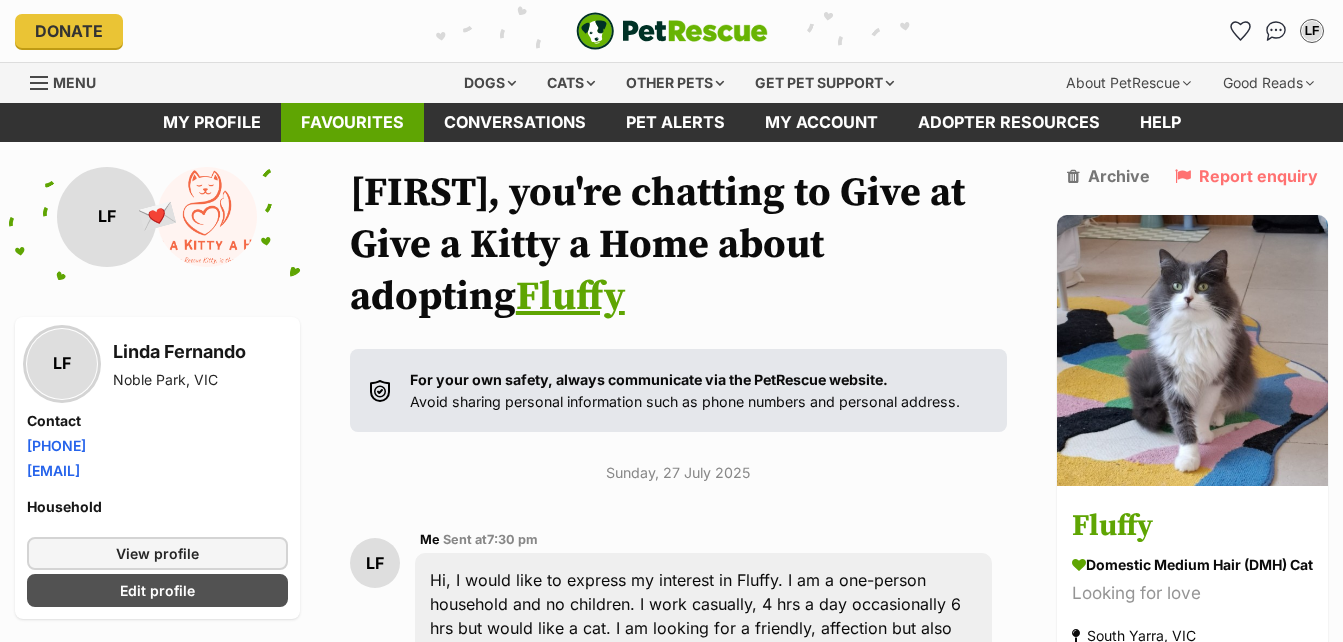 click on "Favourites" at bounding box center [352, 122] 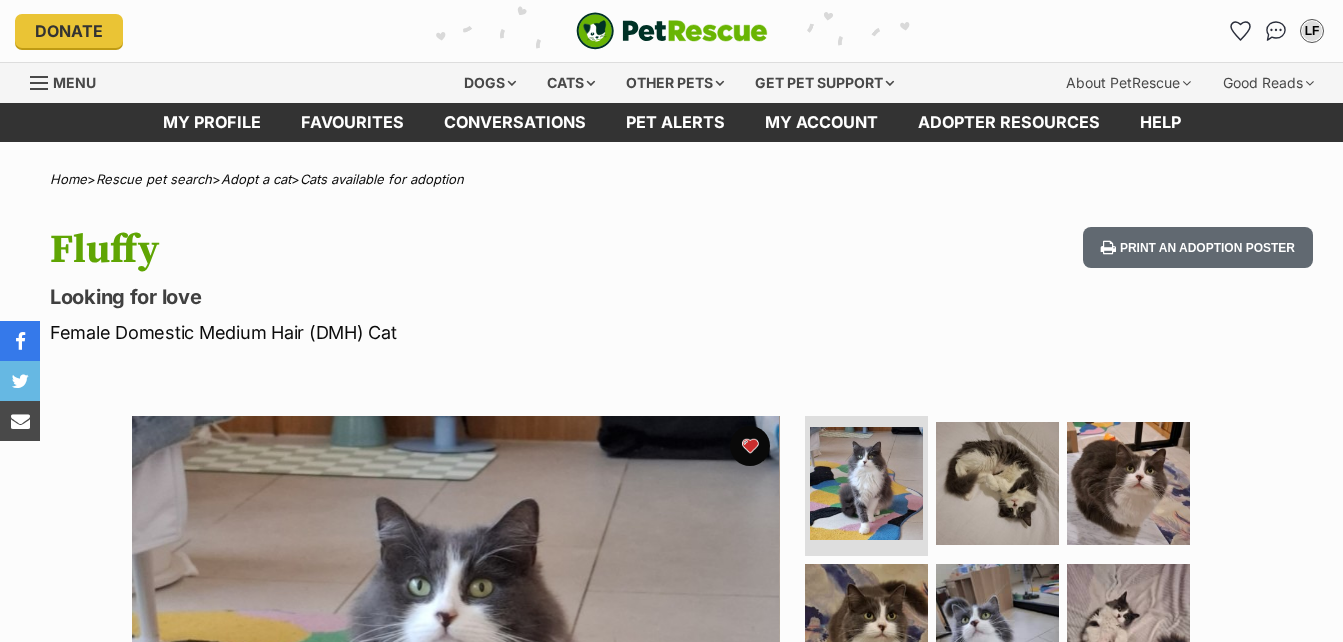 scroll, scrollTop: 0, scrollLeft: 0, axis: both 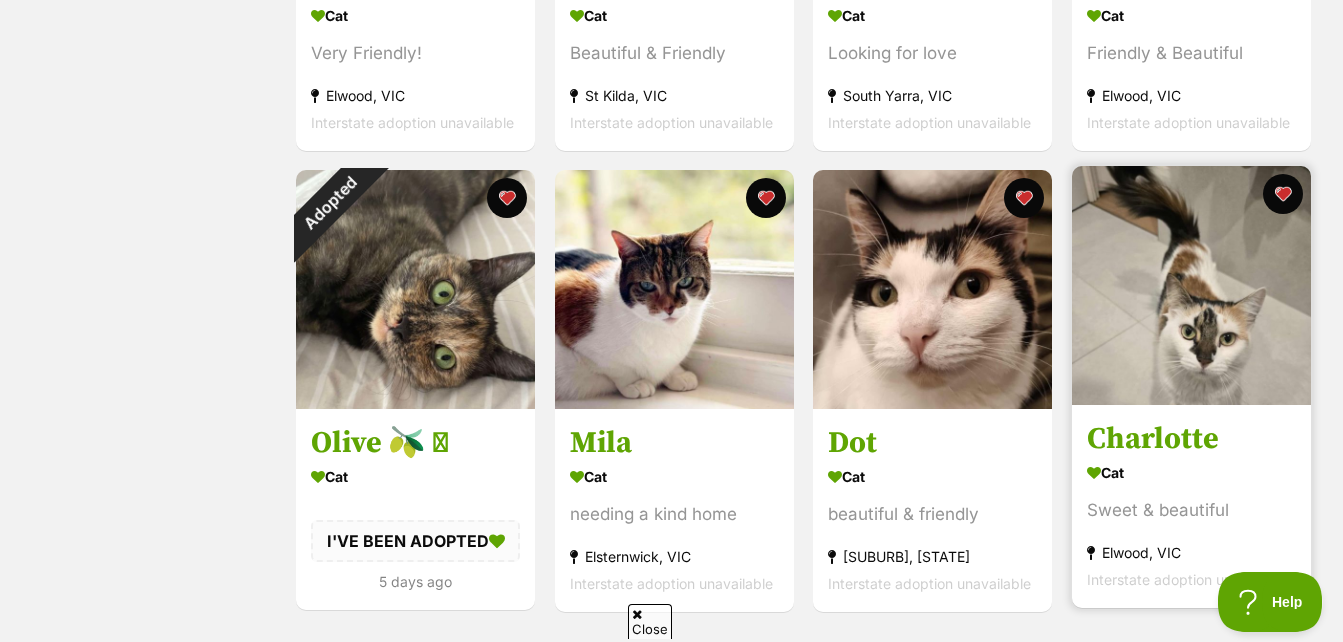 click on "Charlotte" at bounding box center (1191, 439) 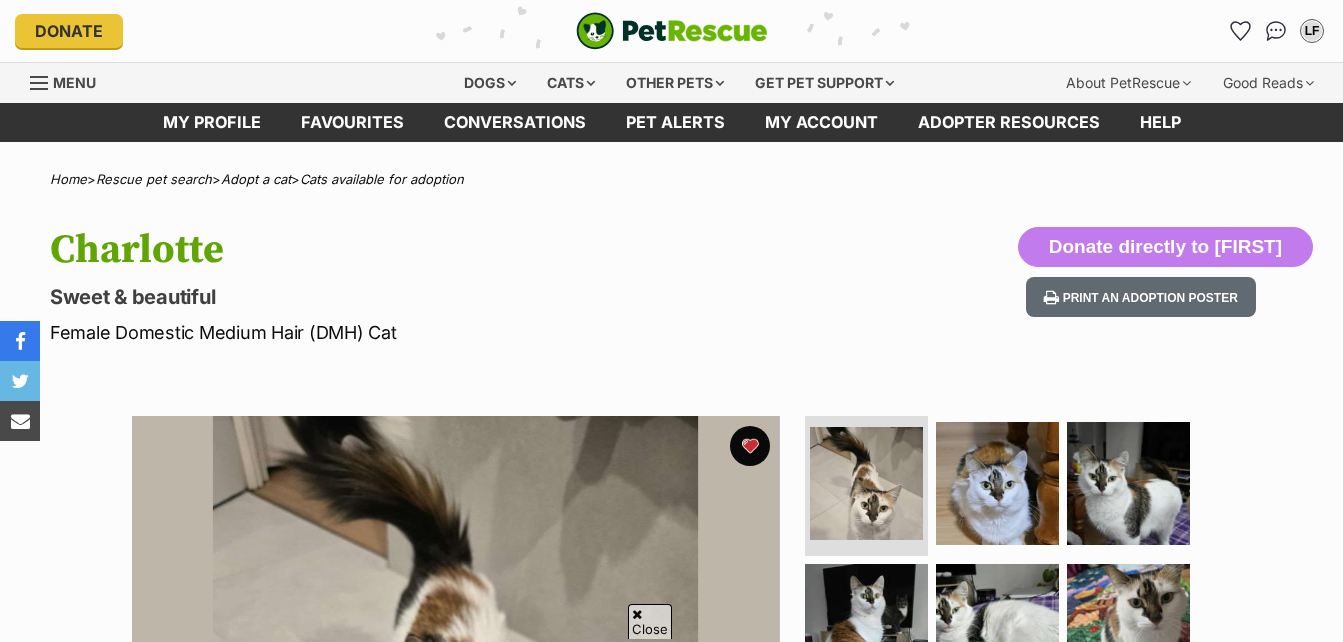 scroll, scrollTop: 500, scrollLeft: 0, axis: vertical 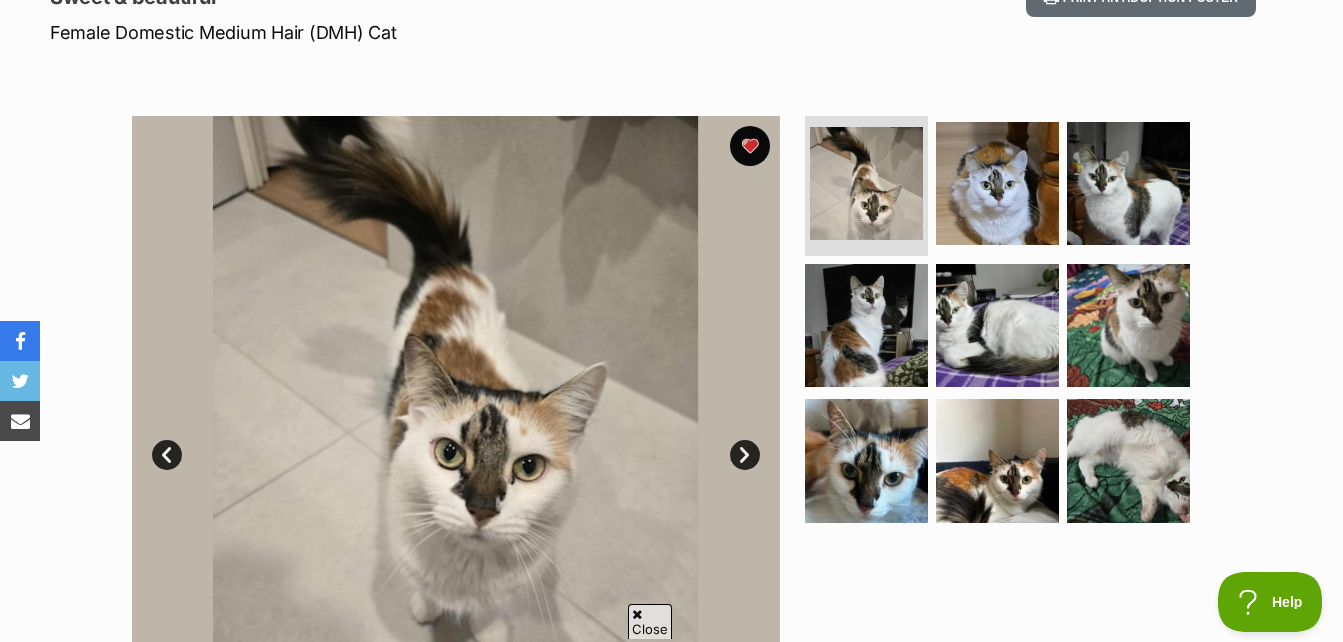 click on "Next" at bounding box center (745, 455) 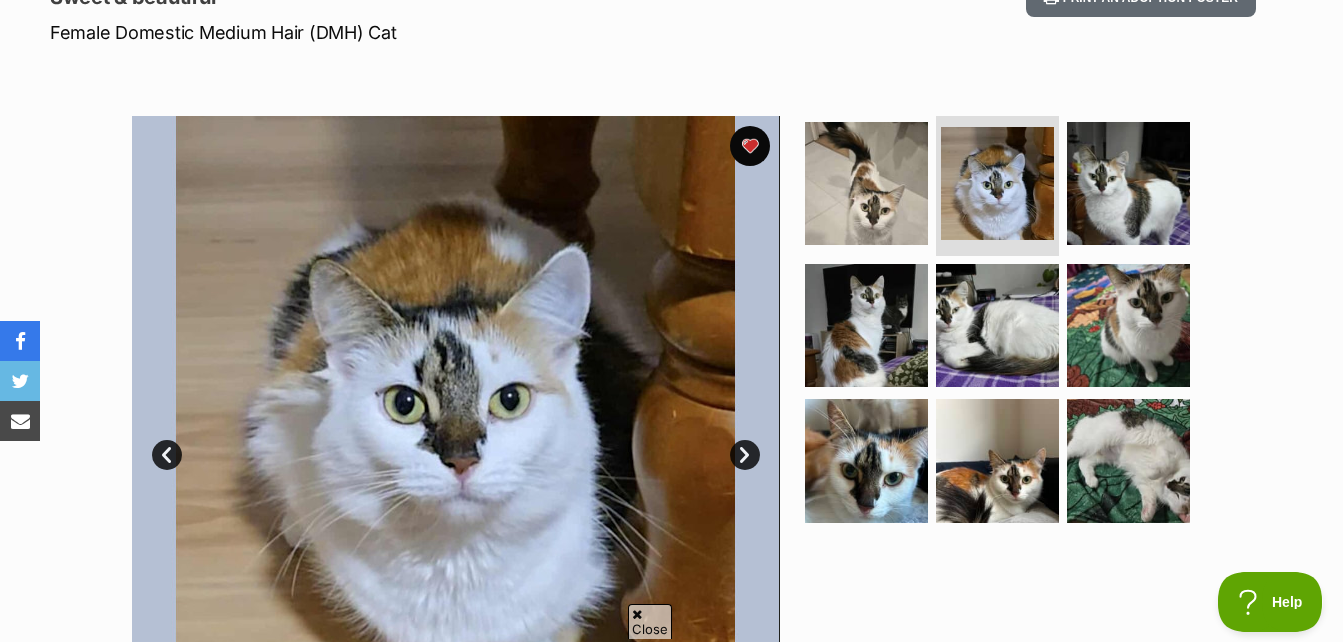 click on "Next" at bounding box center (745, 455) 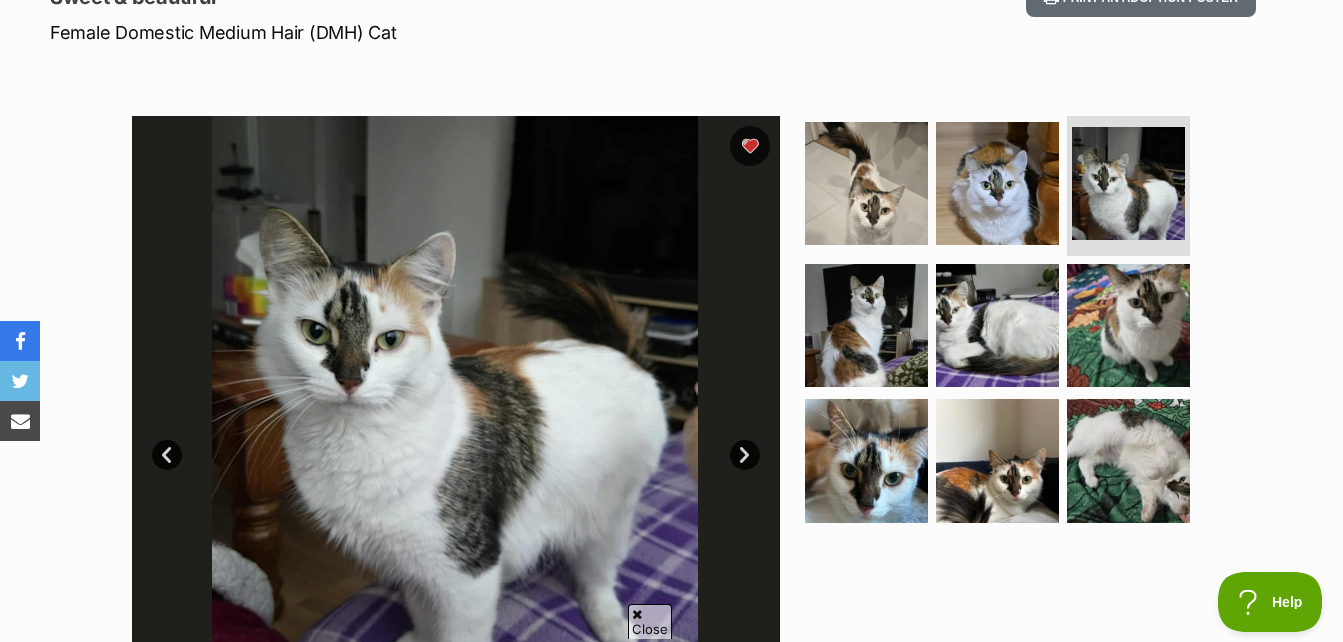 click on "Next" at bounding box center [745, 455] 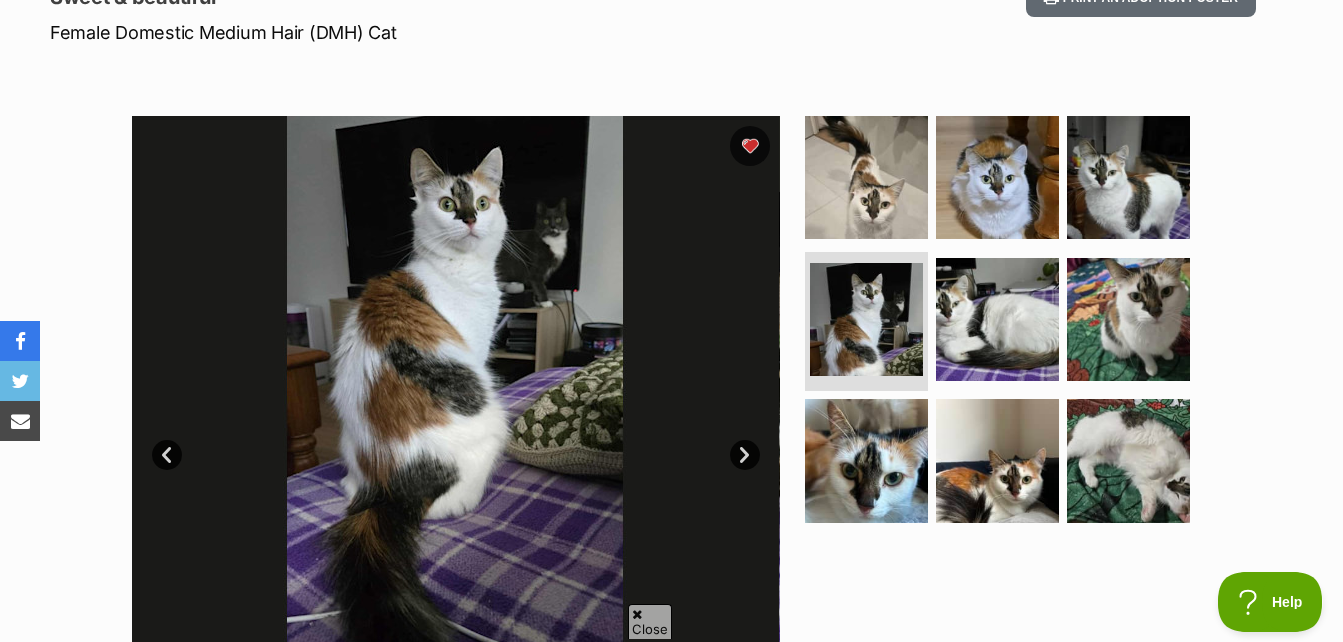 click on "Next" at bounding box center (745, 455) 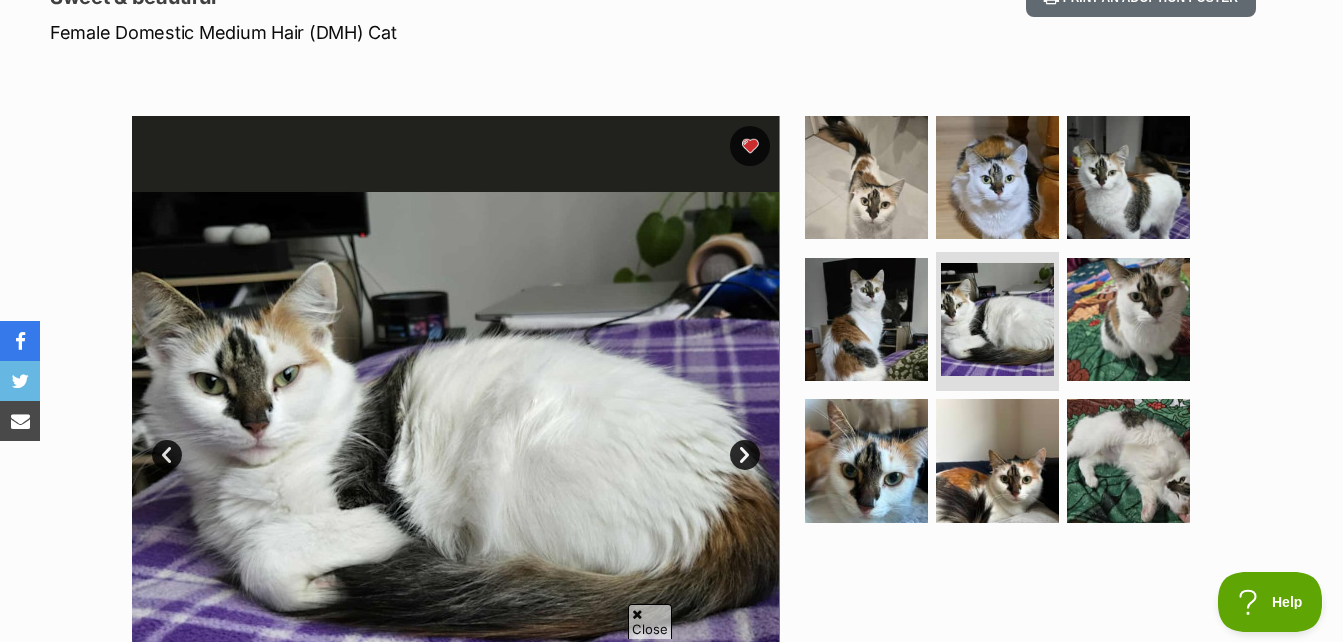 click on "Next" at bounding box center [745, 455] 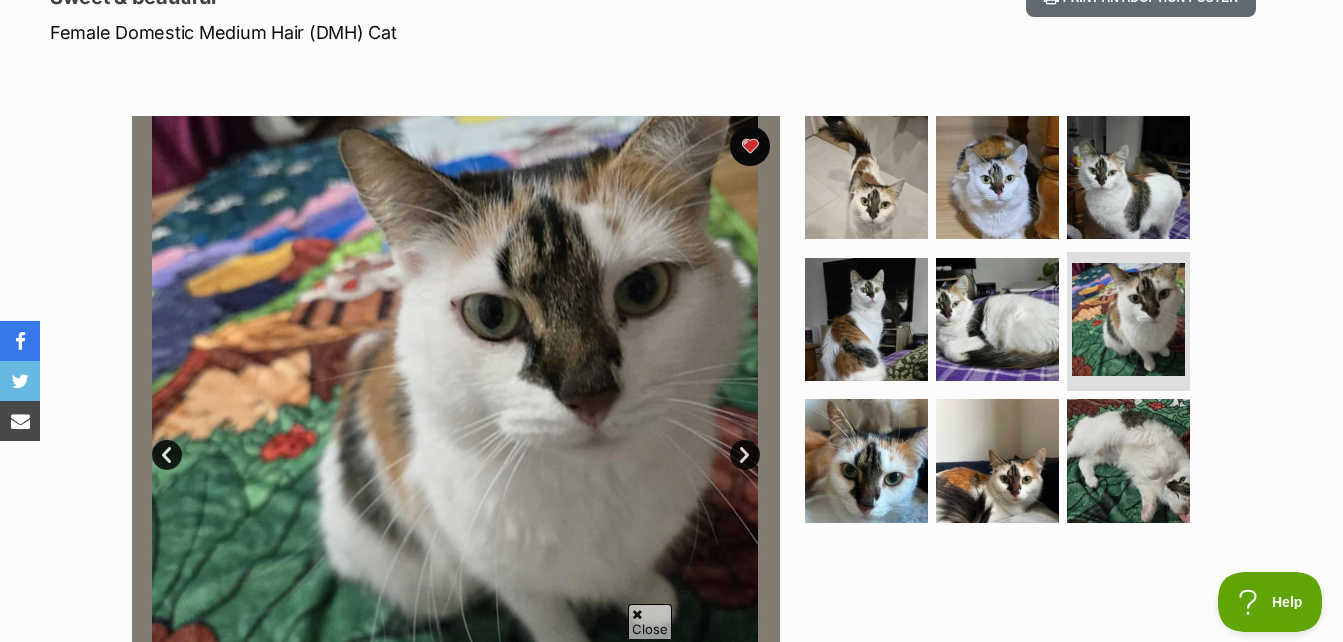 click on "Next" at bounding box center [745, 455] 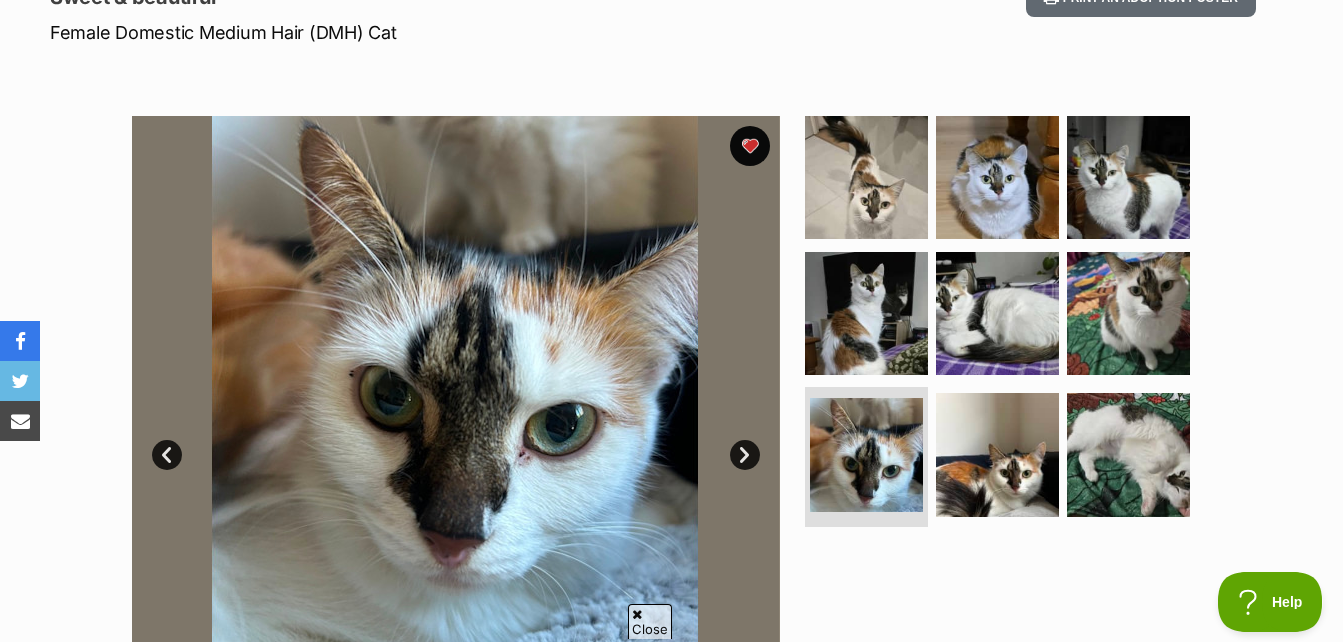 click on "Next" at bounding box center [745, 455] 